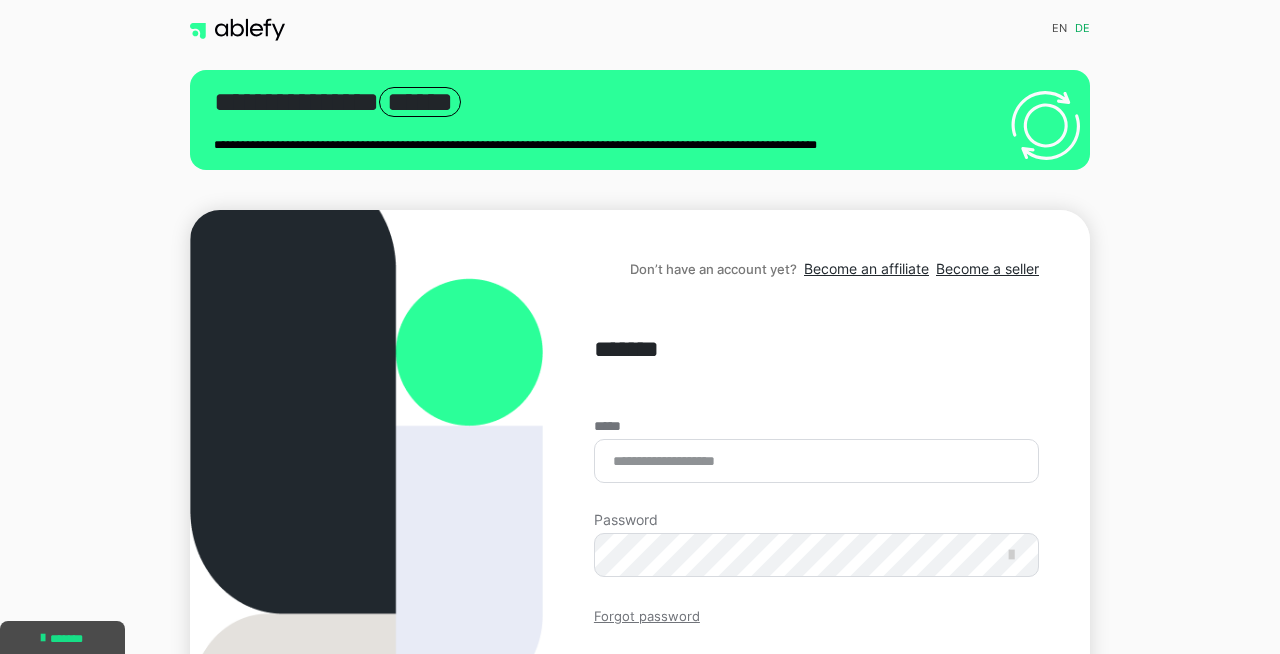 scroll, scrollTop: 245, scrollLeft: 0, axis: vertical 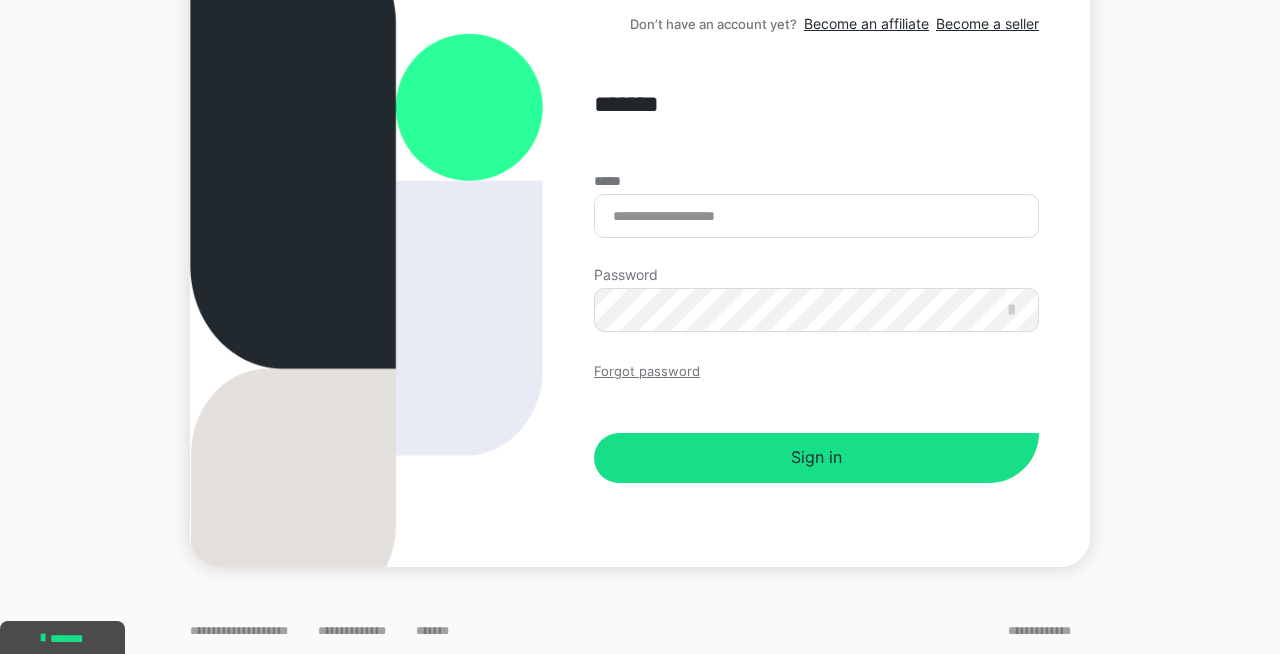 click on "Forgot password" at bounding box center [647, 372] 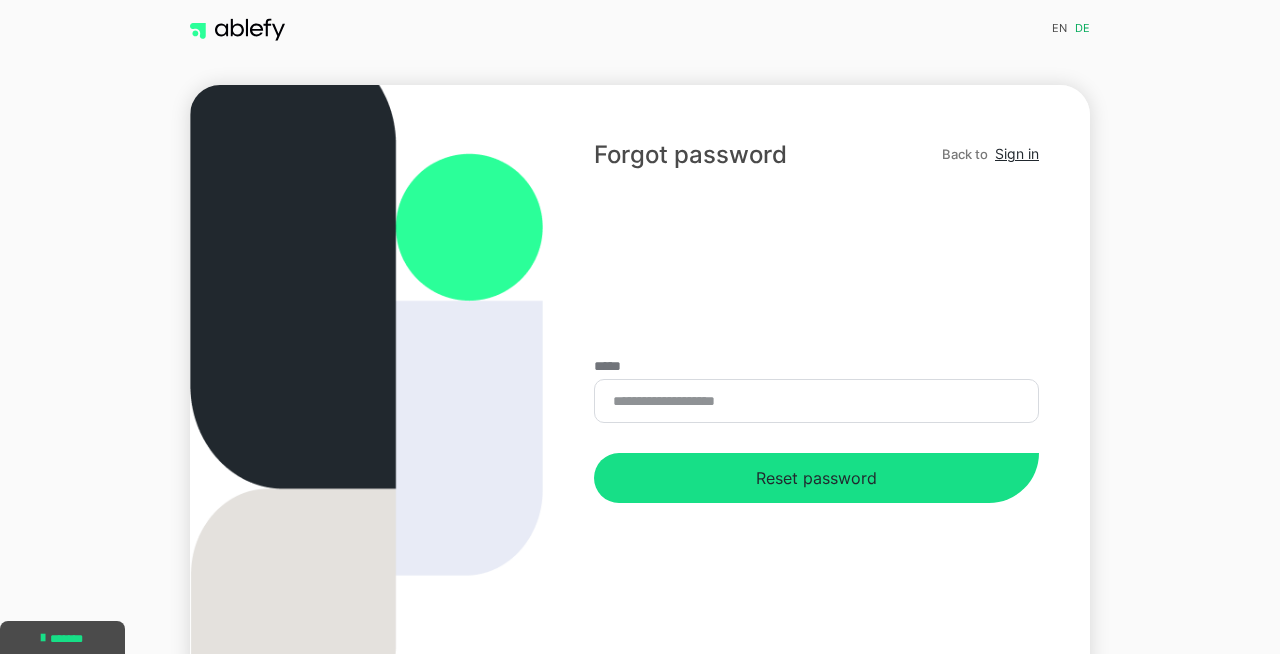 scroll, scrollTop: 0, scrollLeft: 0, axis: both 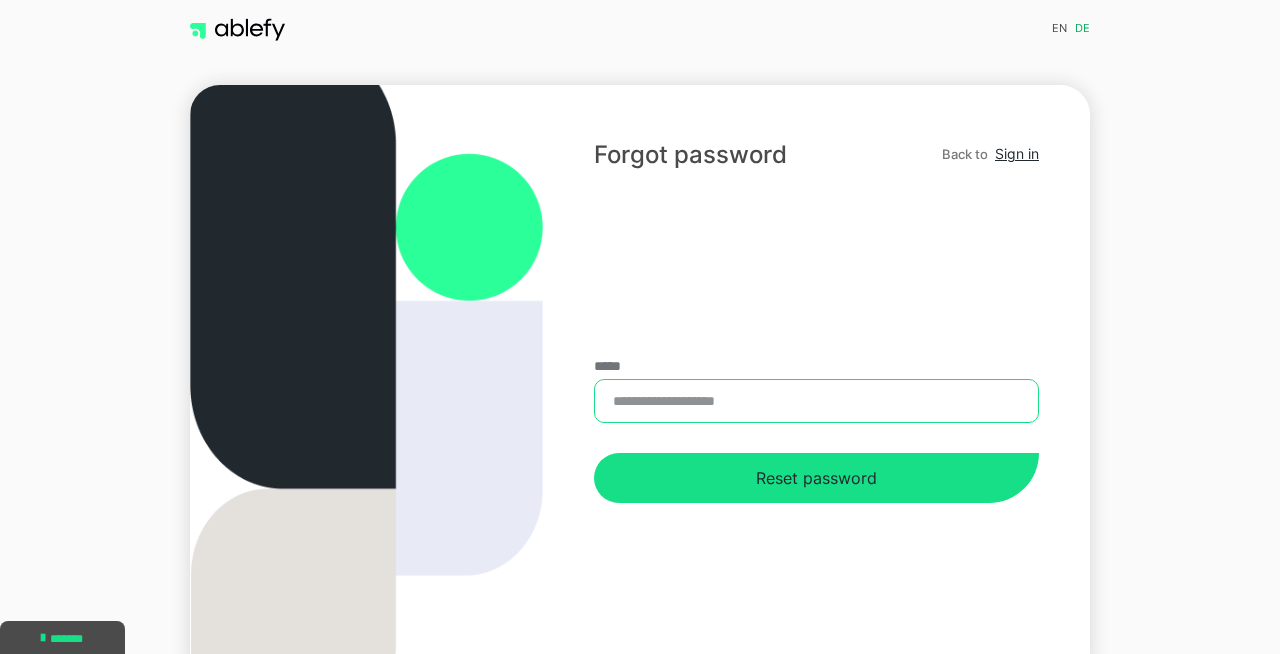 click on "*****" at bounding box center [816, 401] 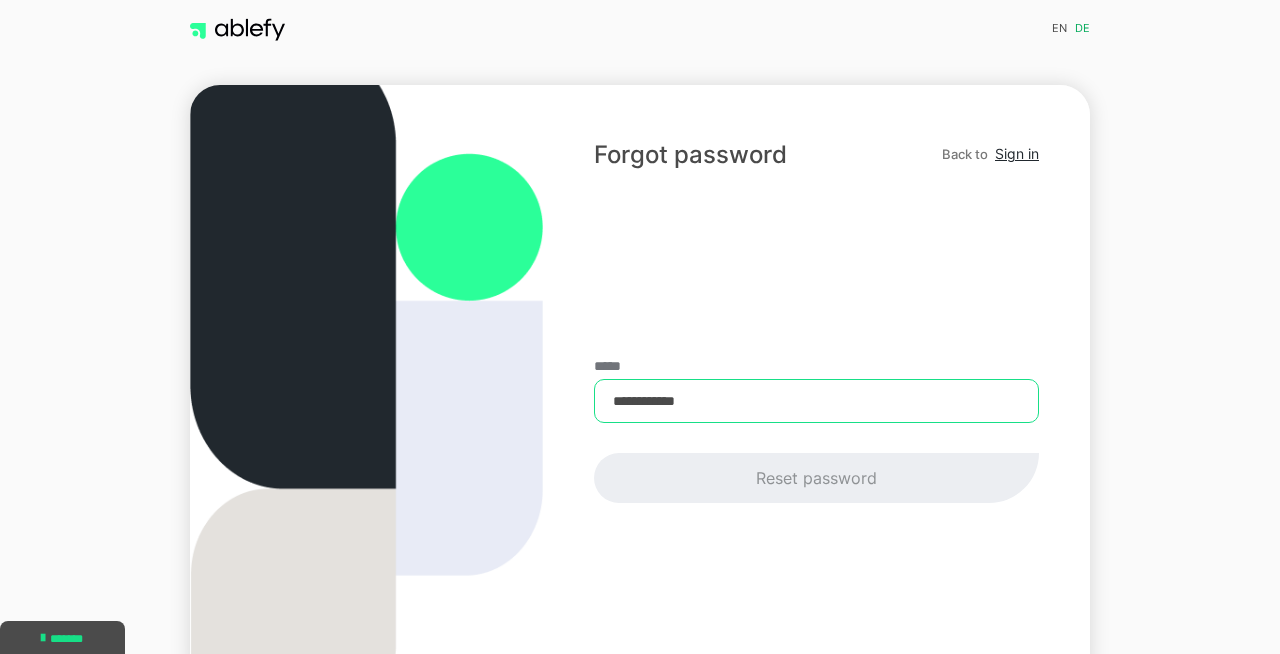 type on "**********" 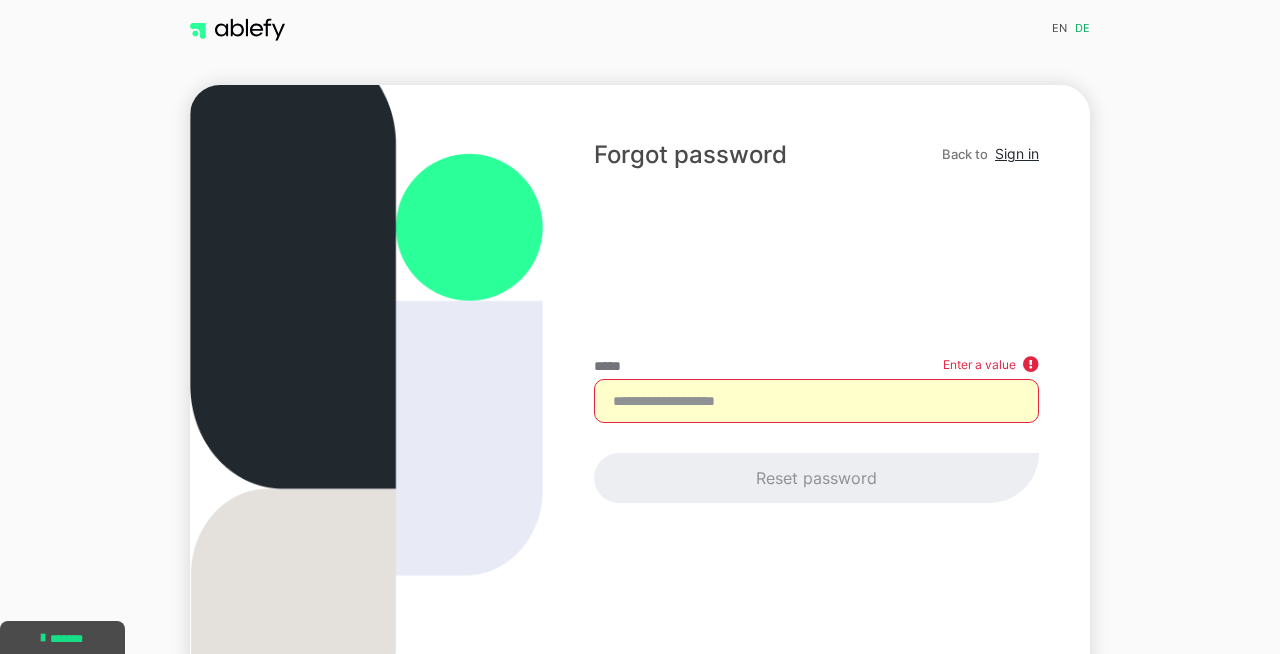 click on "***** Enter a value Reset password" at bounding box center (816, 431) 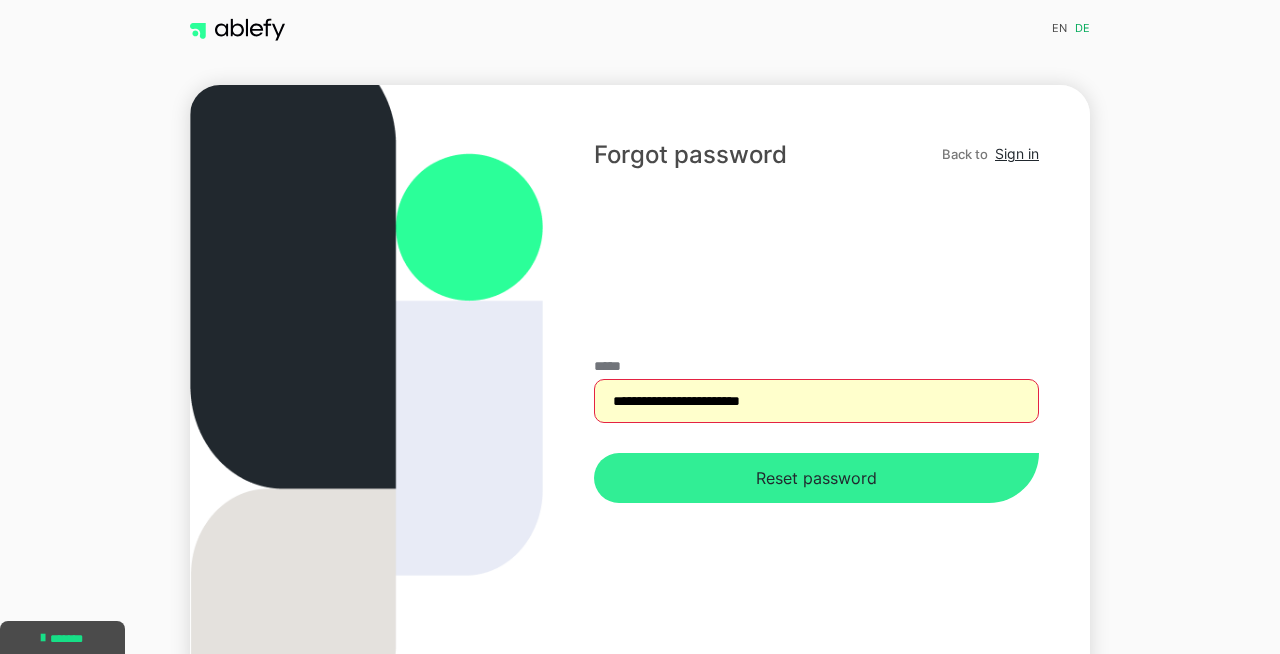 click on "Reset password" at bounding box center [816, 478] 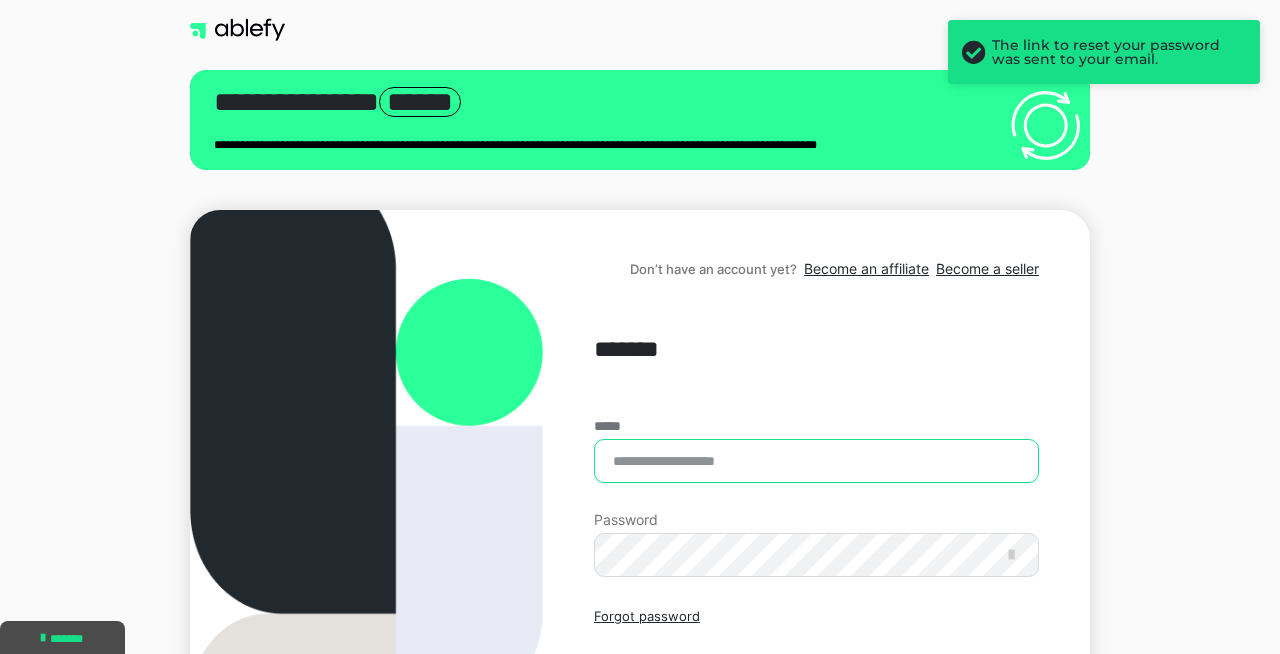type on "**********" 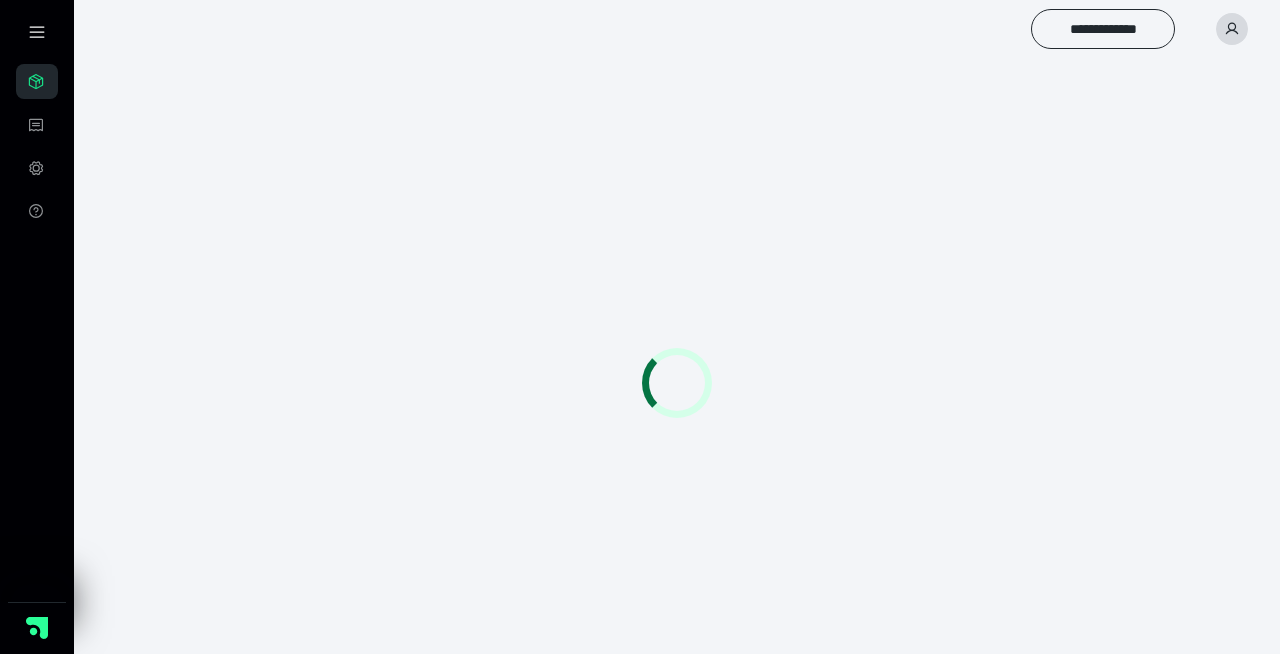 scroll, scrollTop: 0, scrollLeft: 0, axis: both 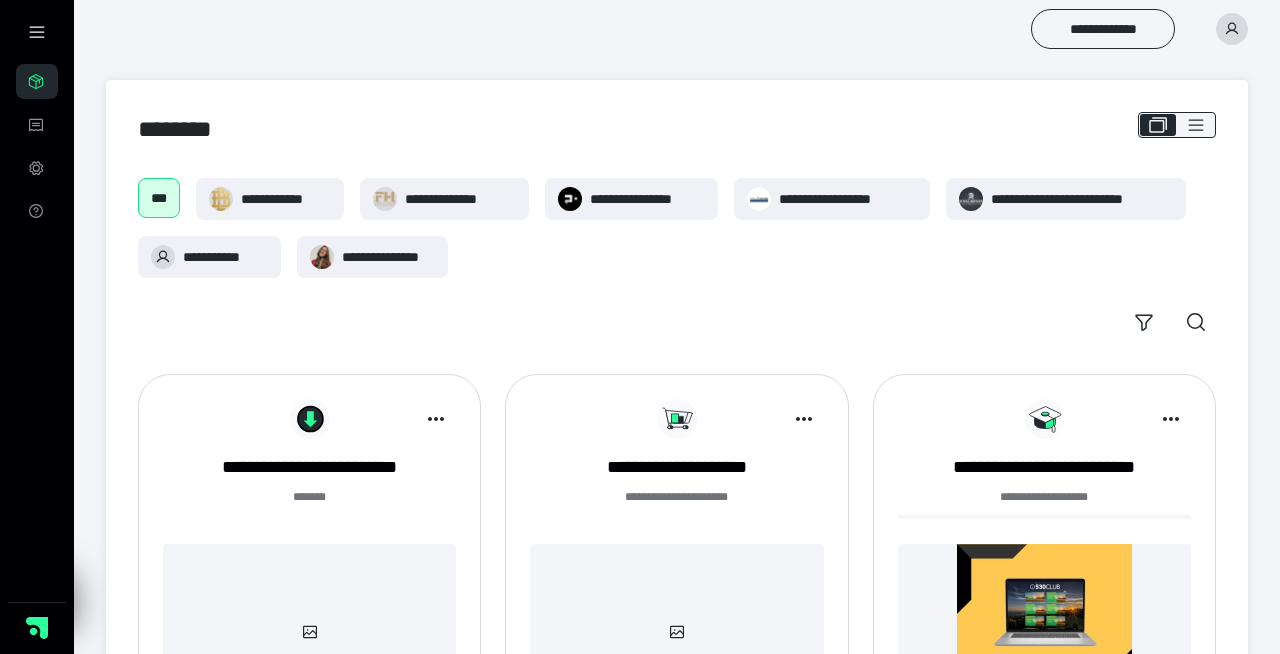 click on "**********" at bounding box center [677, 907] 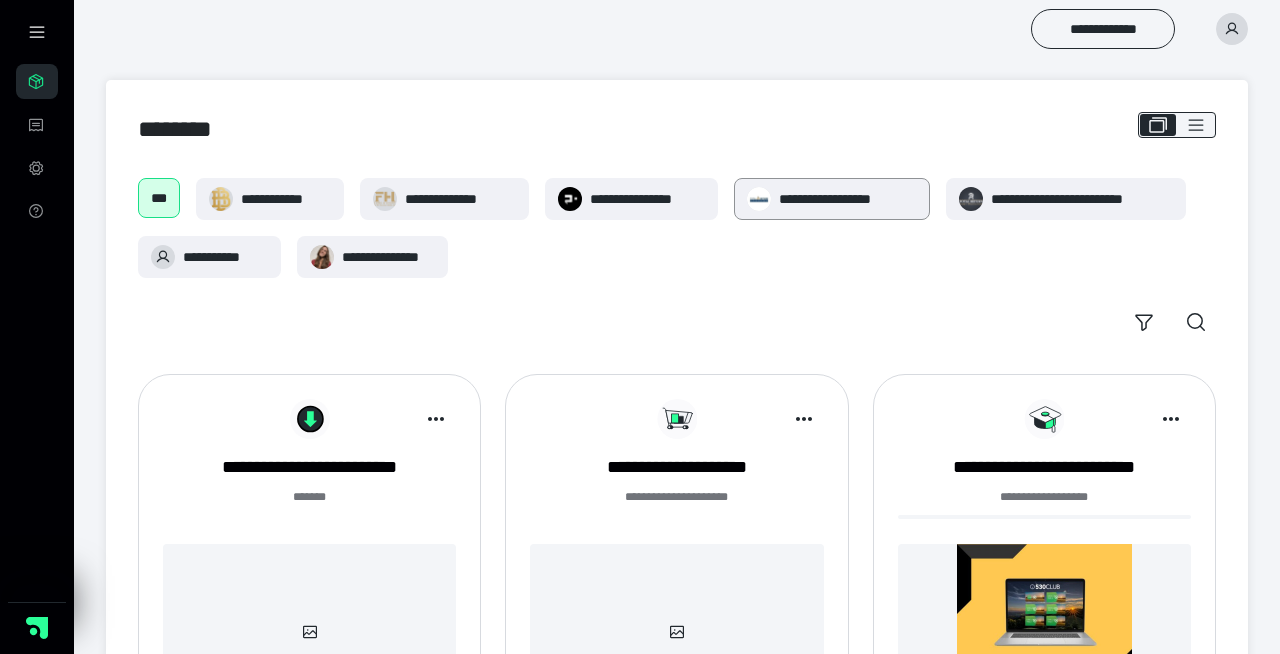 click on "**********" at bounding box center (832, 199) 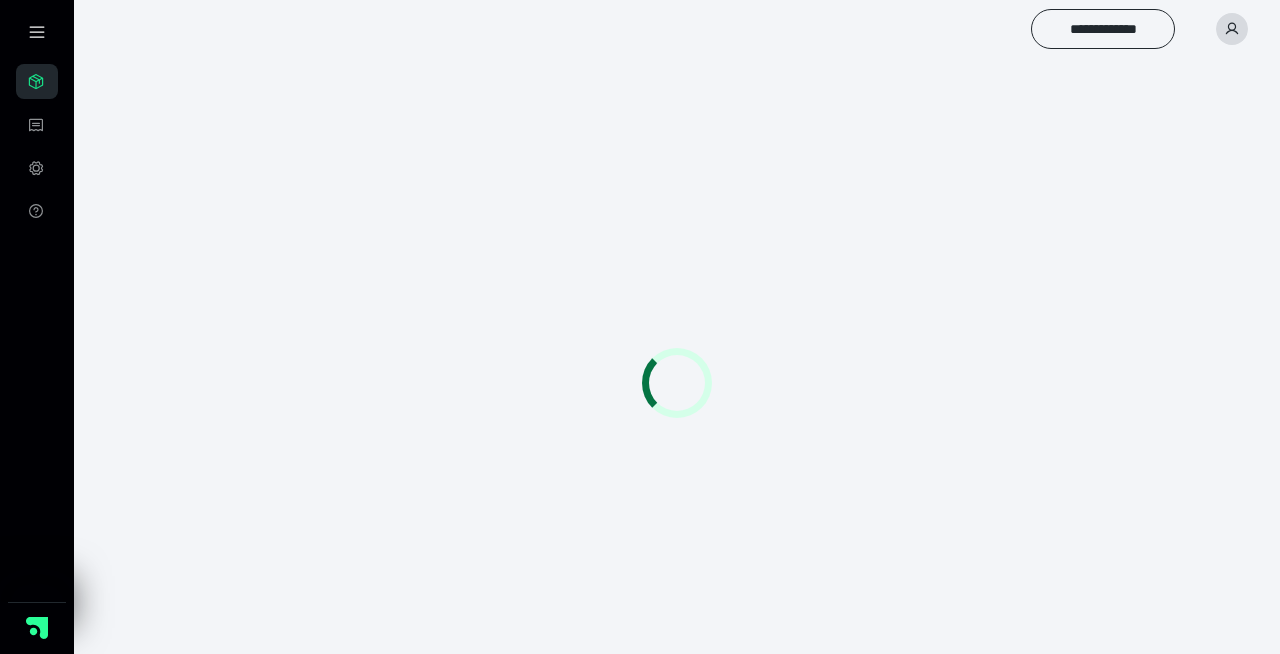 scroll, scrollTop: 0, scrollLeft: 0, axis: both 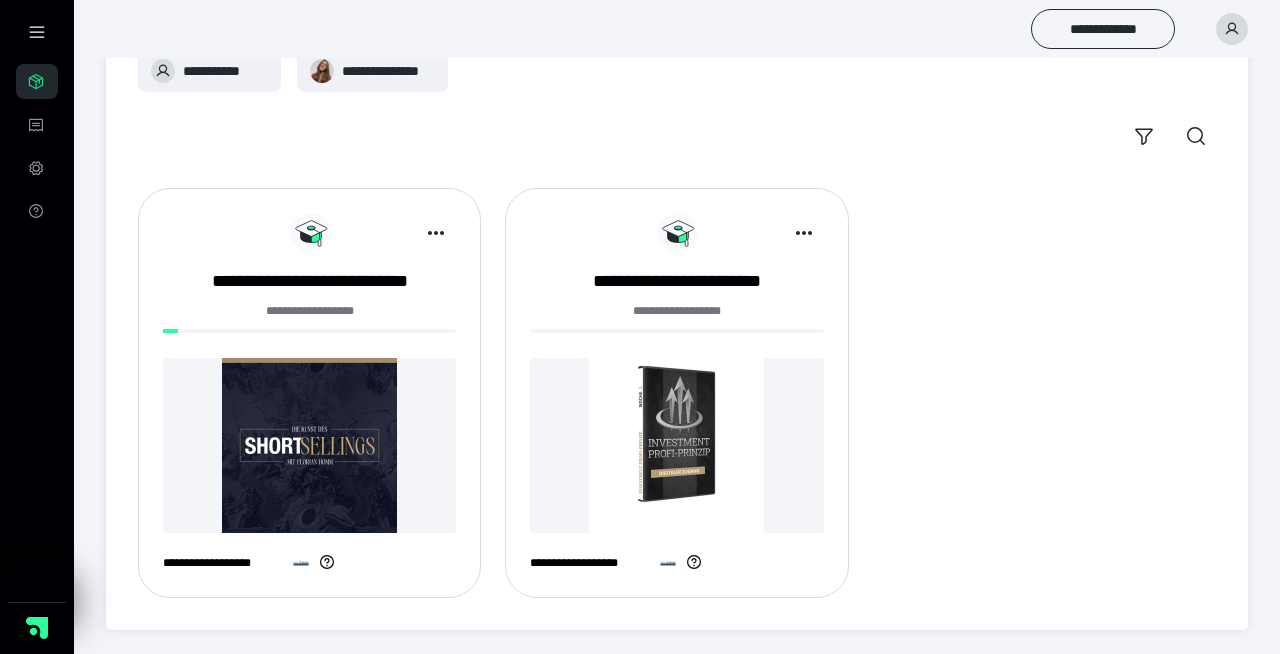 click at bounding box center (309, 445) 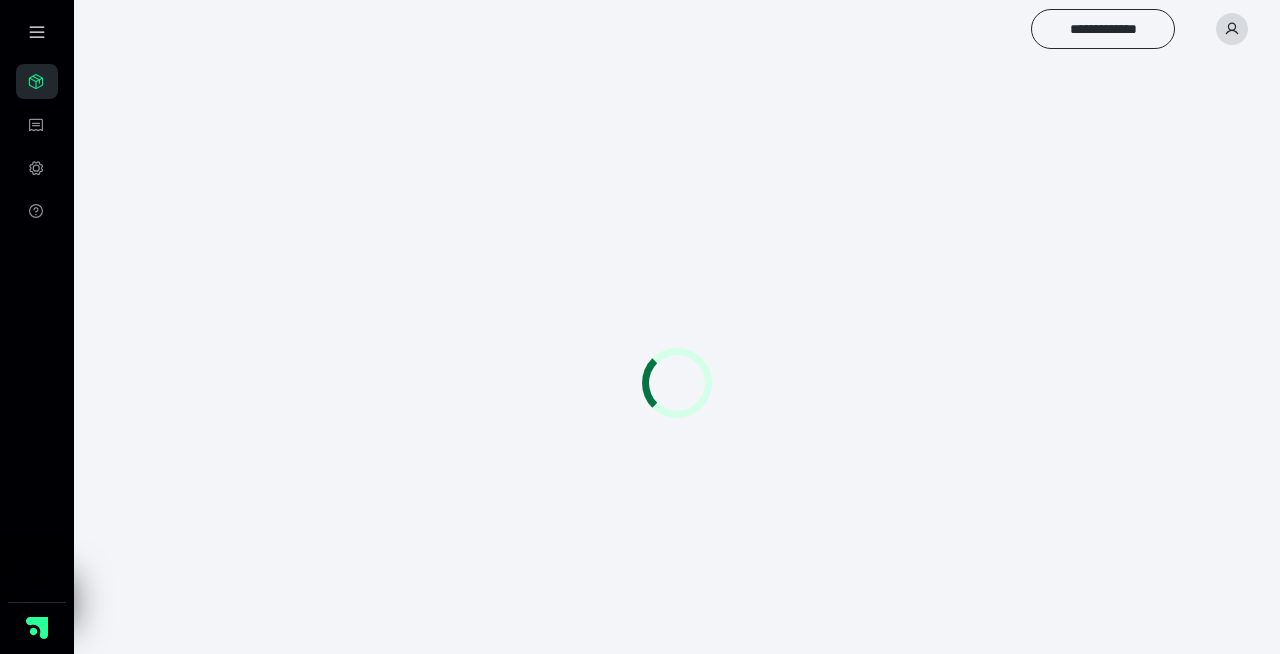 scroll, scrollTop: 0, scrollLeft: 0, axis: both 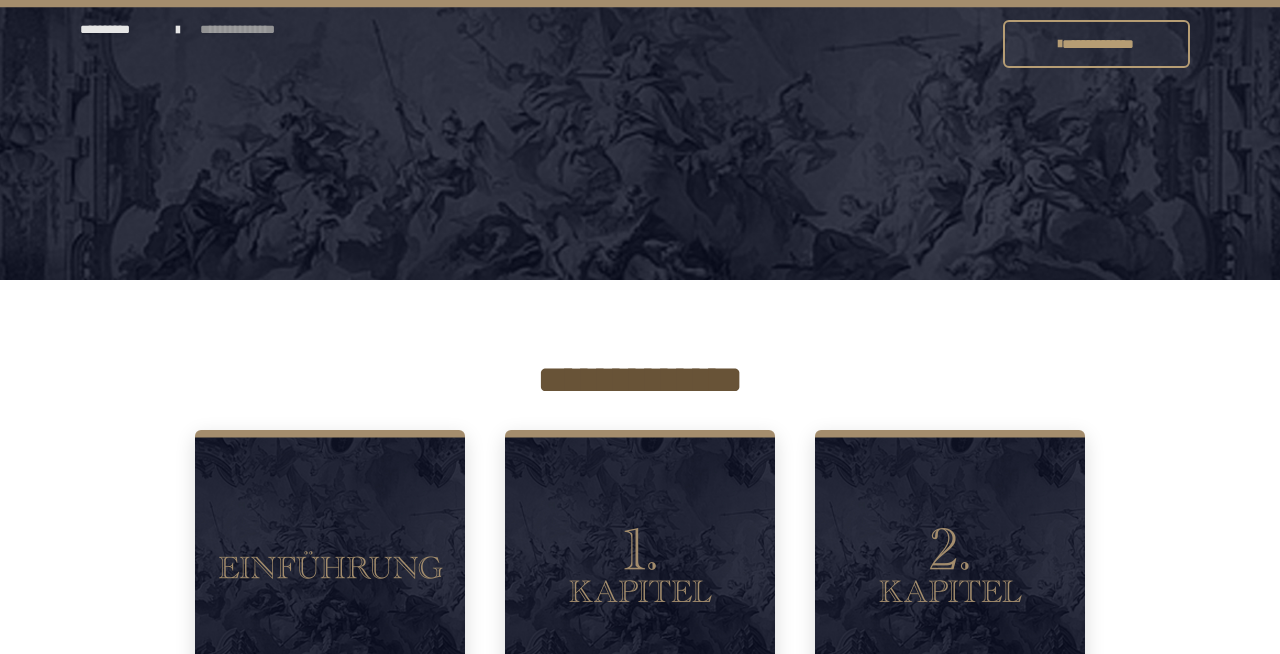 click at bounding box center (178, 29) 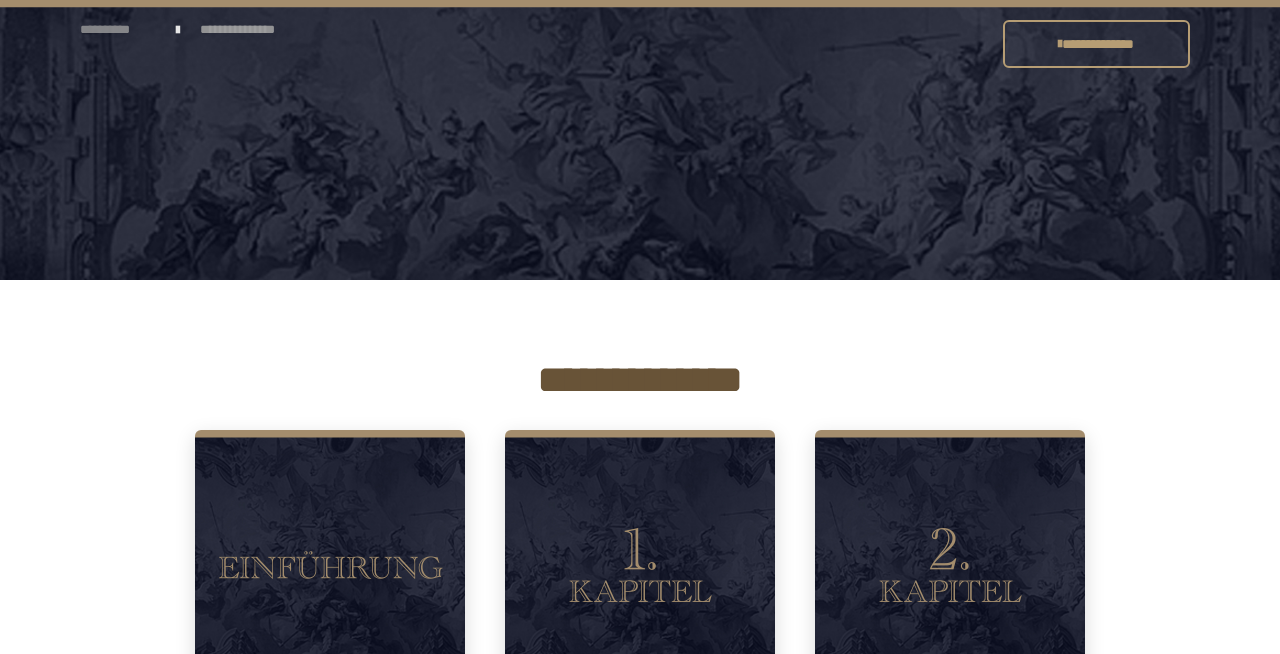 click on "**********" at bounding box center [118, 30] 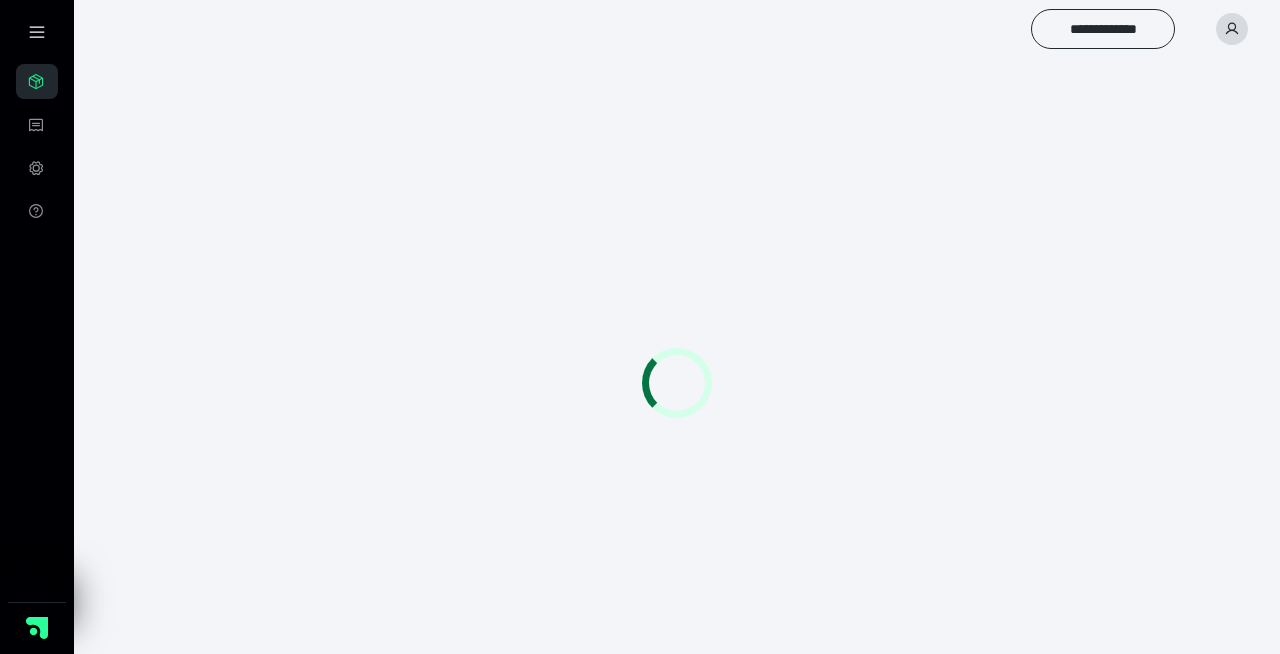 scroll, scrollTop: 0, scrollLeft: 0, axis: both 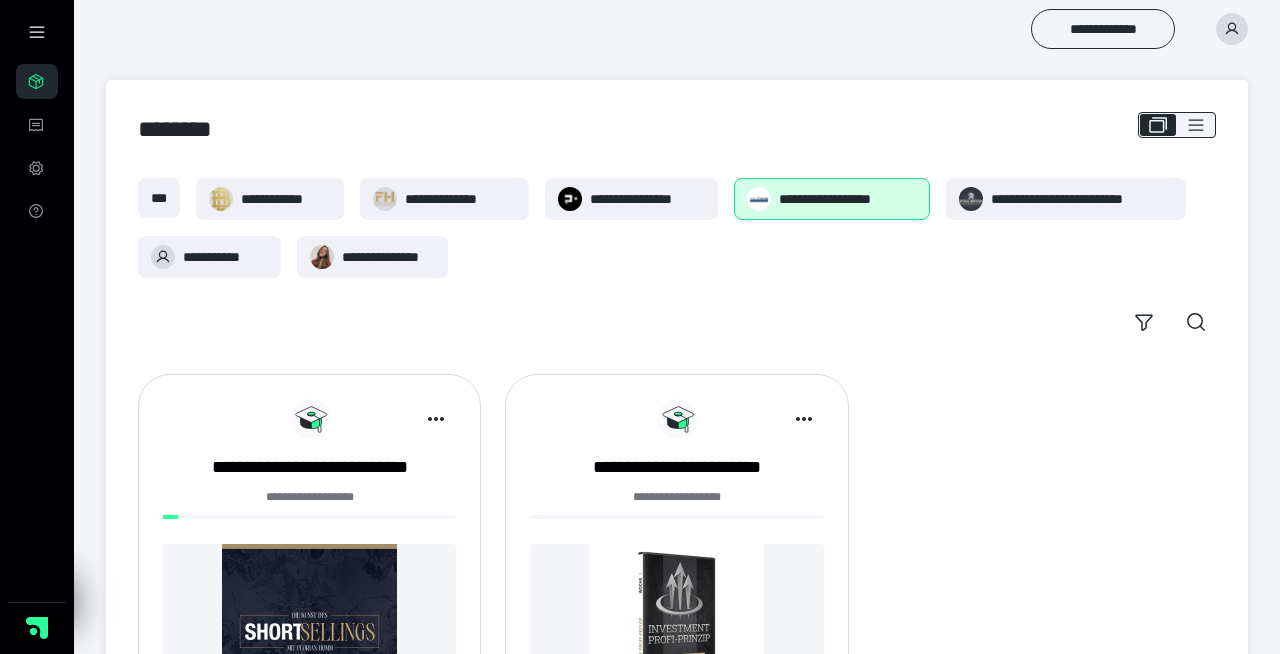 click 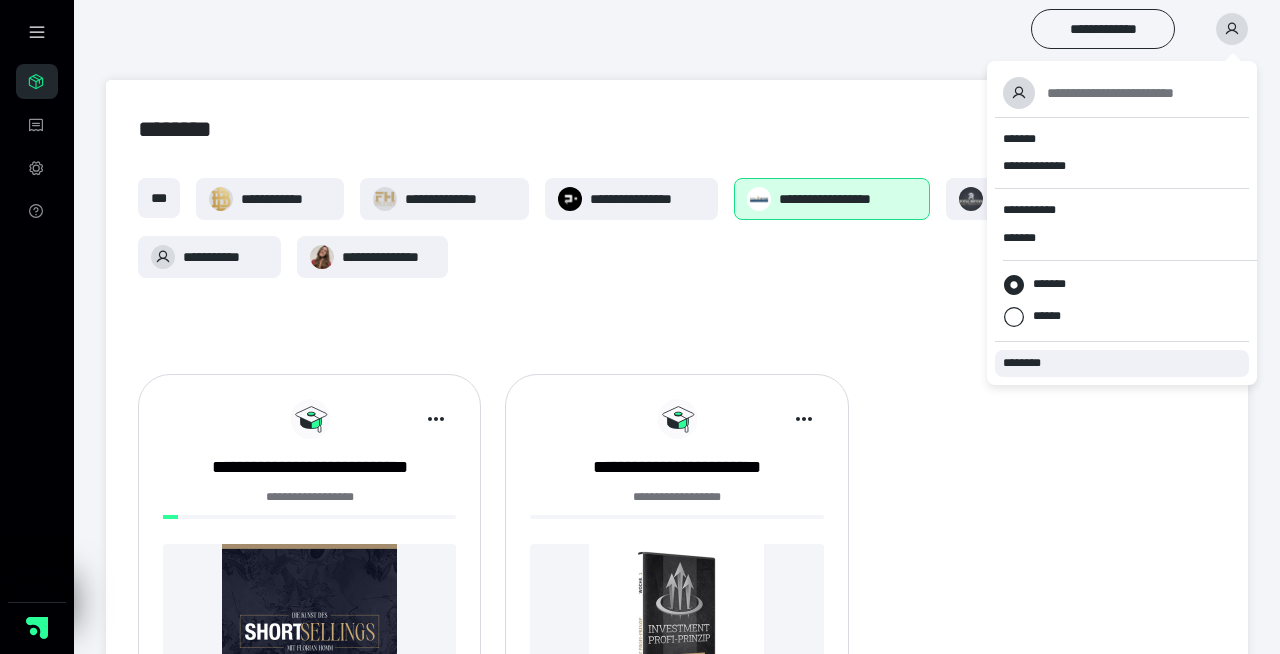 click on "********" at bounding box center [1026, 363] 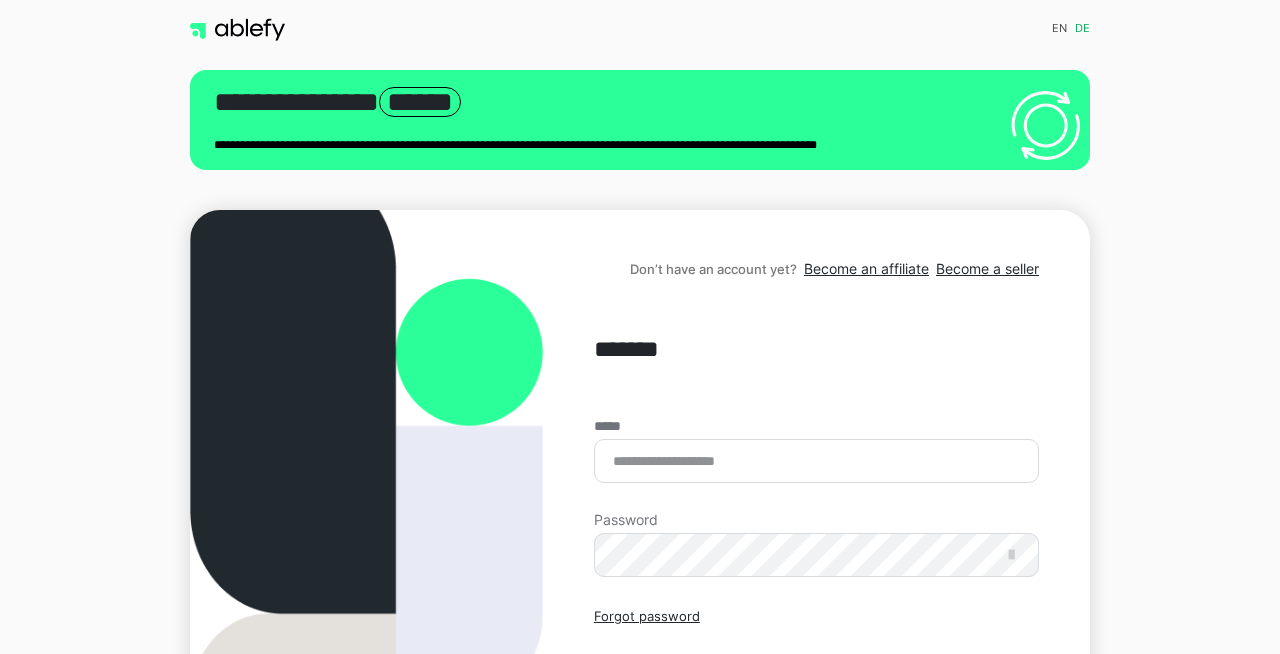 scroll, scrollTop: 0, scrollLeft: 0, axis: both 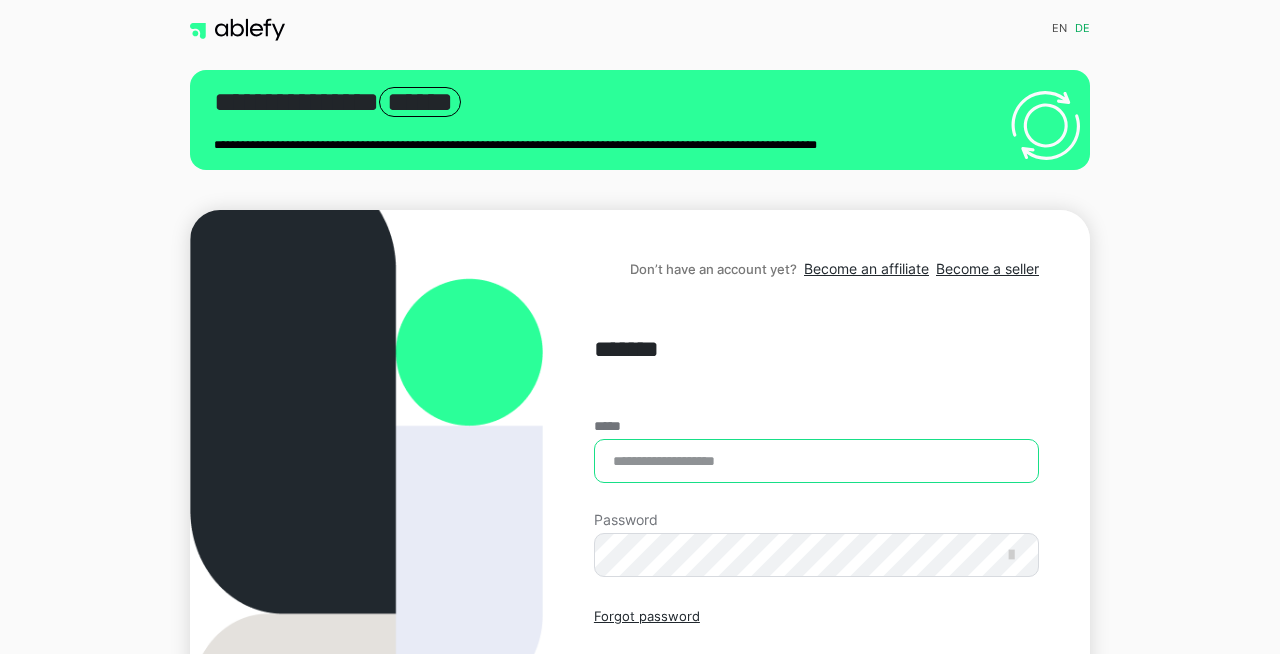 click on "*****" at bounding box center [816, 461] 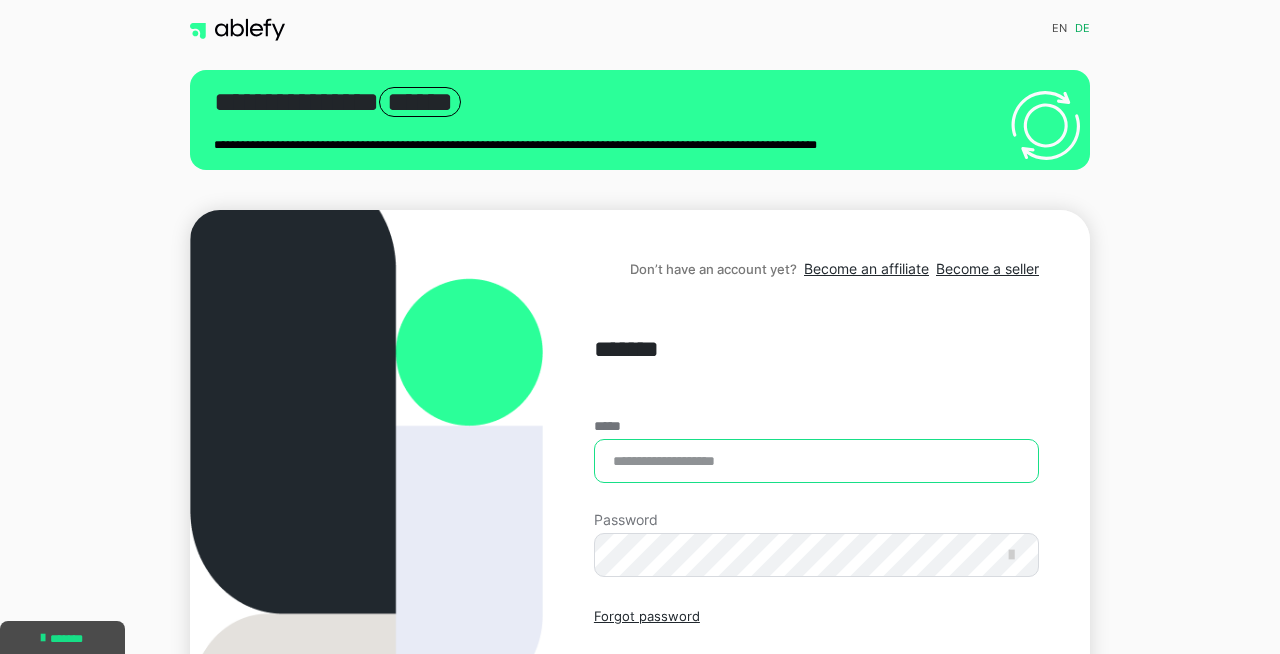 click on "*****" at bounding box center [816, 461] 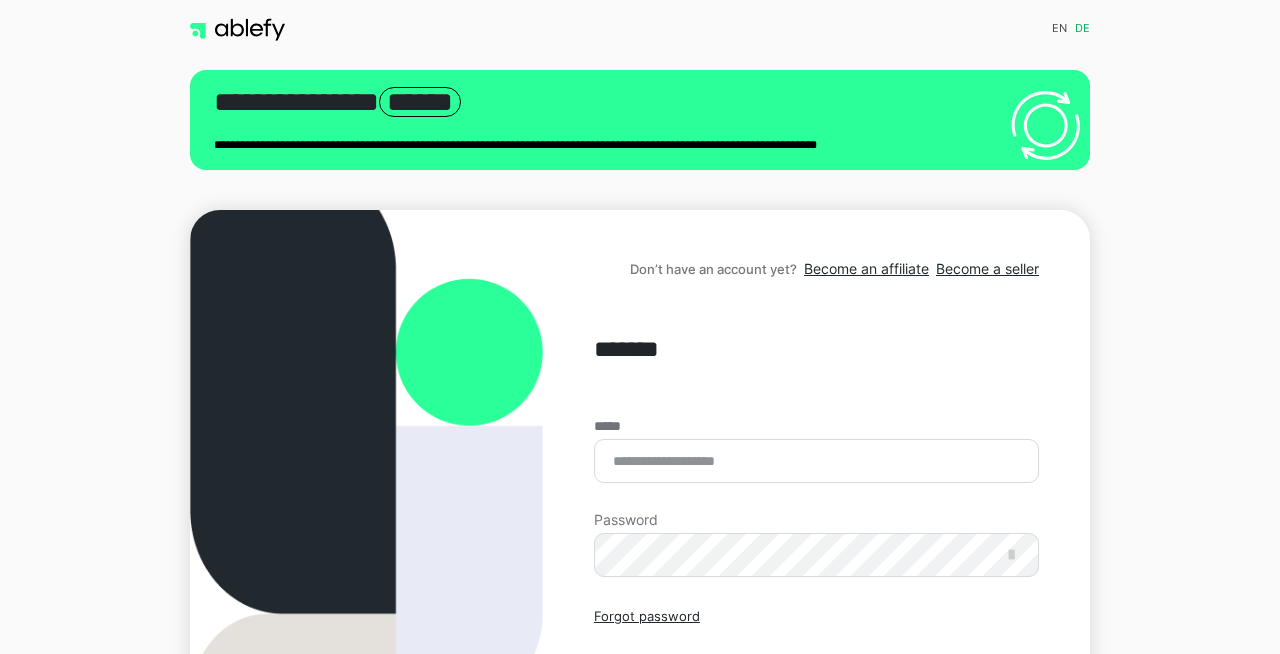 scroll, scrollTop: 0, scrollLeft: 0, axis: both 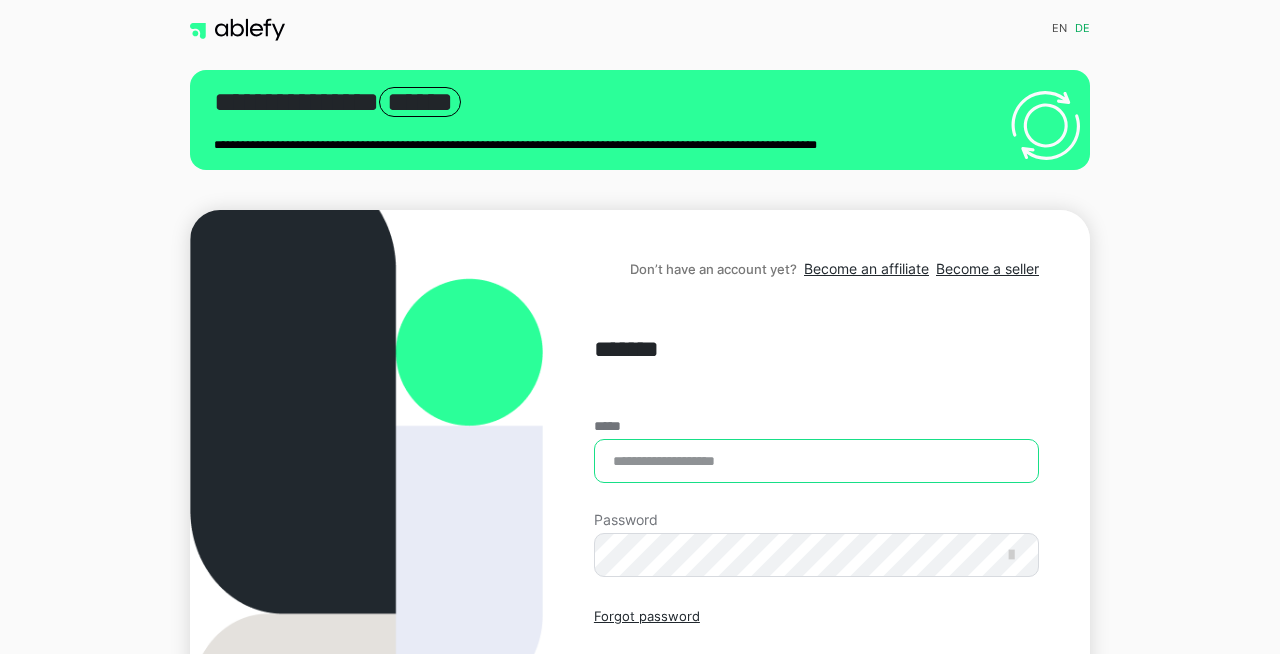 click on "*****" at bounding box center [816, 461] 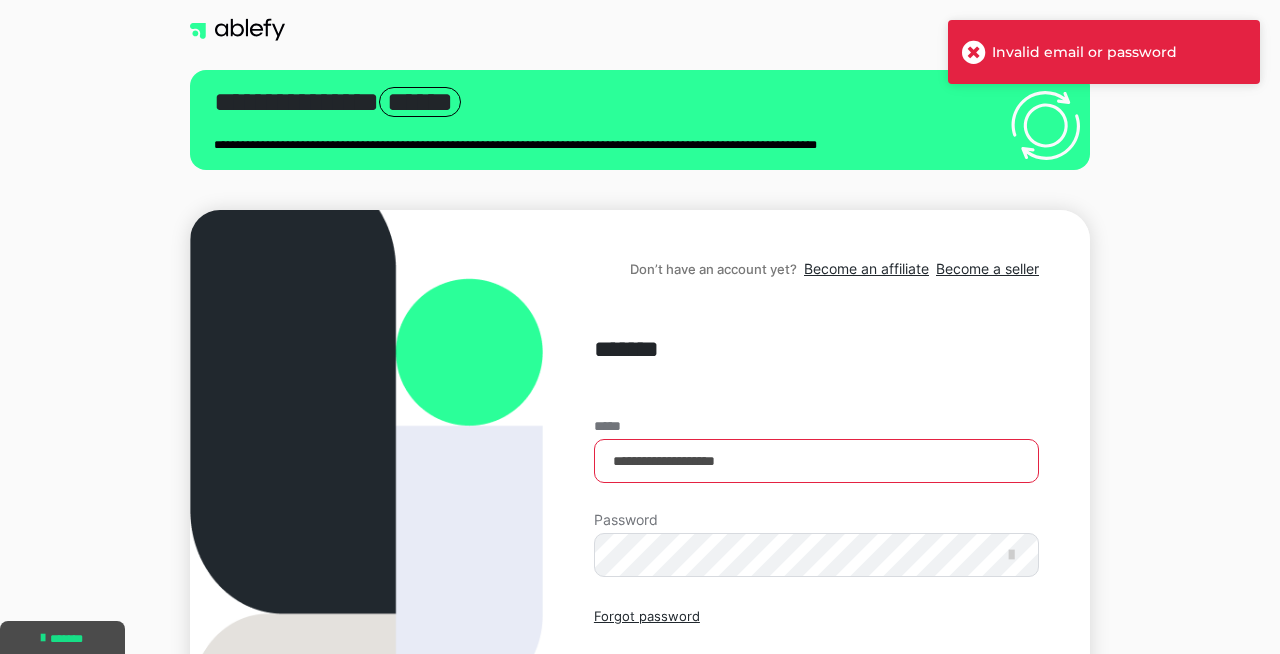 type on "**********" 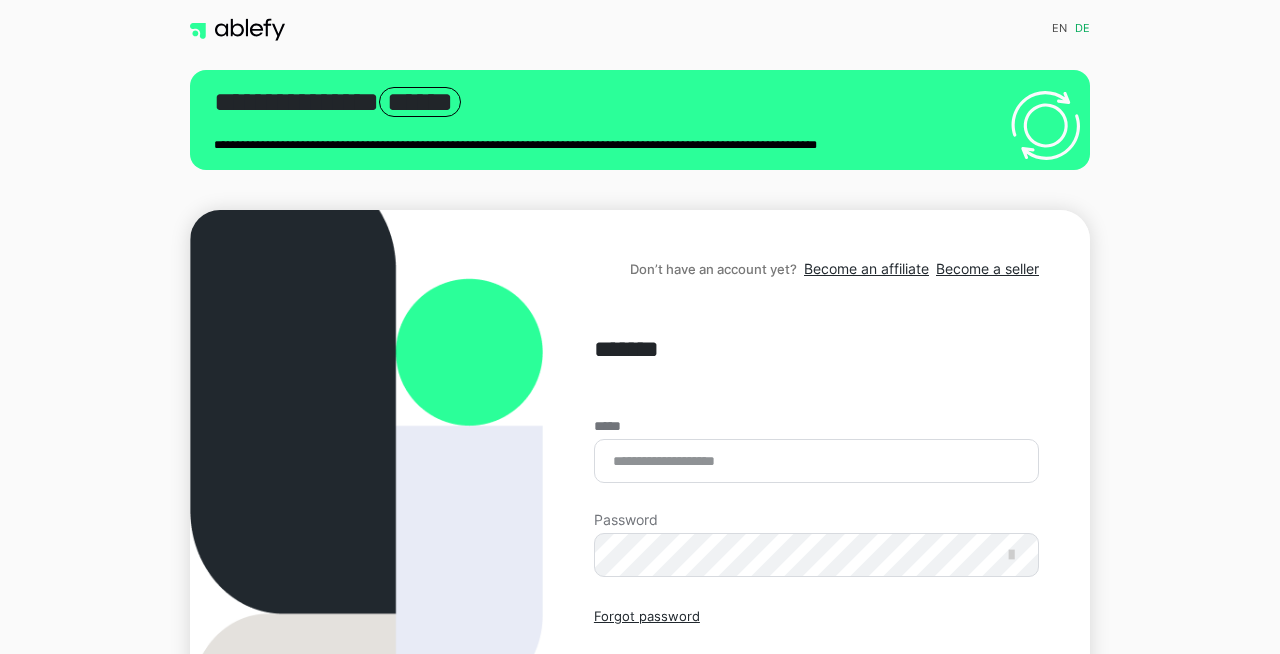 scroll, scrollTop: 0, scrollLeft: 0, axis: both 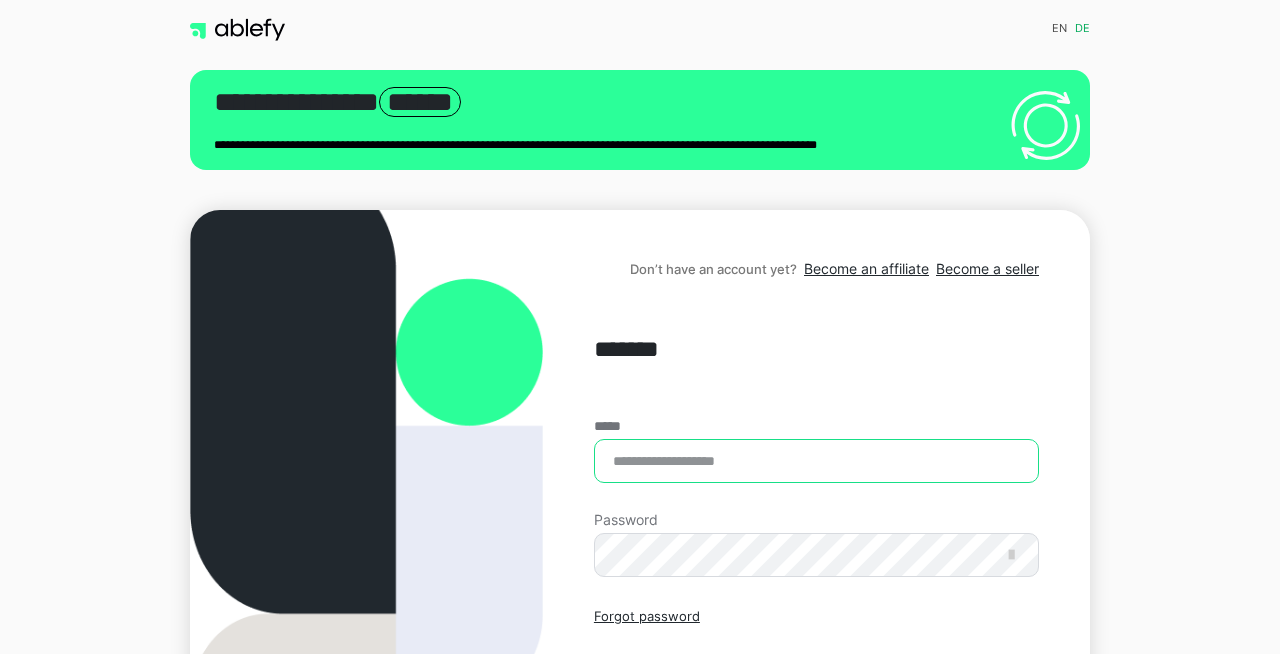 type on "**********" 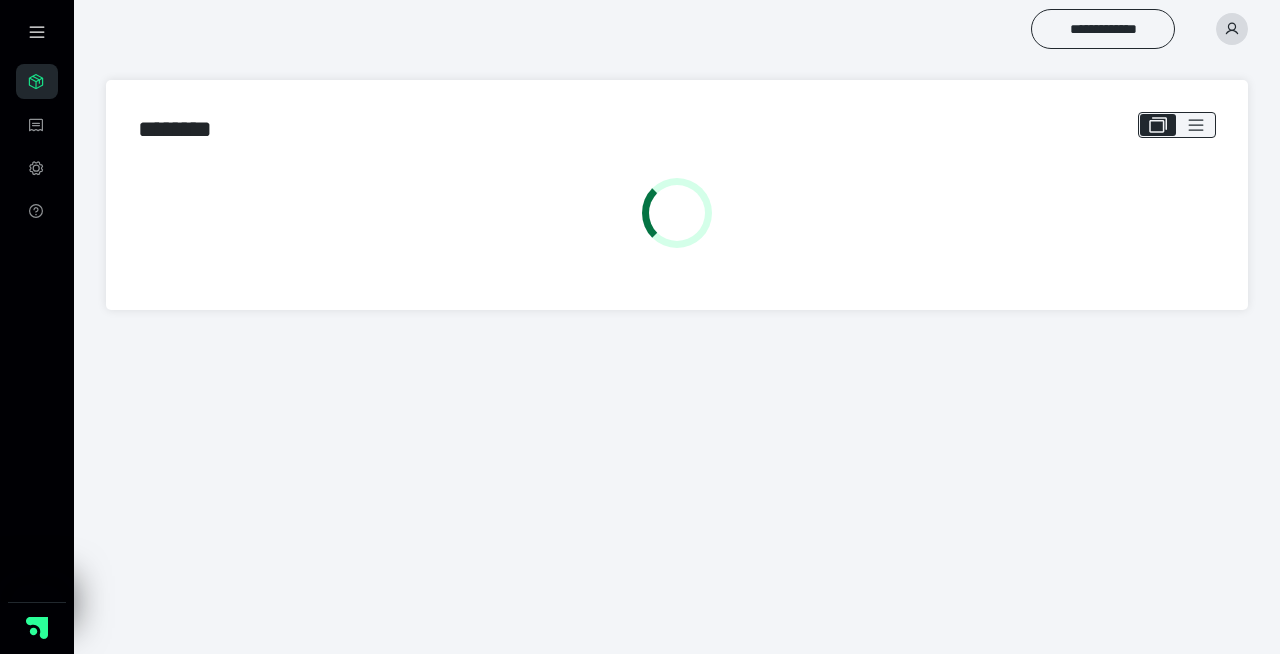 scroll, scrollTop: 0, scrollLeft: 0, axis: both 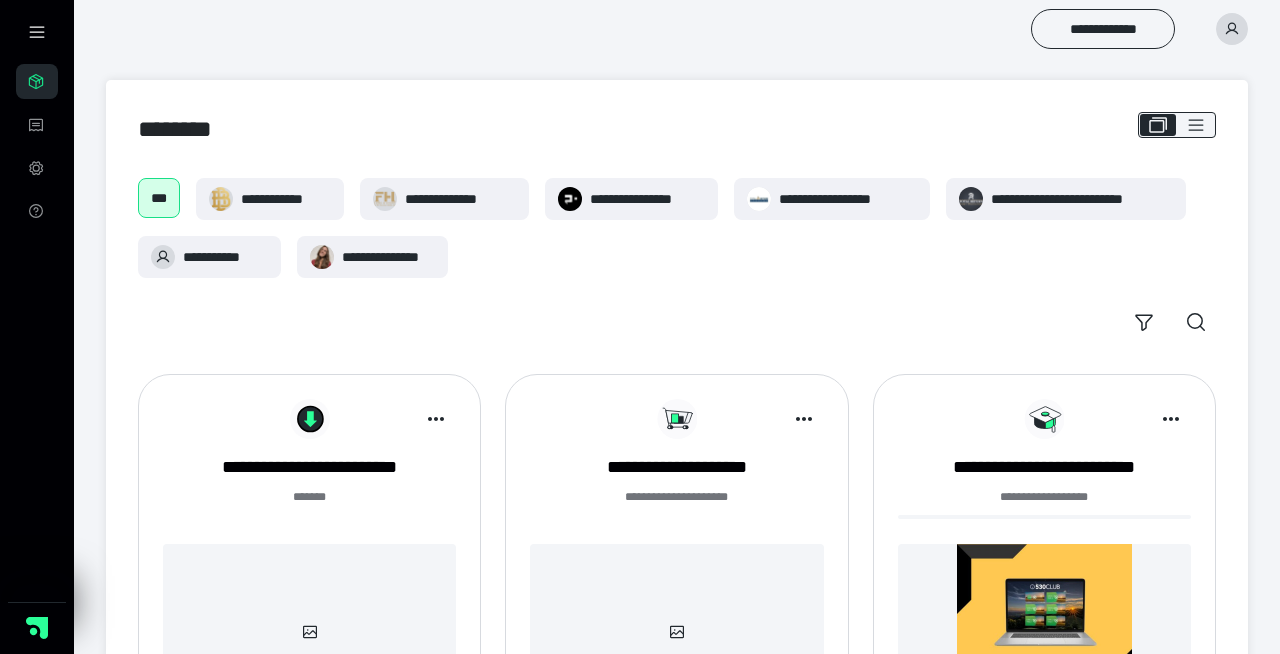 click 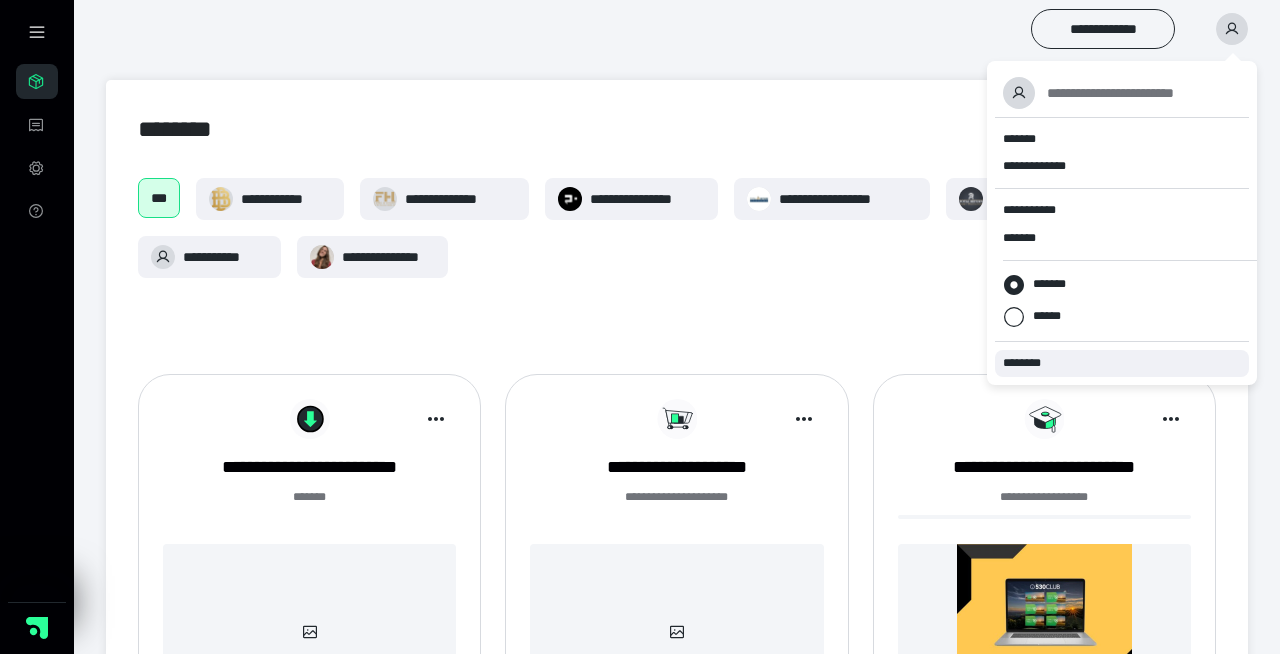 click on "********" at bounding box center (1122, 363) 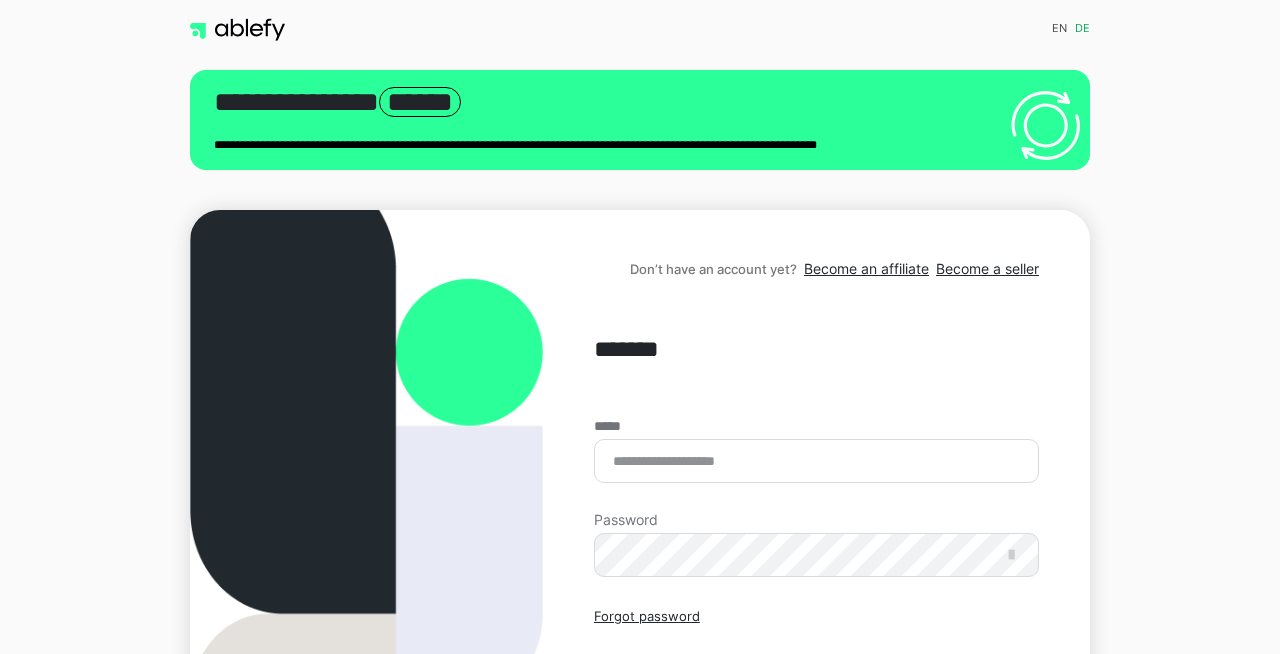 scroll, scrollTop: 0, scrollLeft: 0, axis: both 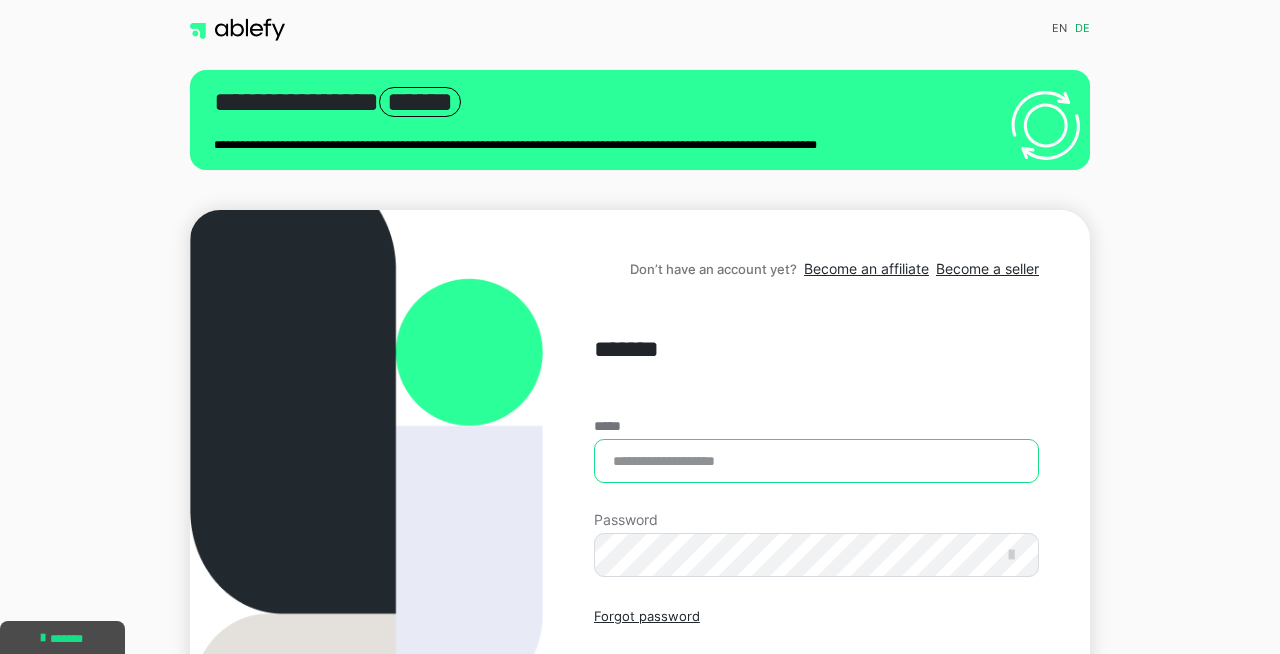 click on "*****" at bounding box center [816, 461] 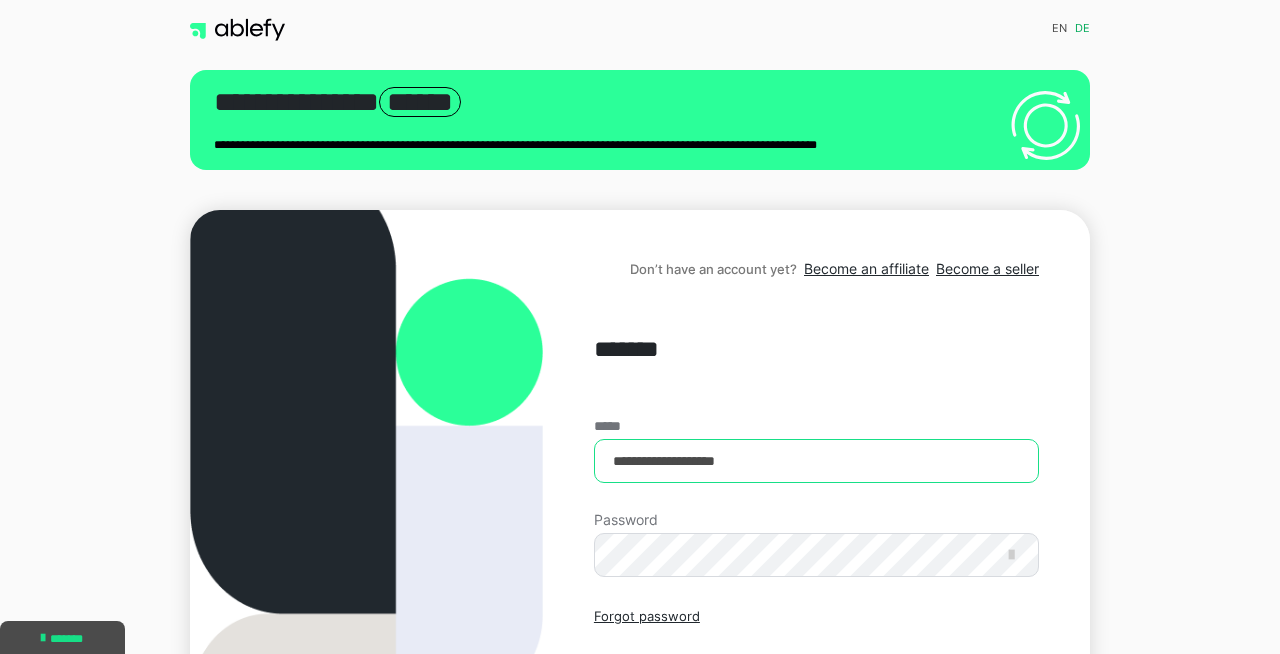 type on "**********" 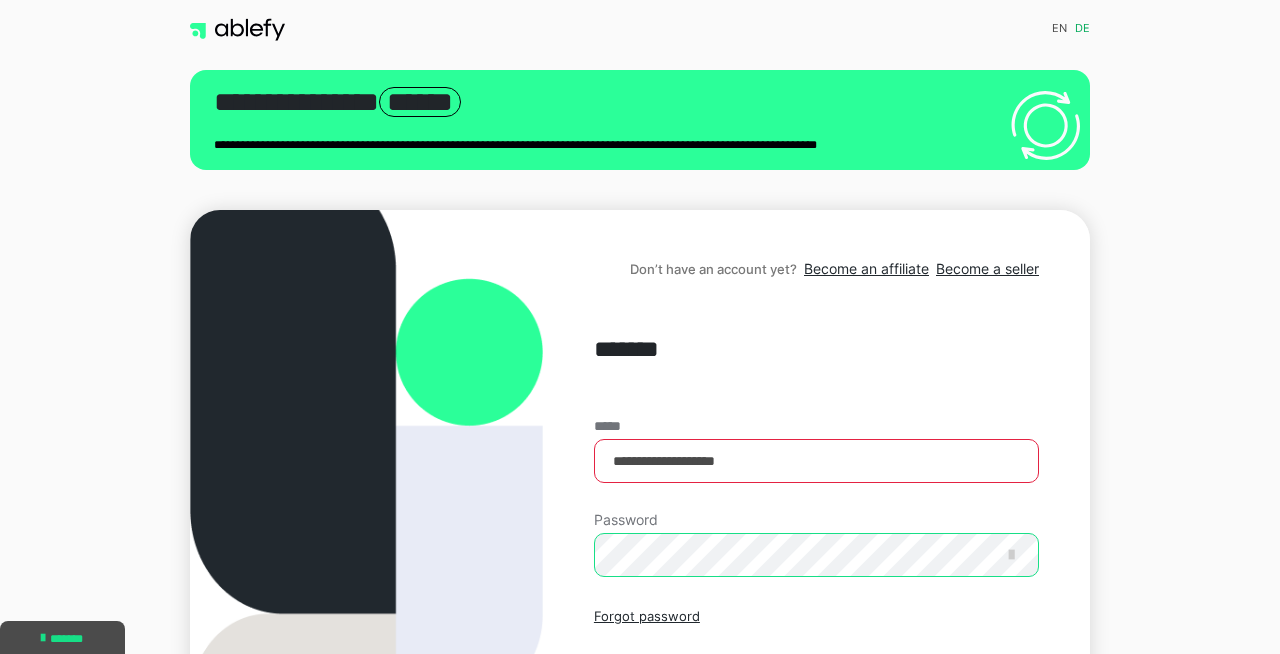 click on "Sign in" at bounding box center [816, 703] 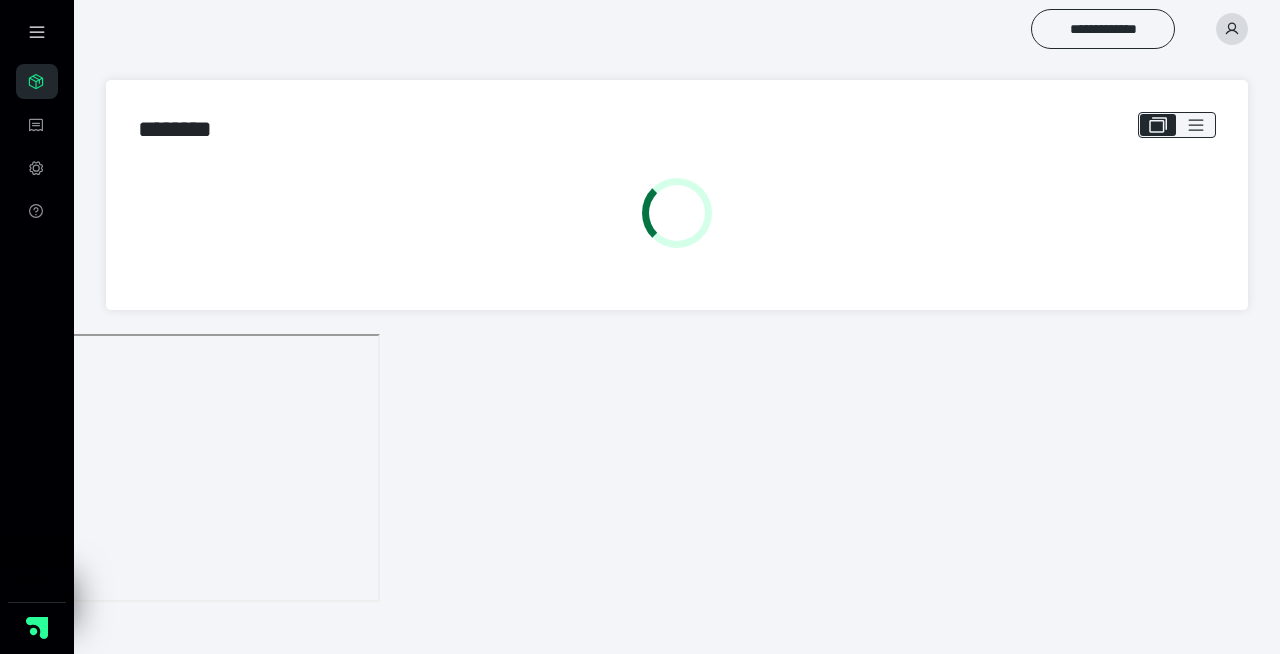 scroll, scrollTop: 0, scrollLeft: 0, axis: both 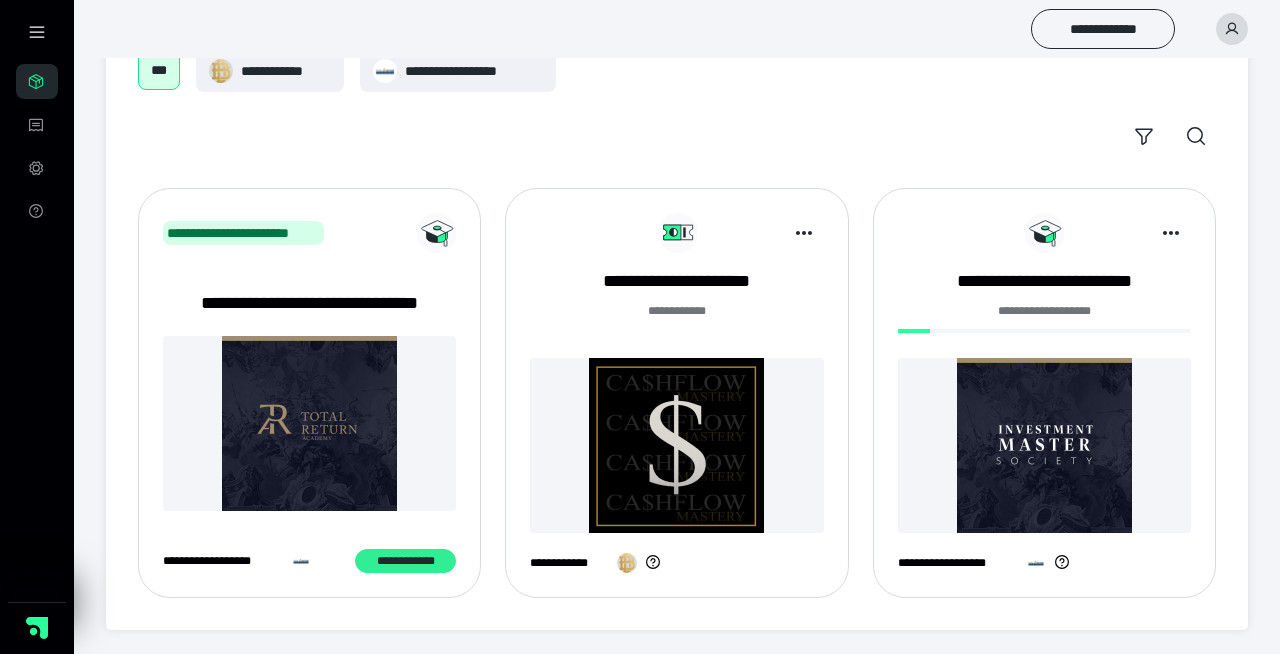 click on "**********" at bounding box center (405, 561) 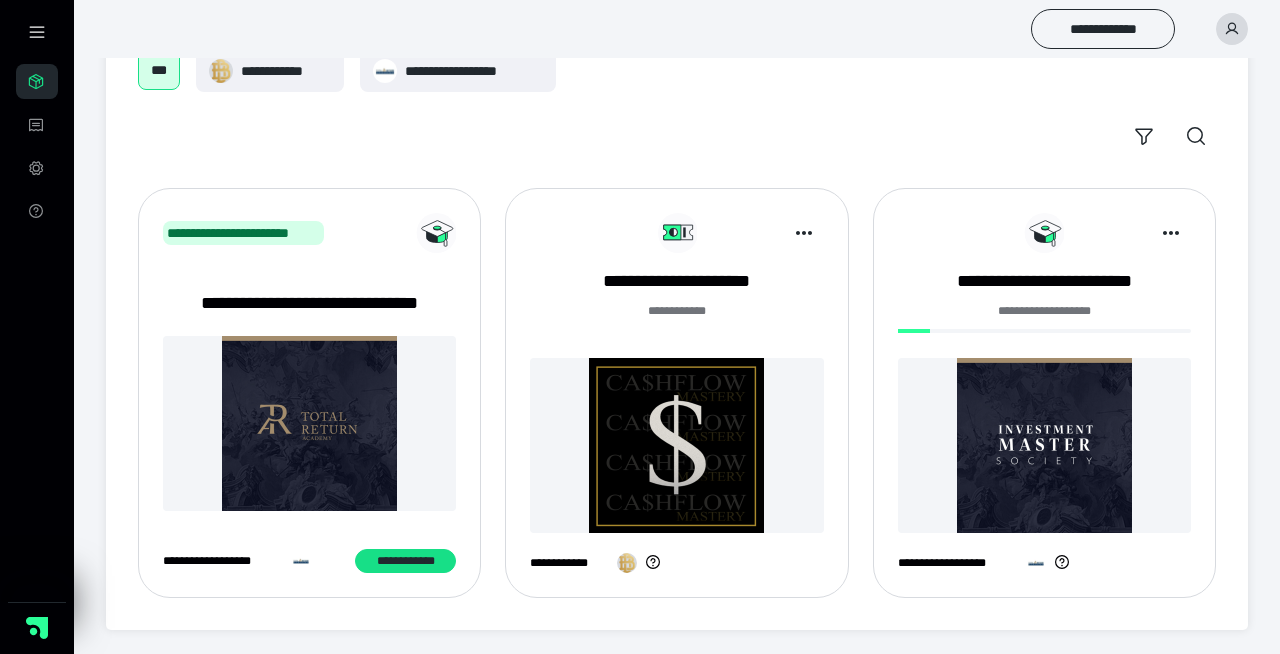 type 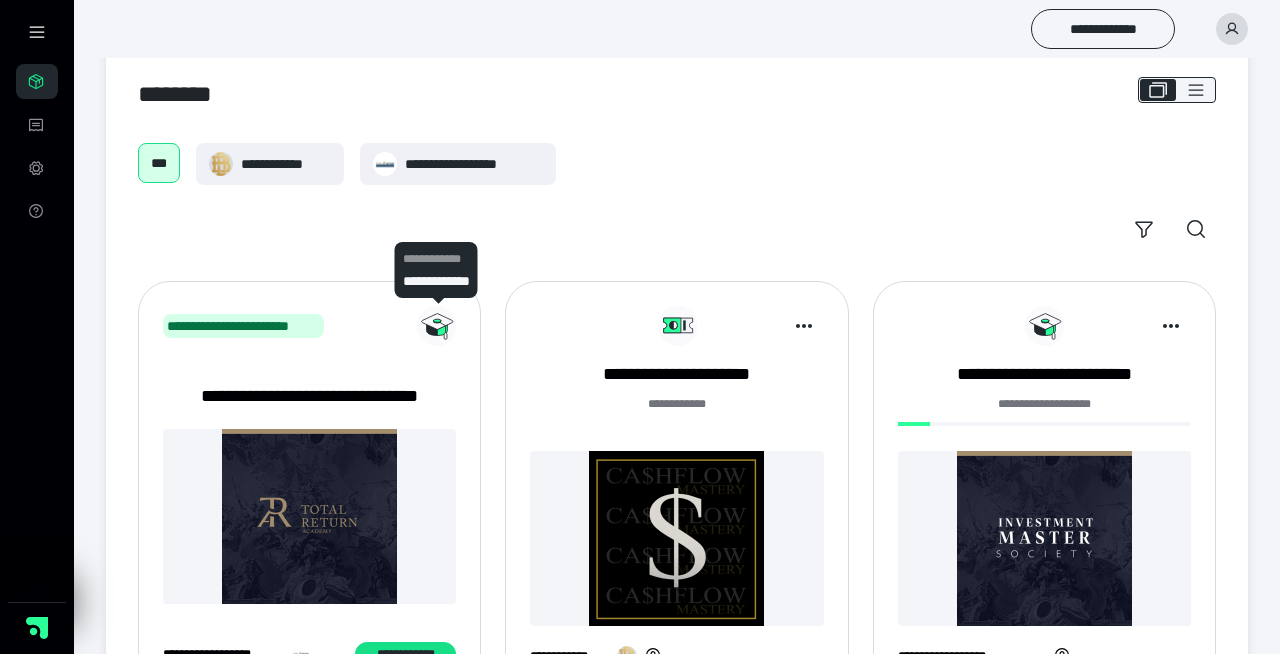 scroll, scrollTop: 27, scrollLeft: 0, axis: vertical 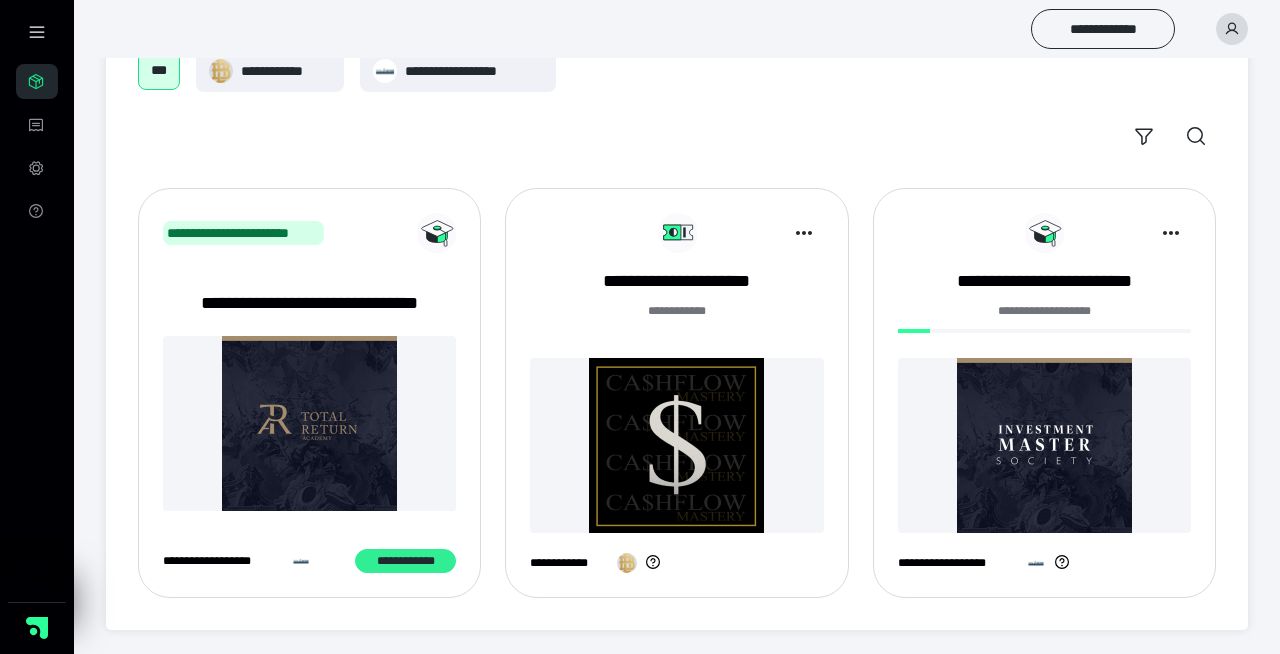 click on "**********" at bounding box center (405, 561) 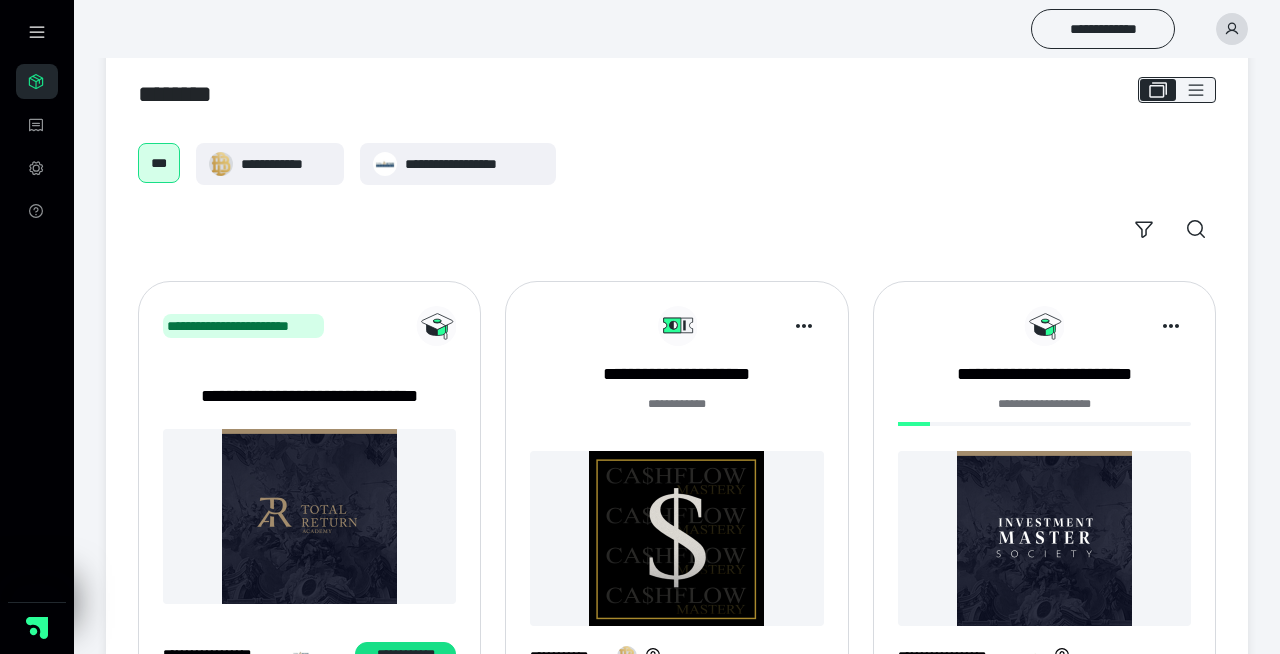 scroll, scrollTop: 0, scrollLeft: 0, axis: both 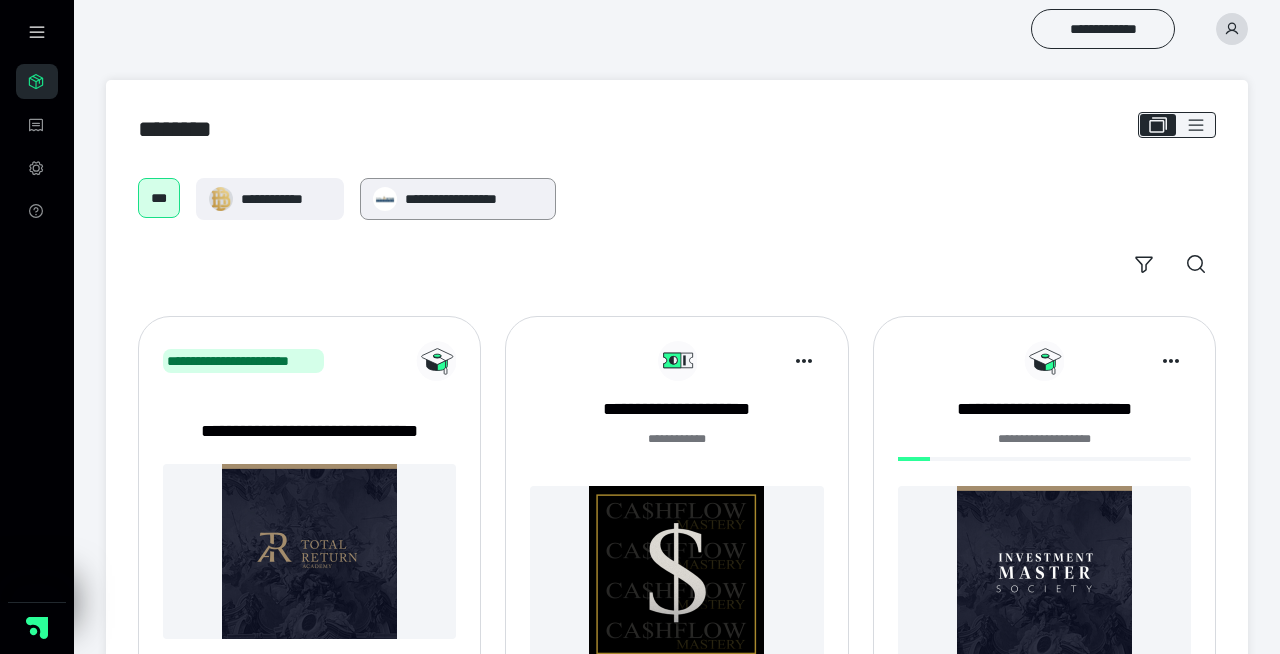 click on "**********" at bounding box center [474, 199] 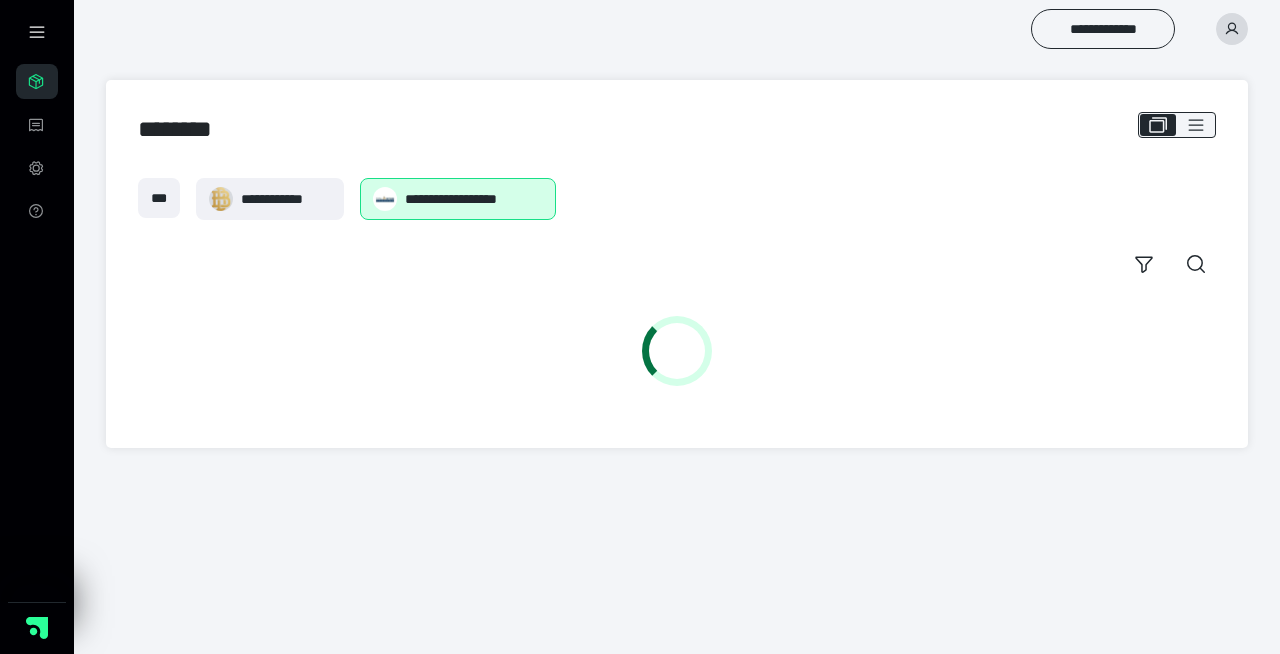 scroll, scrollTop: 0, scrollLeft: 0, axis: both 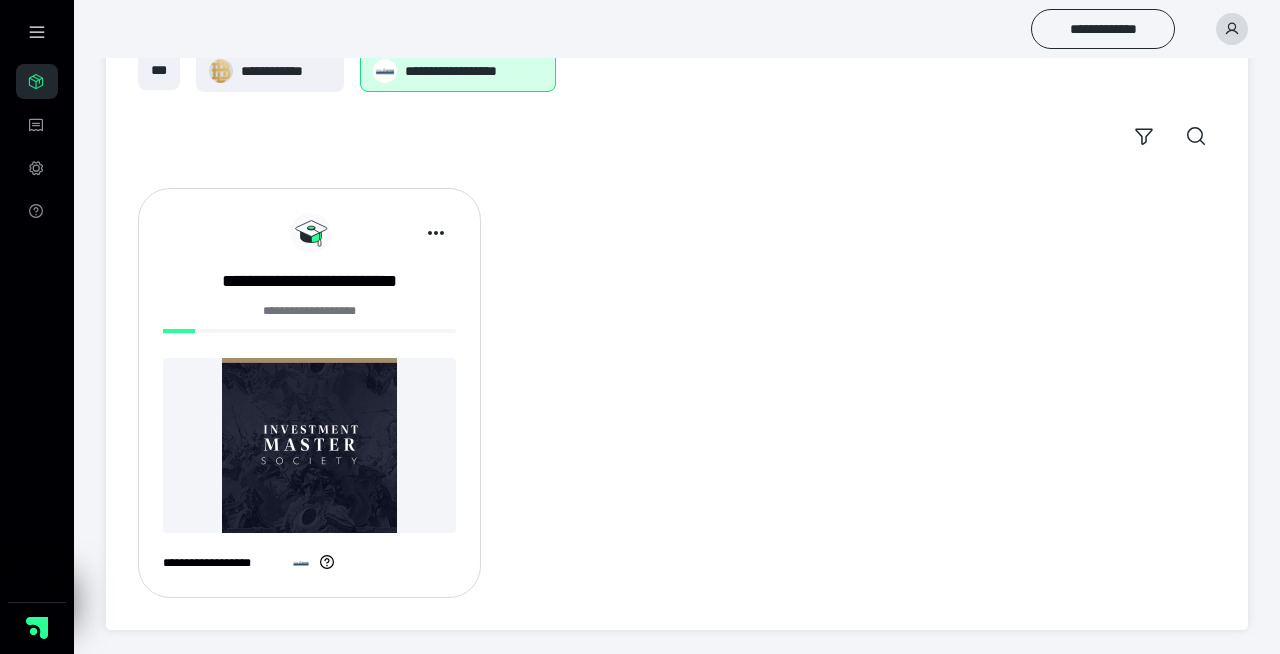 click at bounding box center (309, 445) 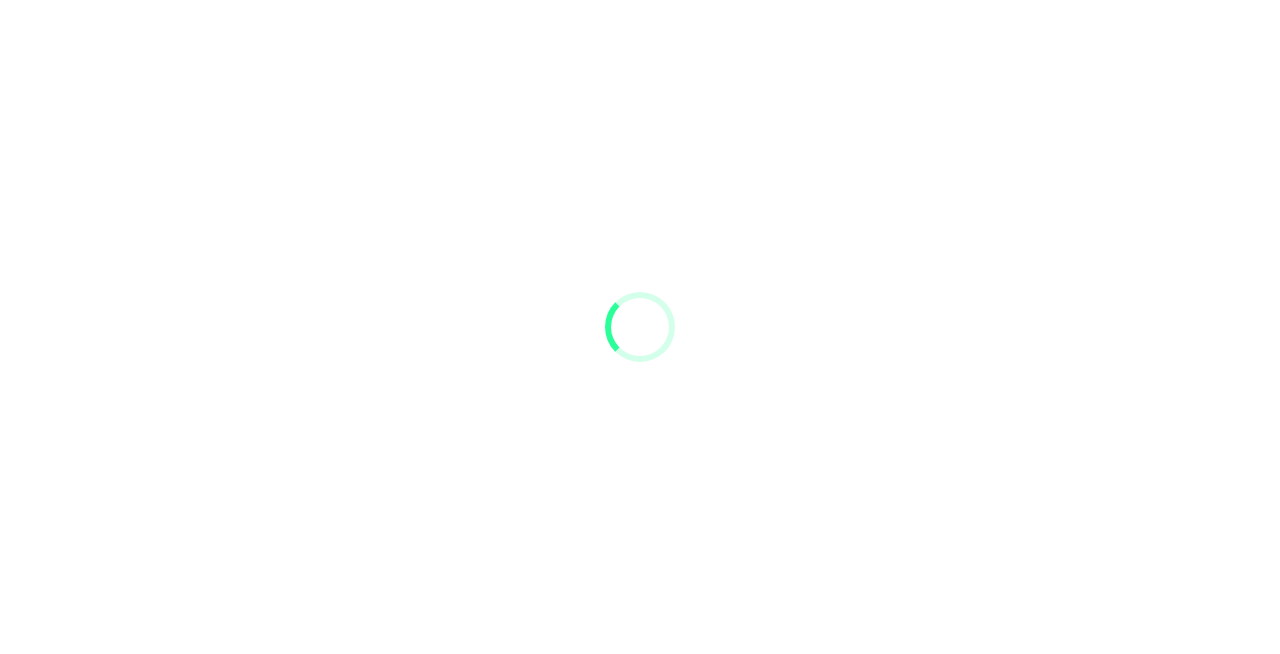 scroll, scrollTop: 0, scrollLeft: 0, axis: both 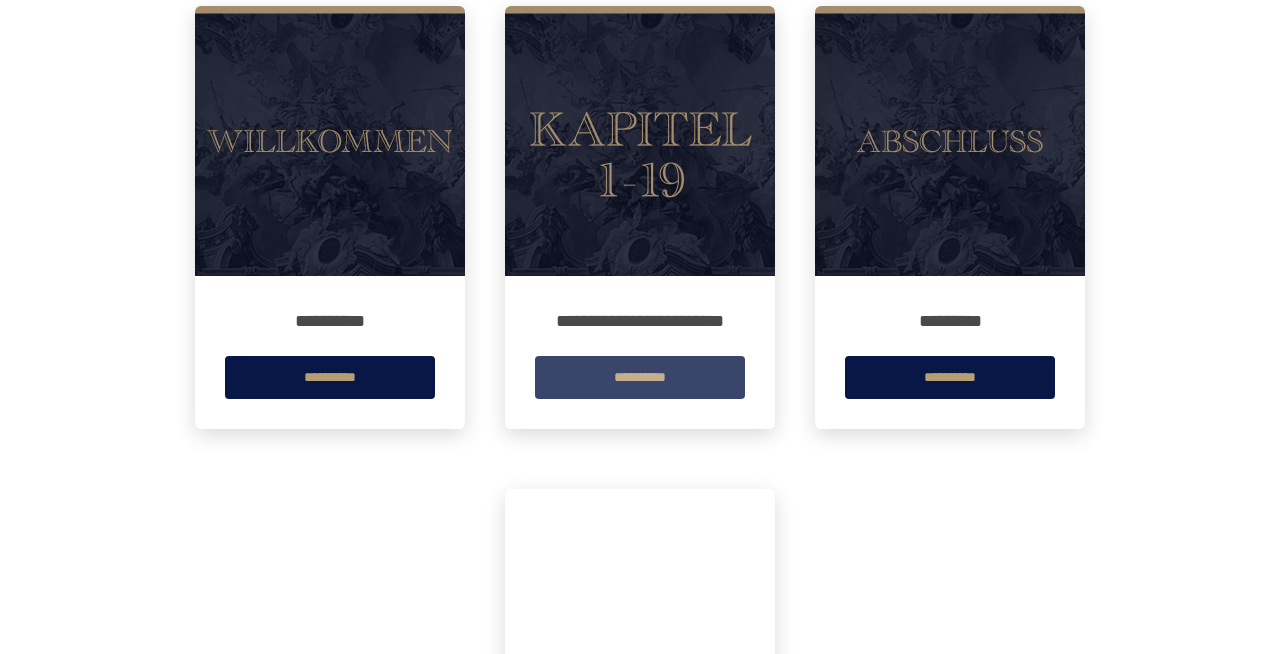 click on "**********" at bounding box center (640, 377) 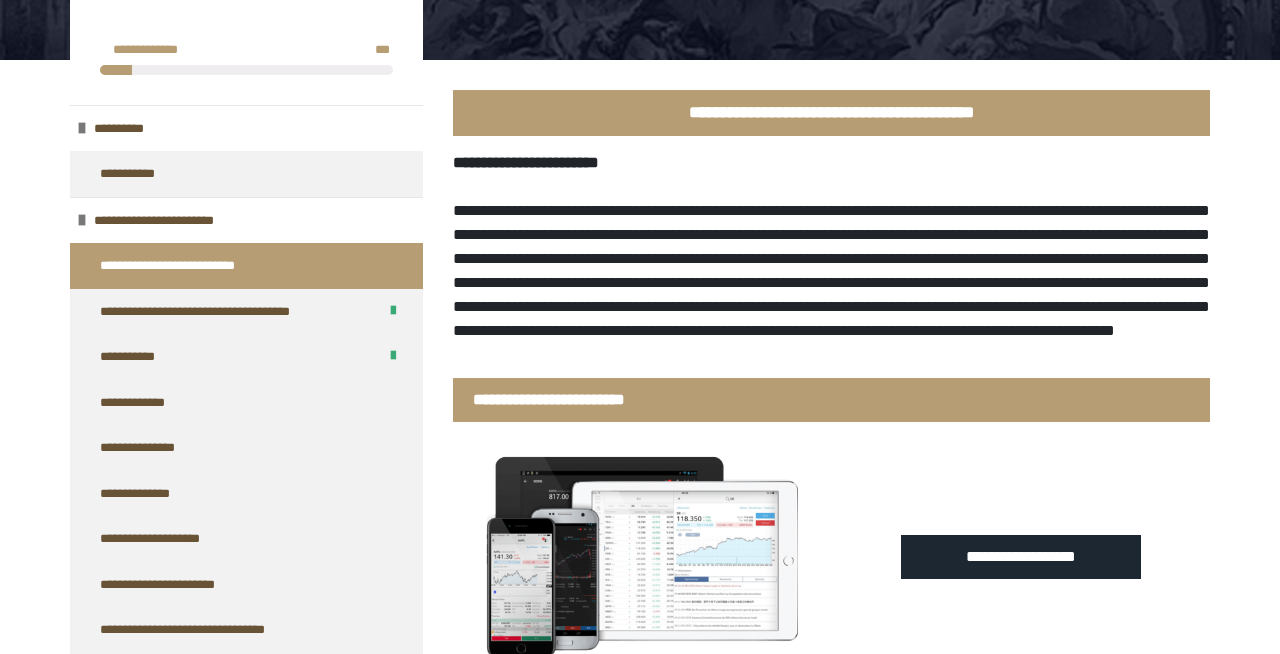 scroll, scrollTop: 444, scrollLeft: 0, axis: vertical 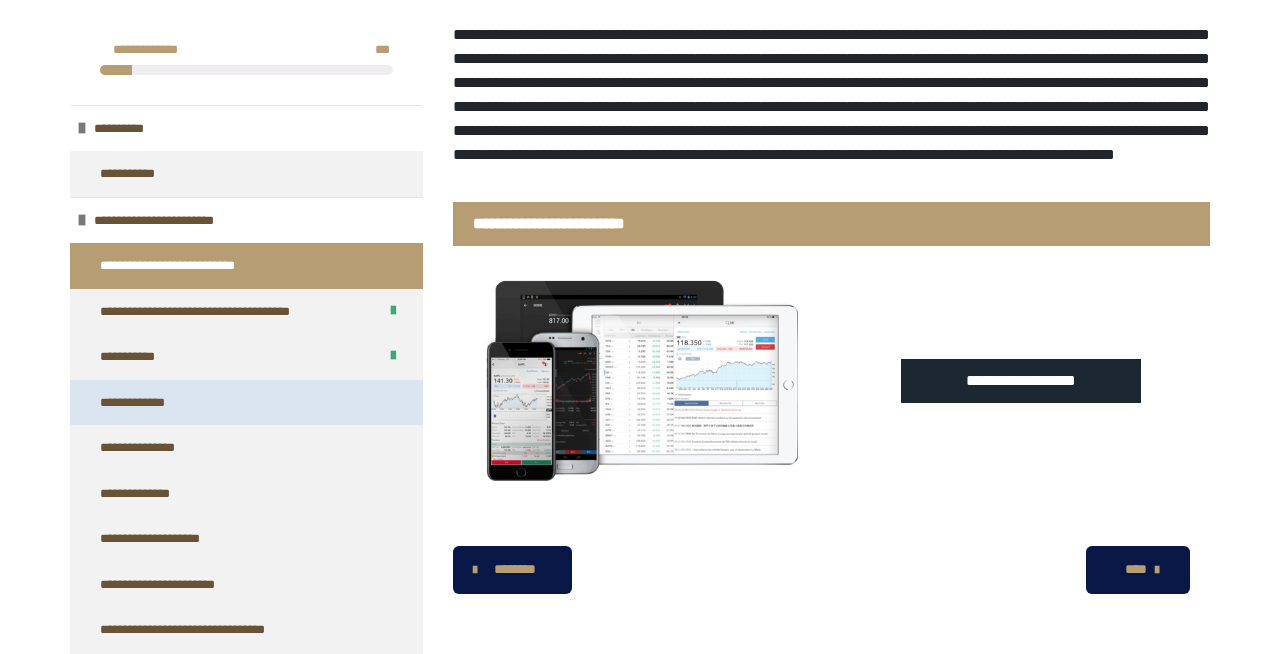 click on "**********" at bounding box center [246, 403] 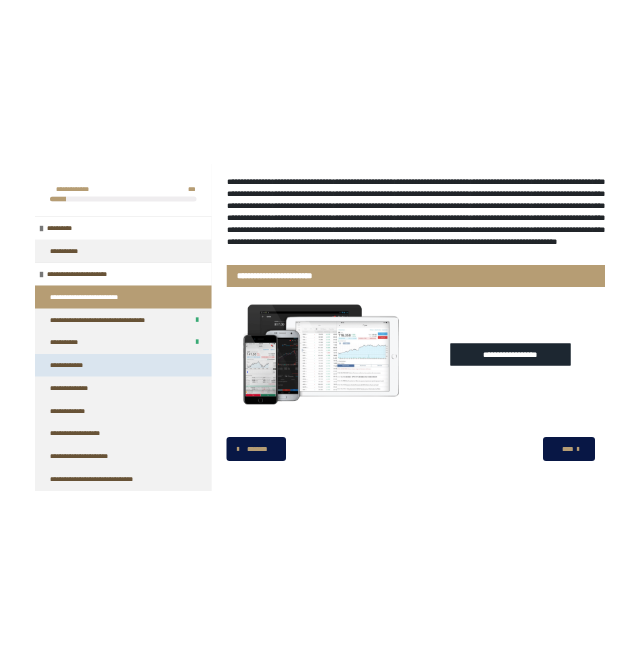 scroll, scrollTop: 270, scrollLeft: 0, axis: vertical 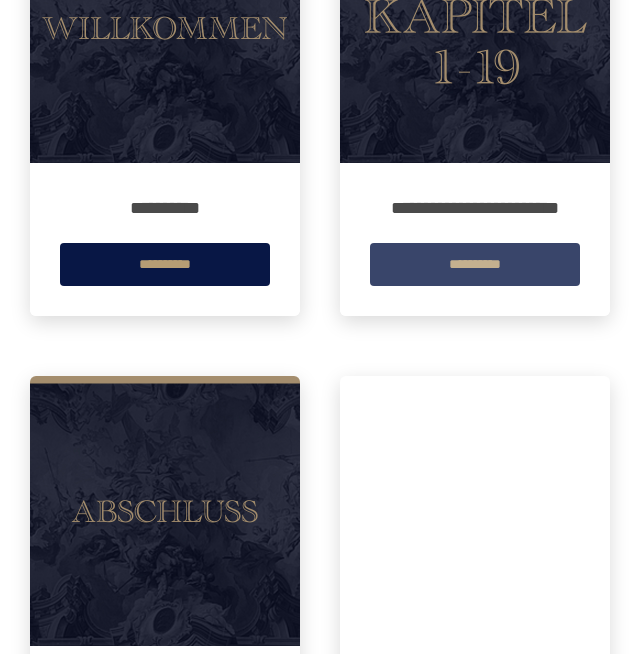 click on "**********" at bounding box center [475, 264] 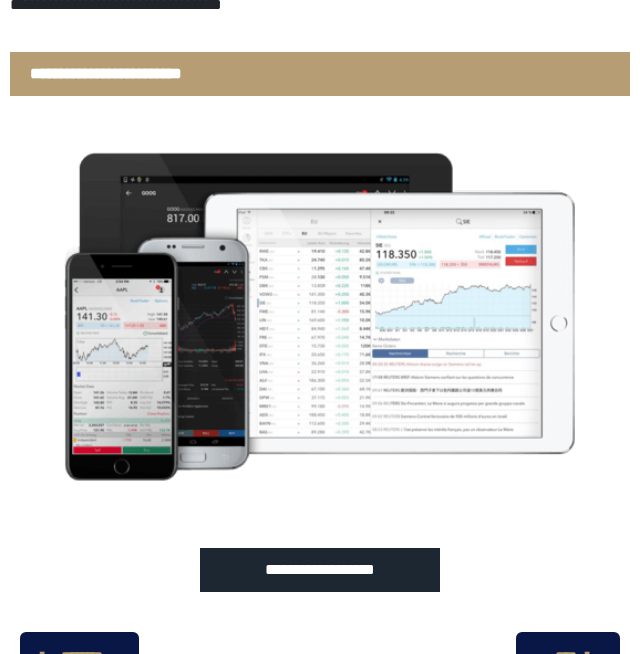 scroll, scrollTop: 684, scrollLeft: 0, axis: vertical 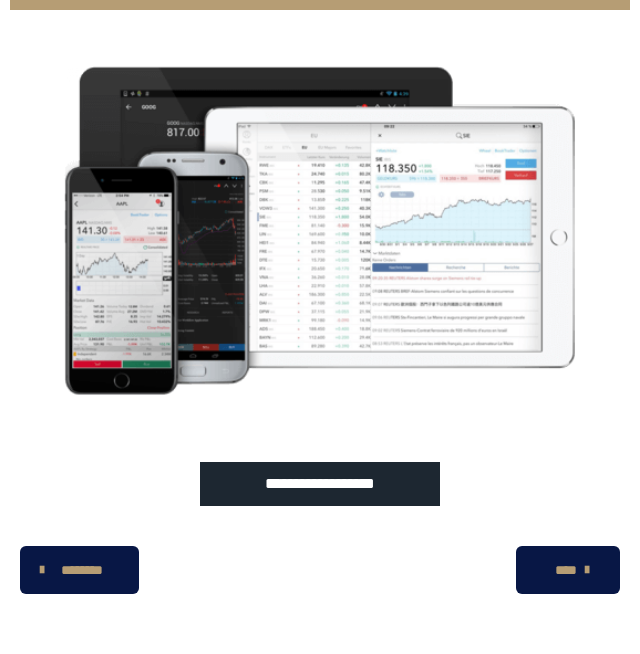 click on "****" at bounding box center (568, 570) 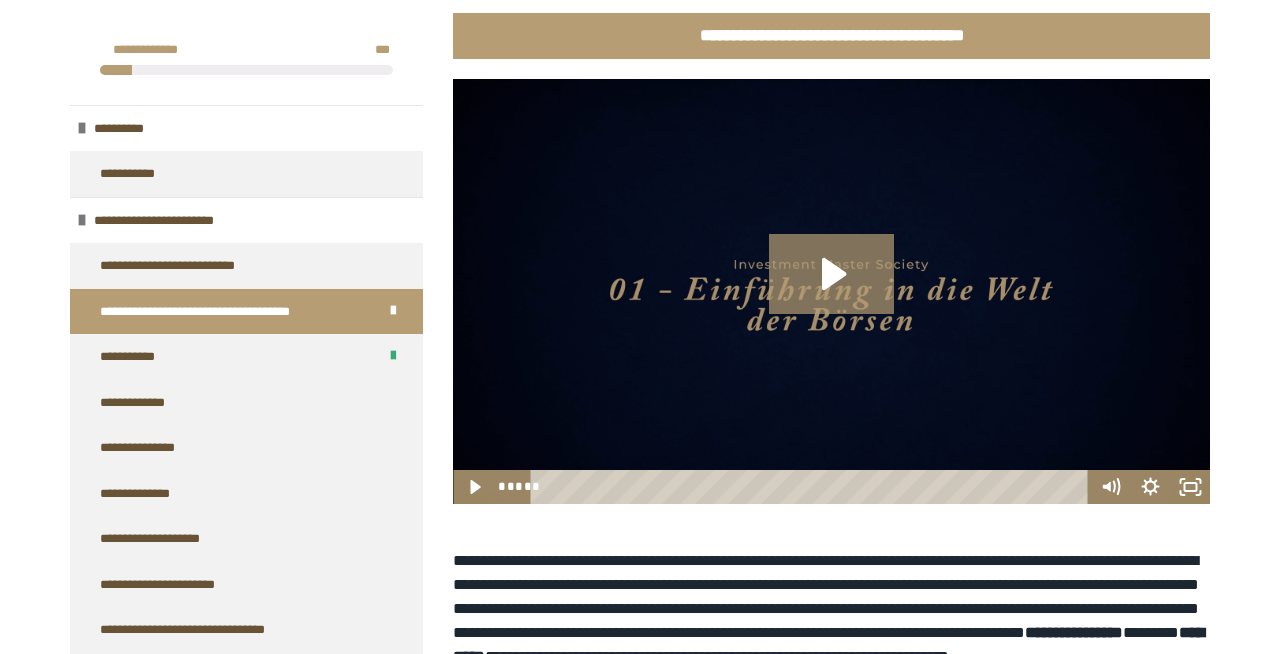scroll, scrollTop: 319, scrollLeft: 0, axis: vertical 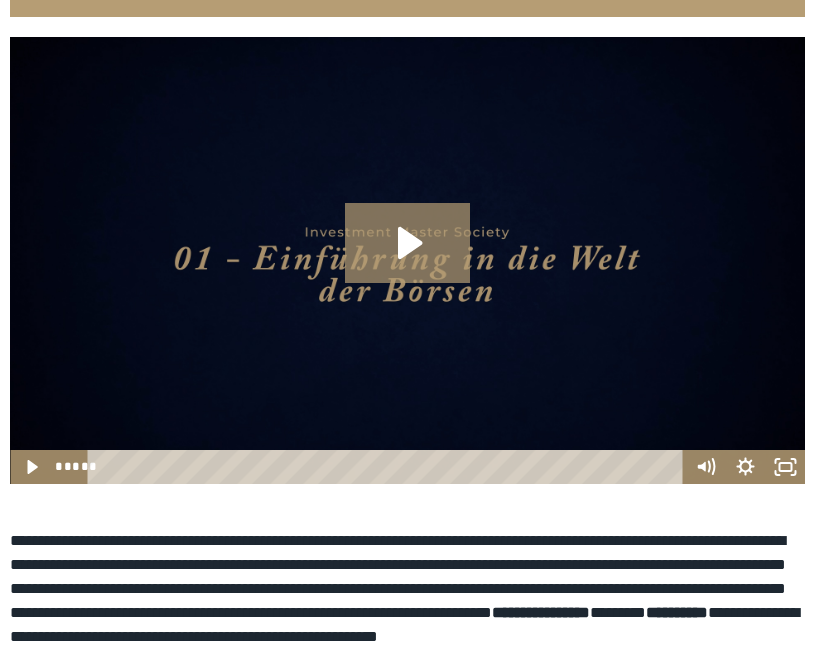 click at bounding box center (407, 260) 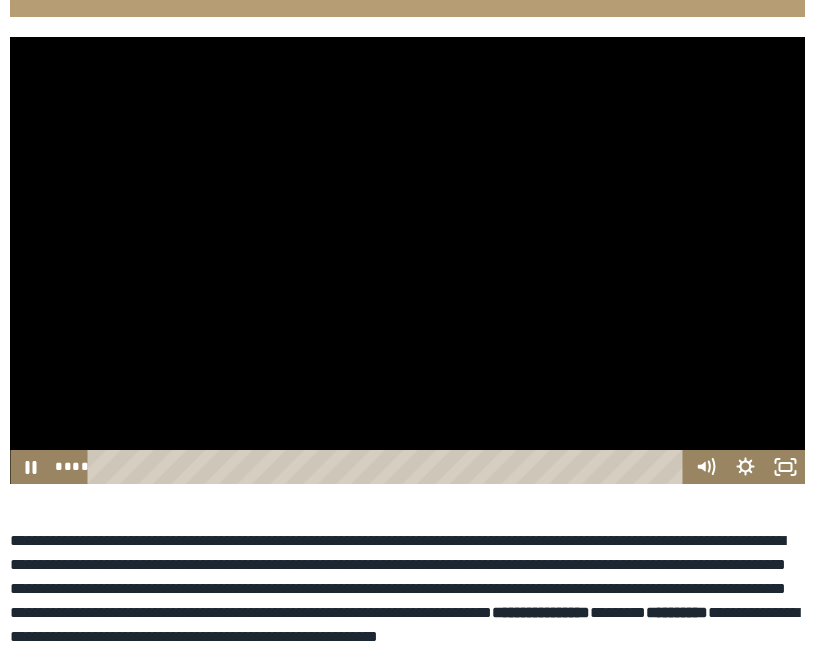 click at bounding box center [407, 260] 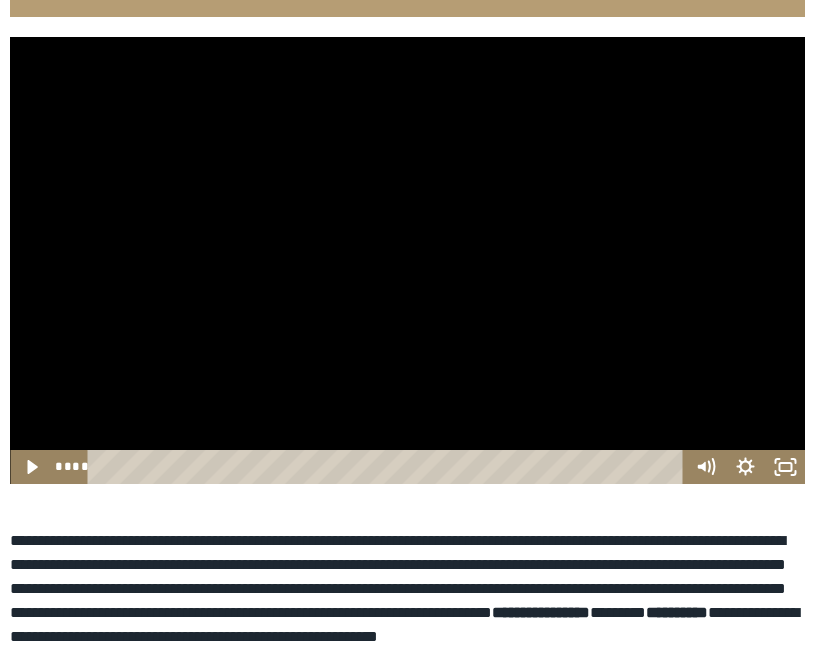click at bounding box center [407, 260] 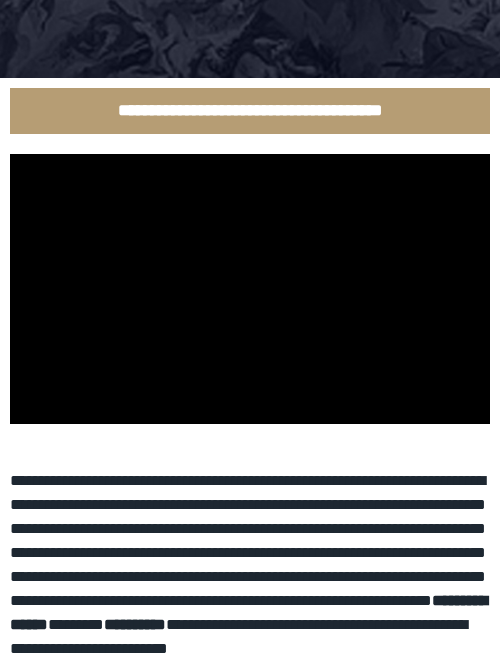 scroll, scrollTop: 0, scrollLeft: 0, axis: both 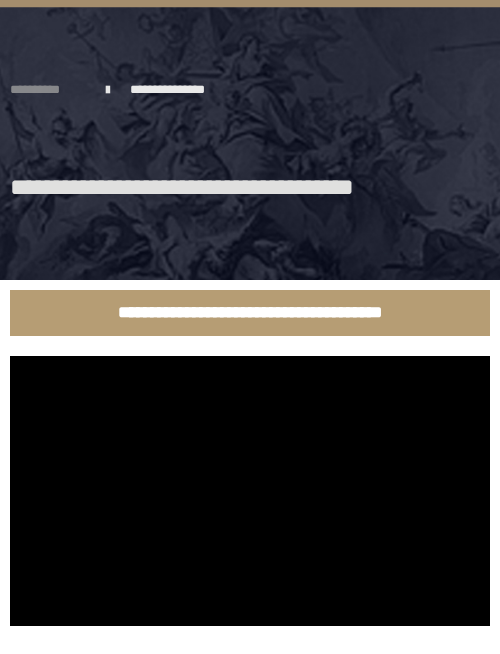 click on "**********" at bounding box center (48, 90) 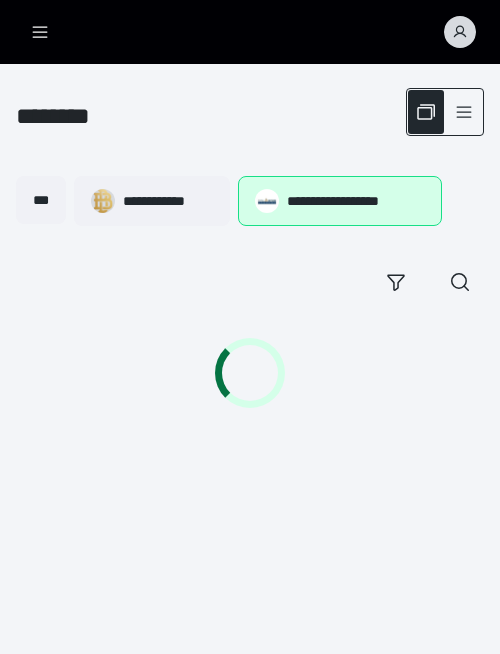 scroll, scrollTop: 0, scrollLeft: 0, axis: both 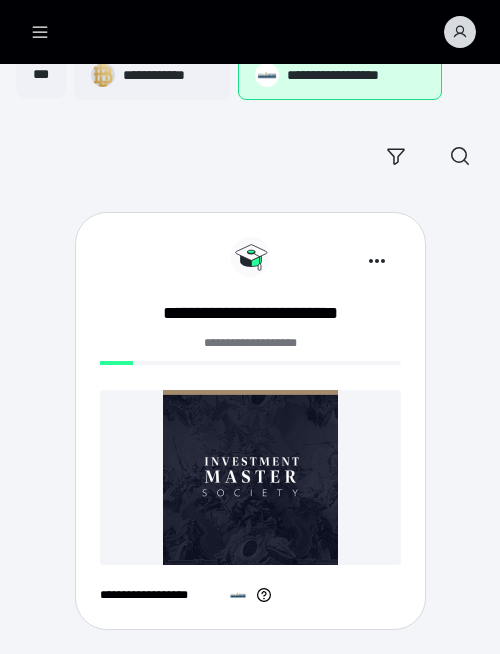 click on "**********" at bounding box center (250, 421) 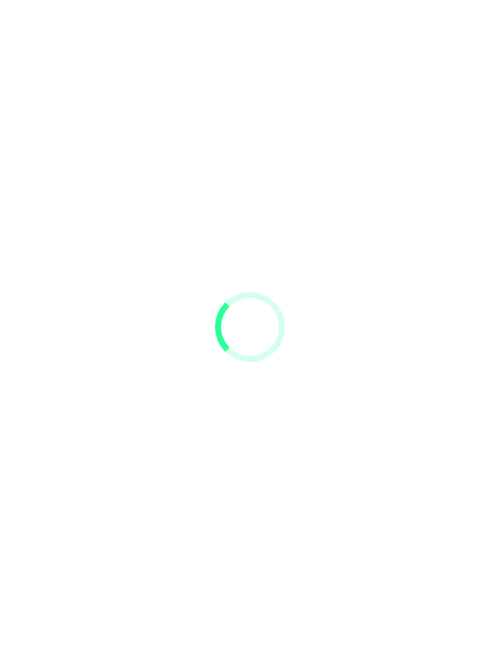 scroll, scrollTop: 0, scrollLeft: 0, axis: both 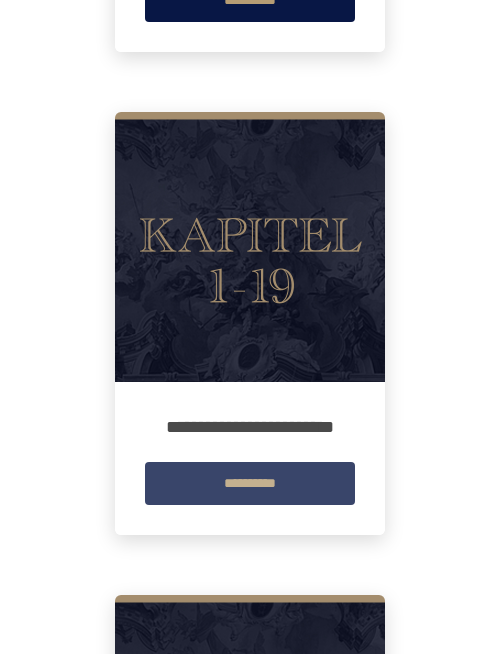 click on "**********" at bounding box center [250, 483] 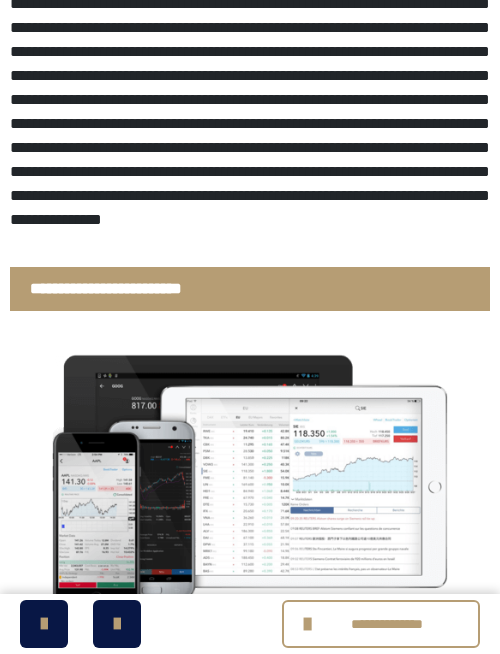 scroll, scrollTop: 588, scrollLeft: 0, axis: vertical 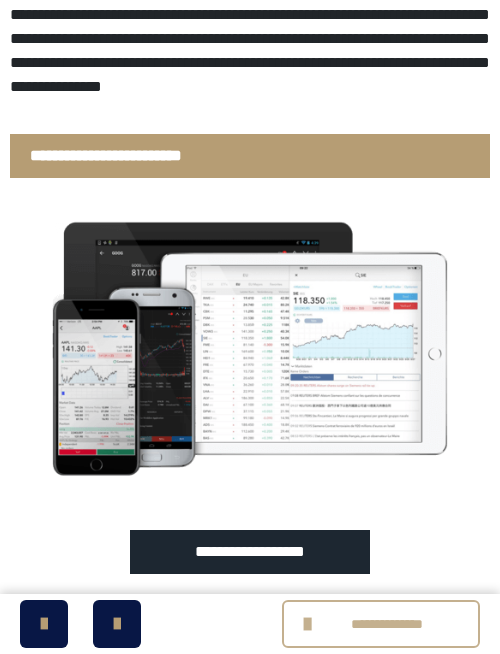 click on "**********" at bounding box center (381, 624) 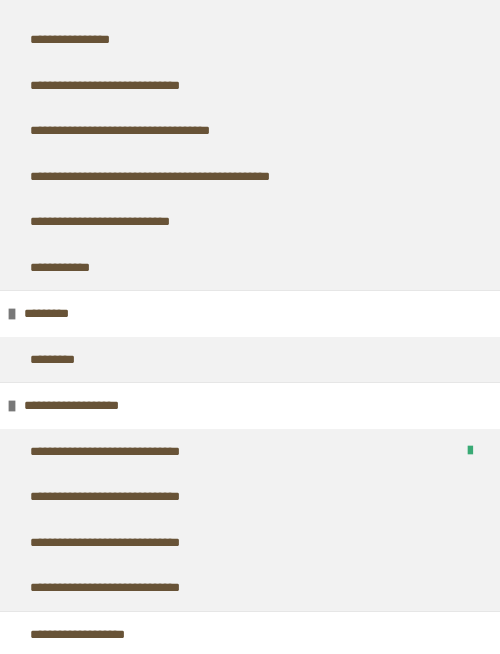 scroll, scrollTop: 999, scrollLeft: 0, axis: vertical 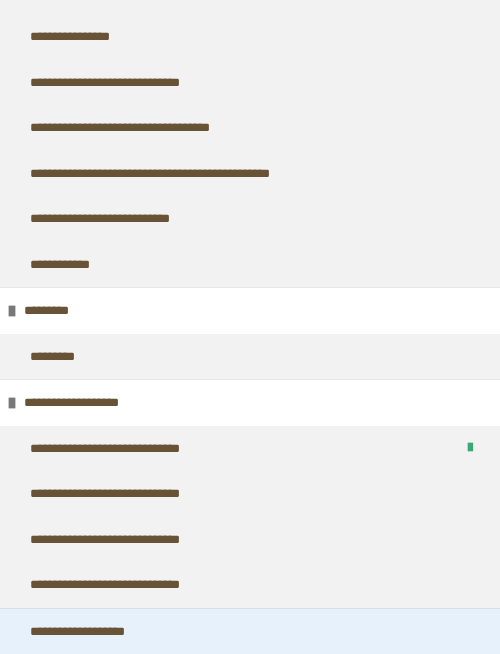 click on "**********" at bounding box center [91, 632] 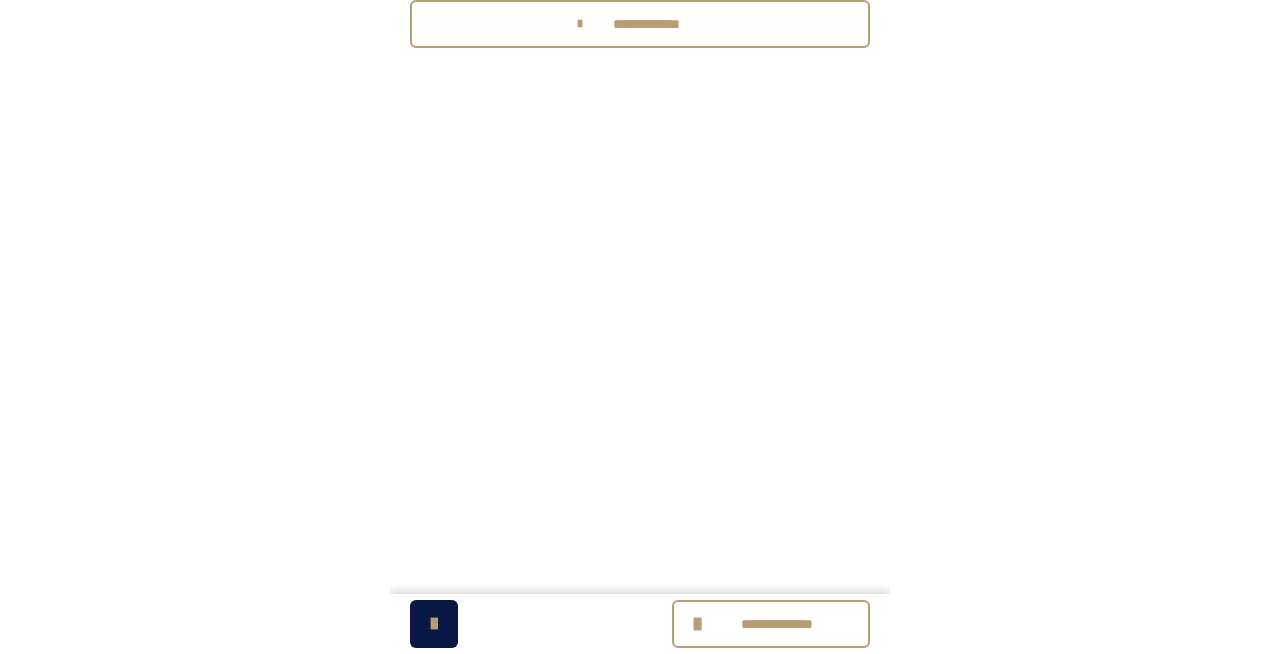 scroll, scrollTop: 0, scrollLeft: 0, axis: both 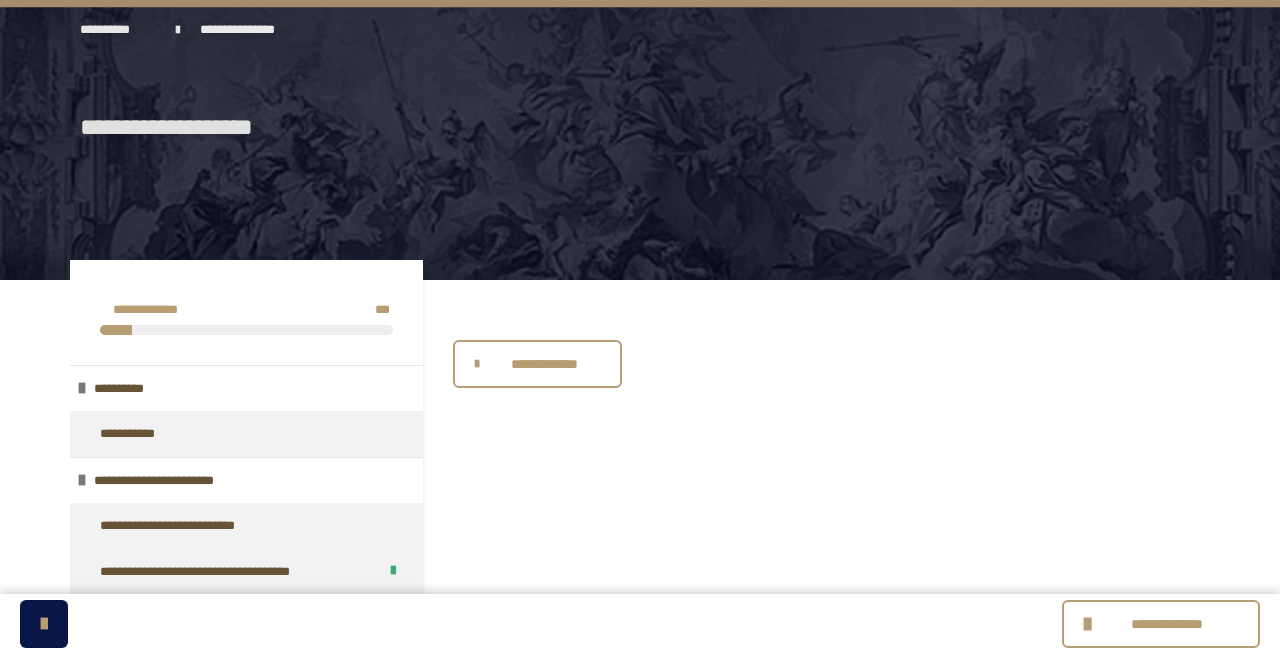 click on "**********" at bounding box center [537, 364] 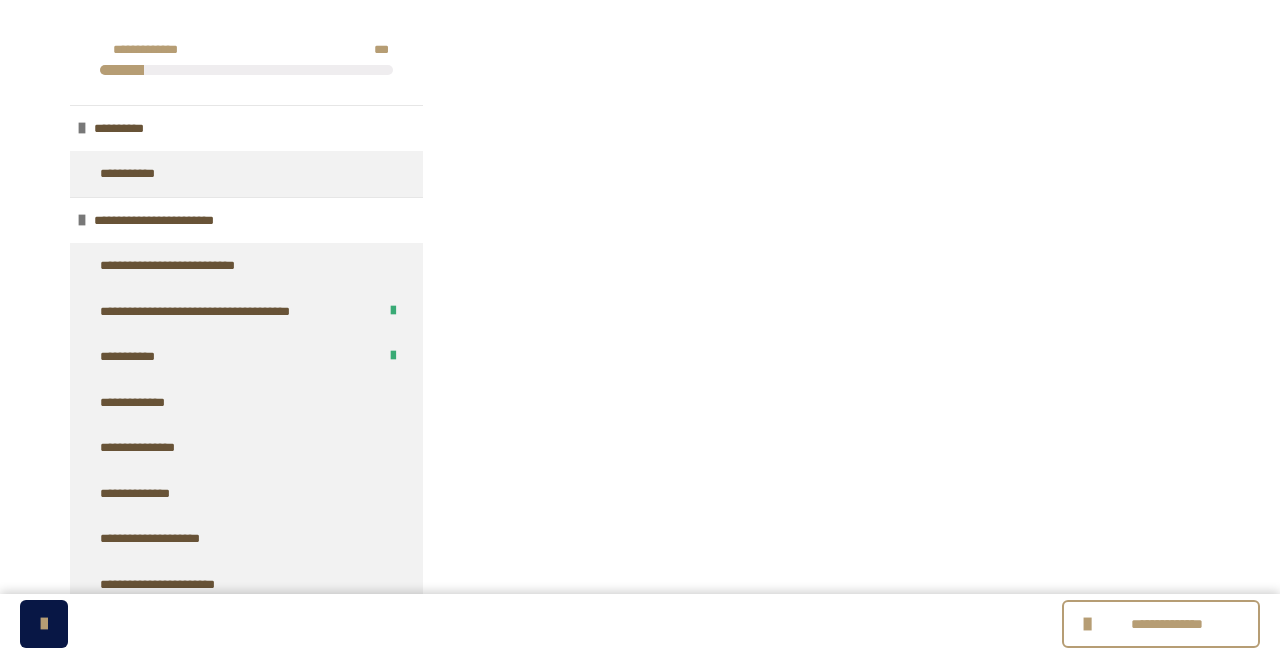 scroll, scrollTop: 340, scrollLeft: 0, axis: vertical 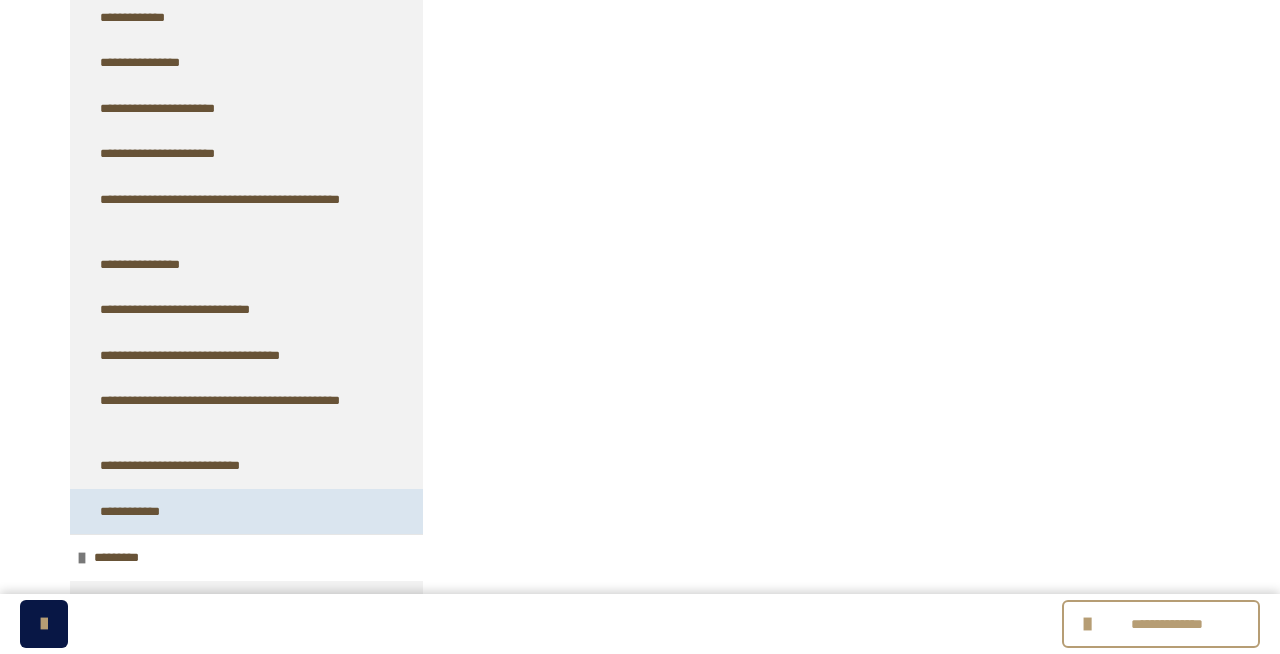click on "**********" at bounding box center (246, 512) 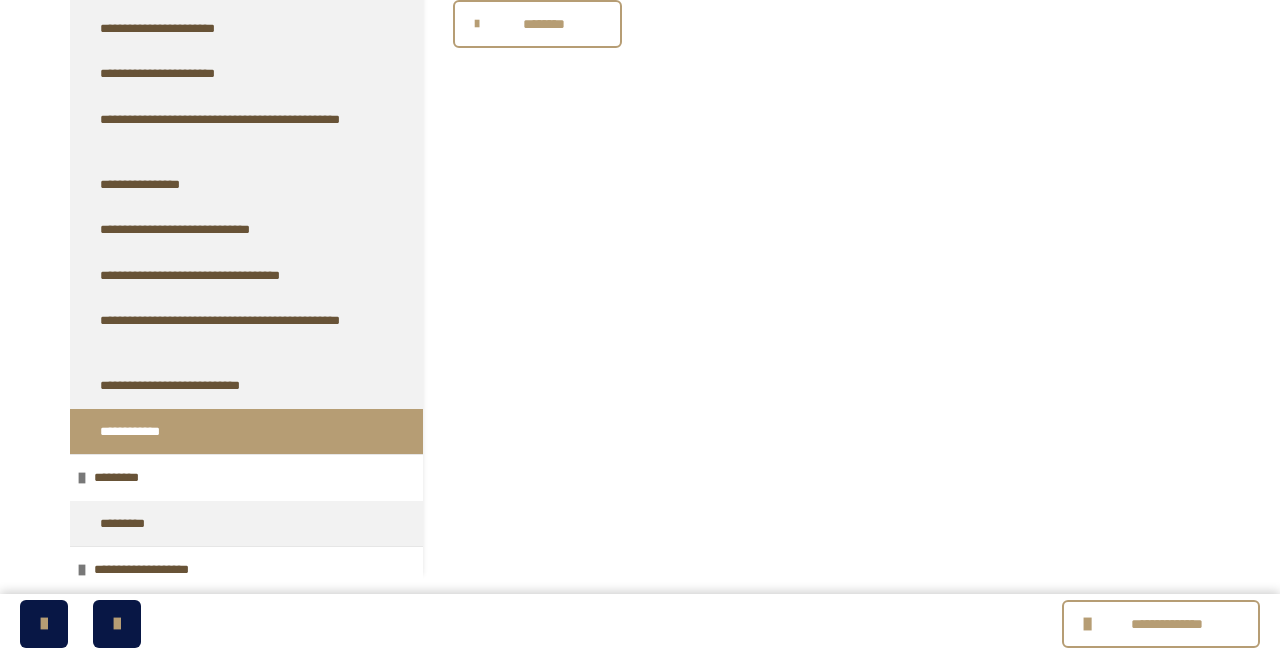 scroll, scrollTop: 0, scrollLeft: 0, axis: both 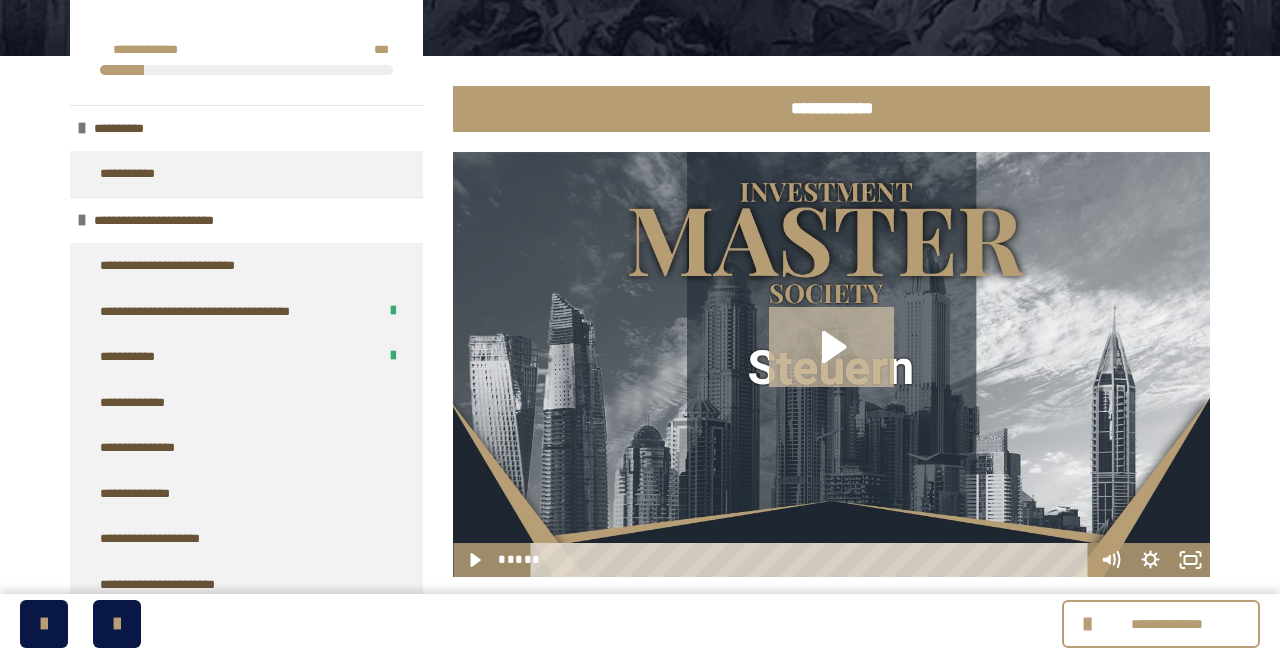 click 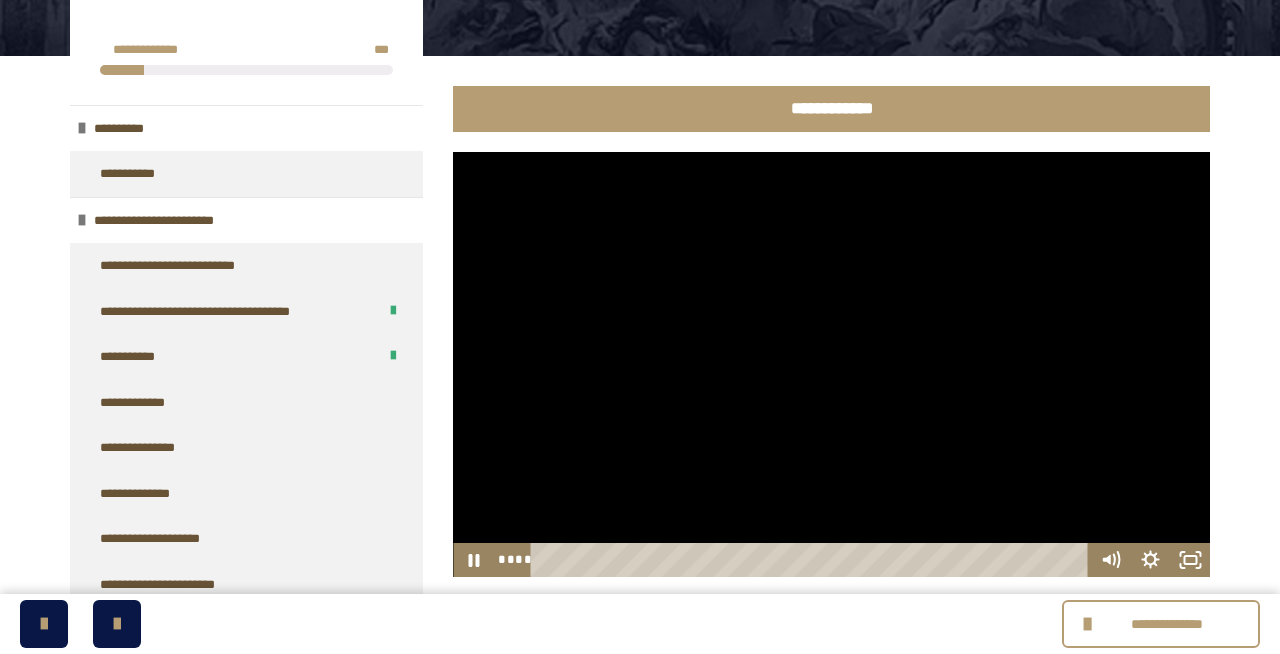 click at bounding box center (813, 560) 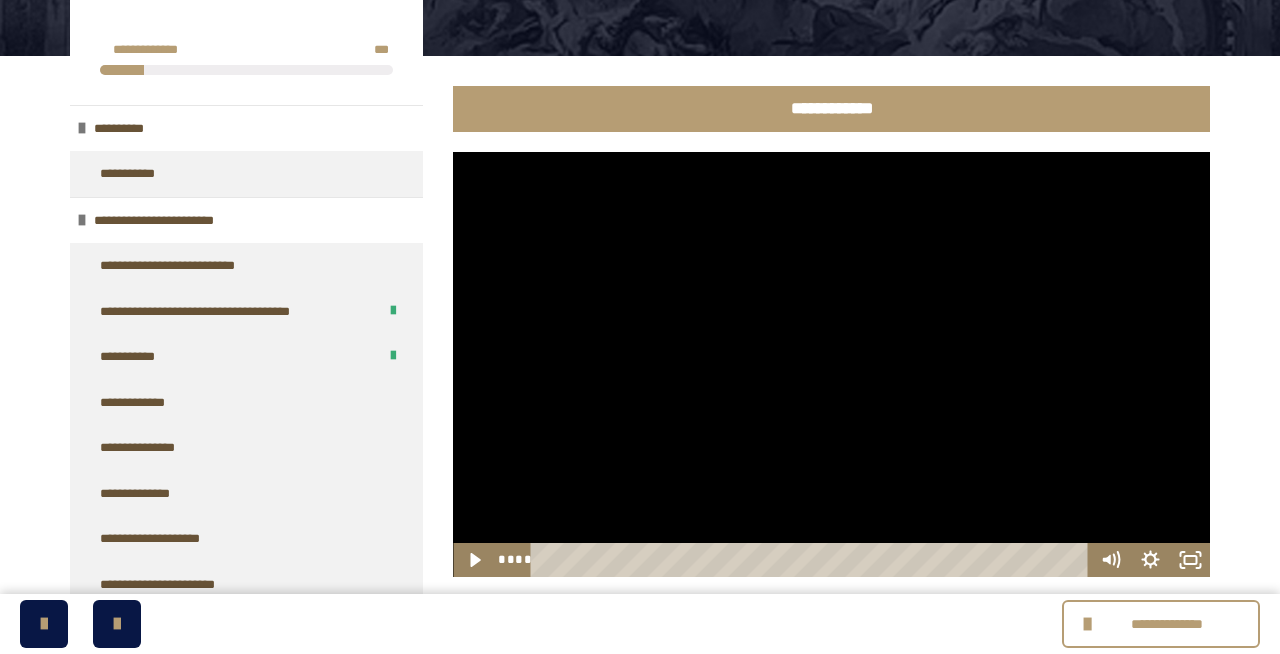 click at bounding box center [831, 365] 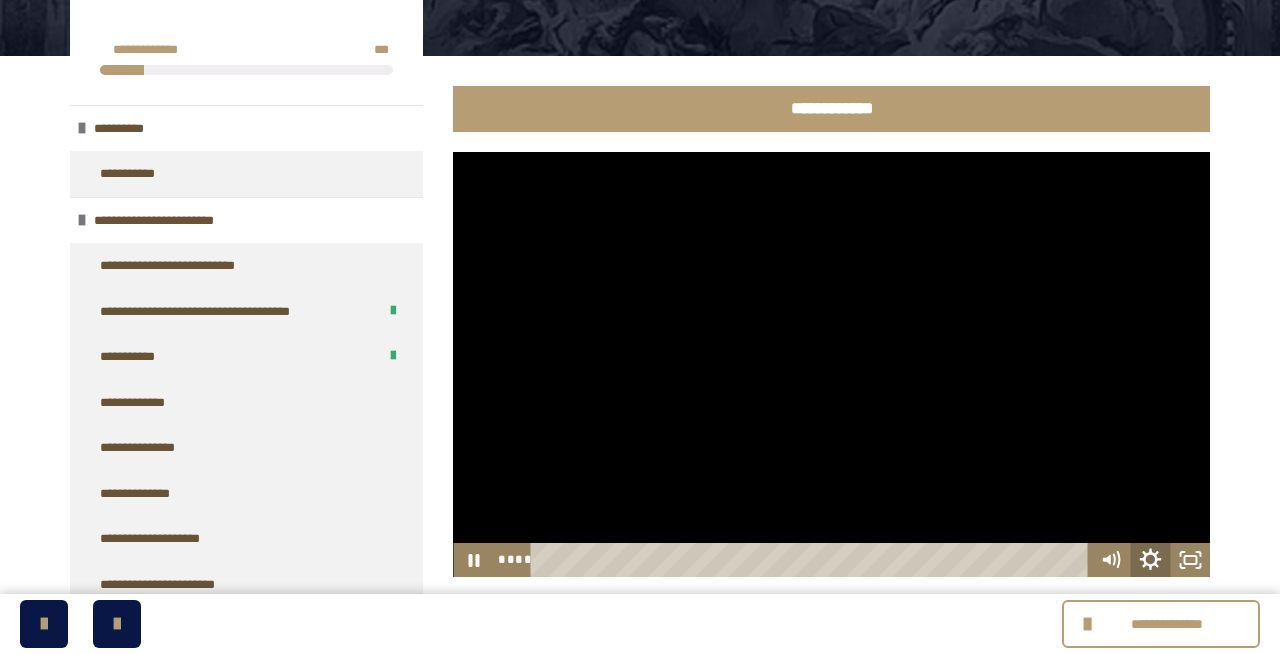 click 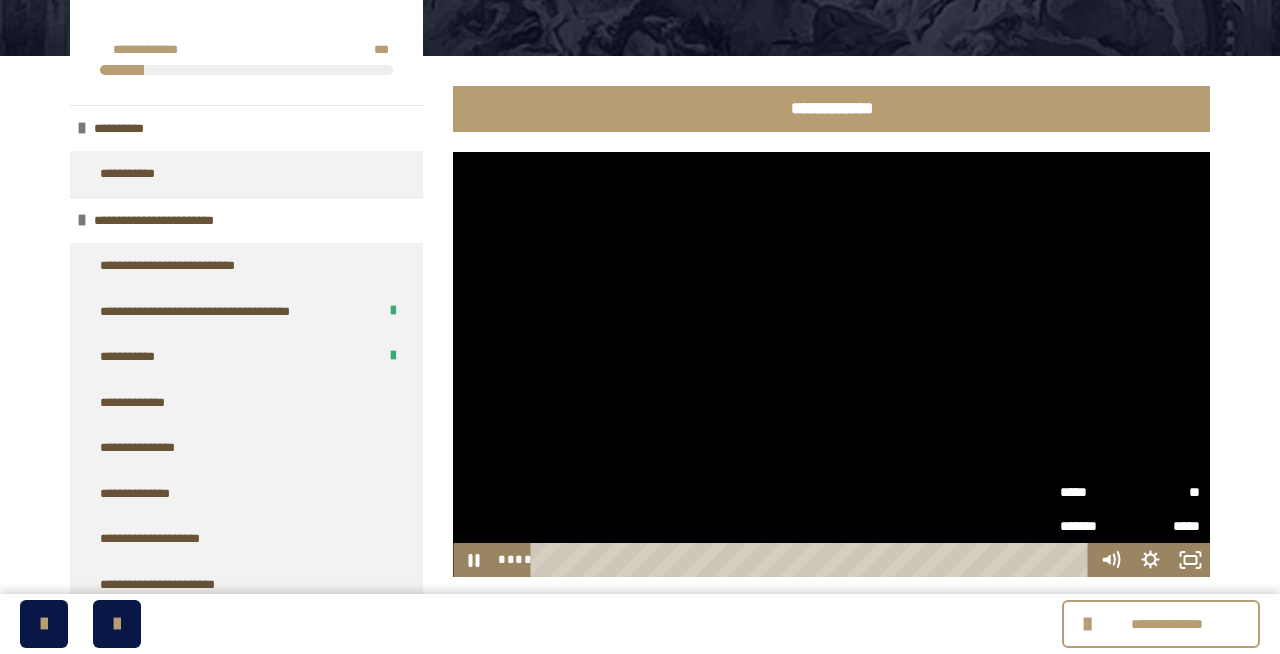 click on "**" at bounding box center [1165, 492] 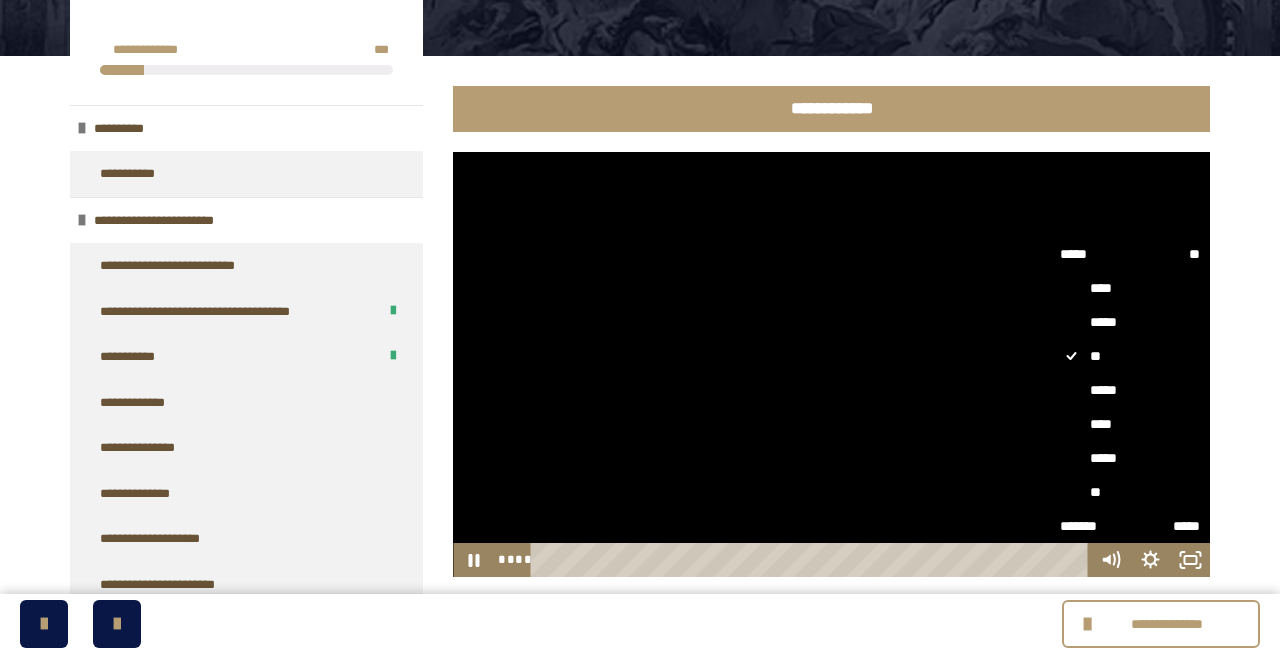 click on "*****" at bounding box center (1130, 458) 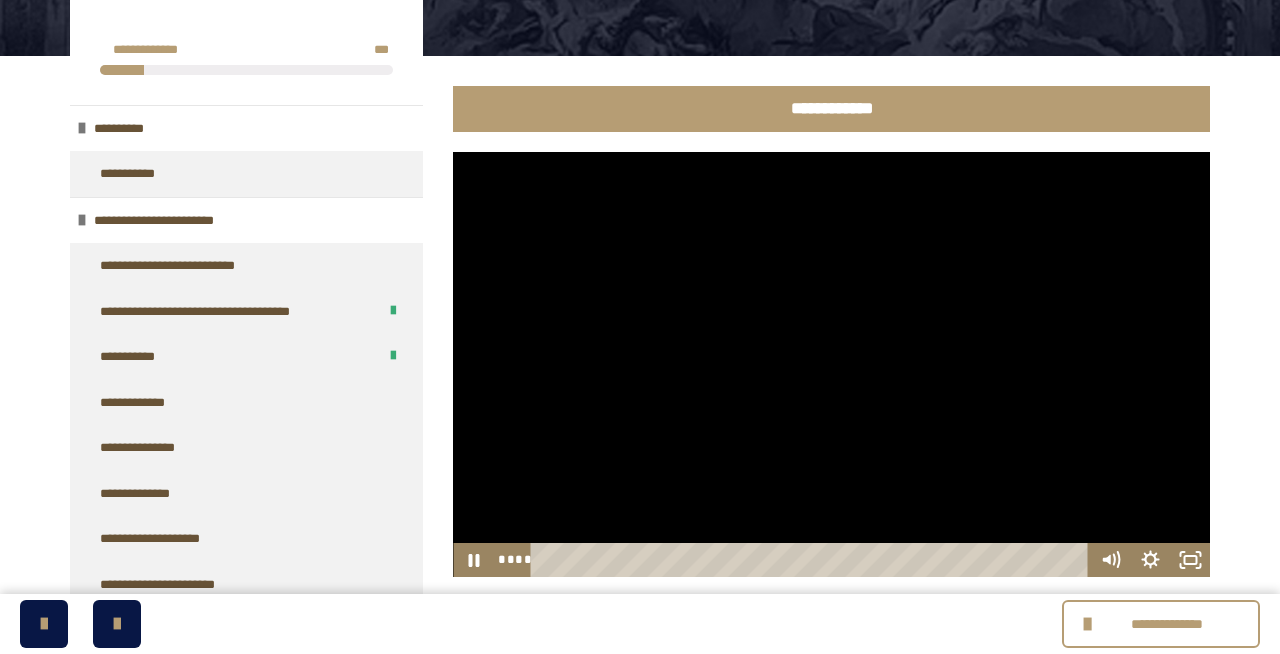 click at bounding box center (831, 365) 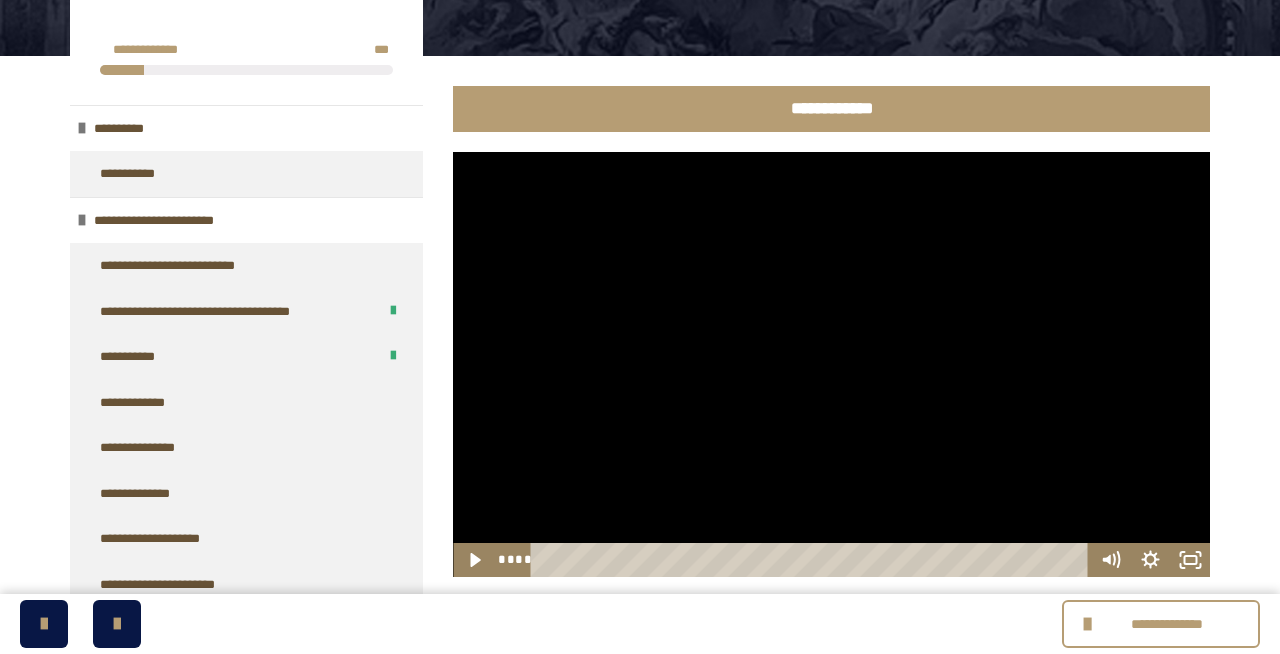 click at bounding box center [831, 365] 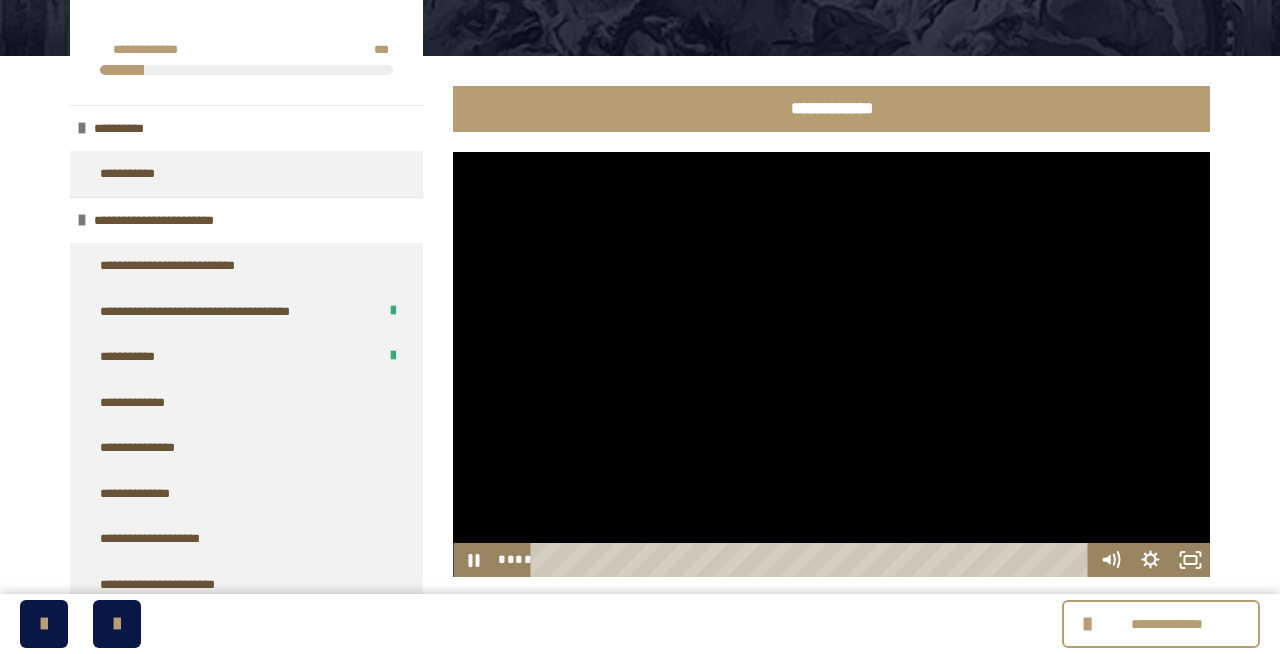 click 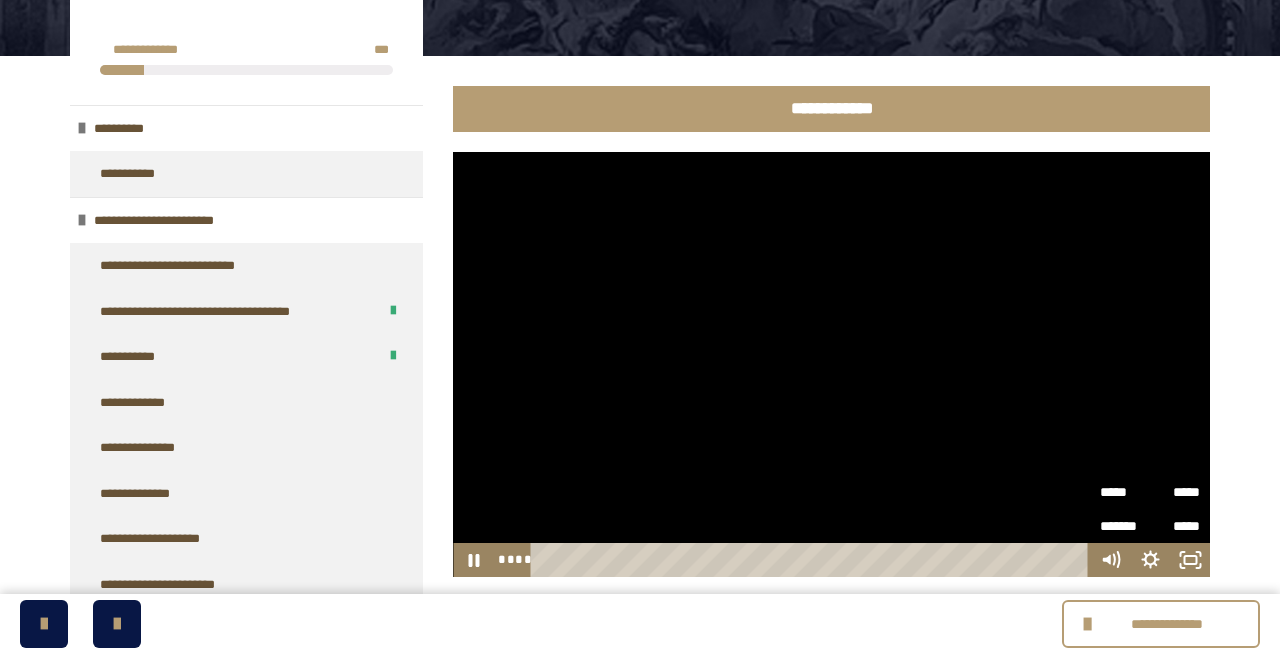 click on "*****" at bounding box center [1175, 486] 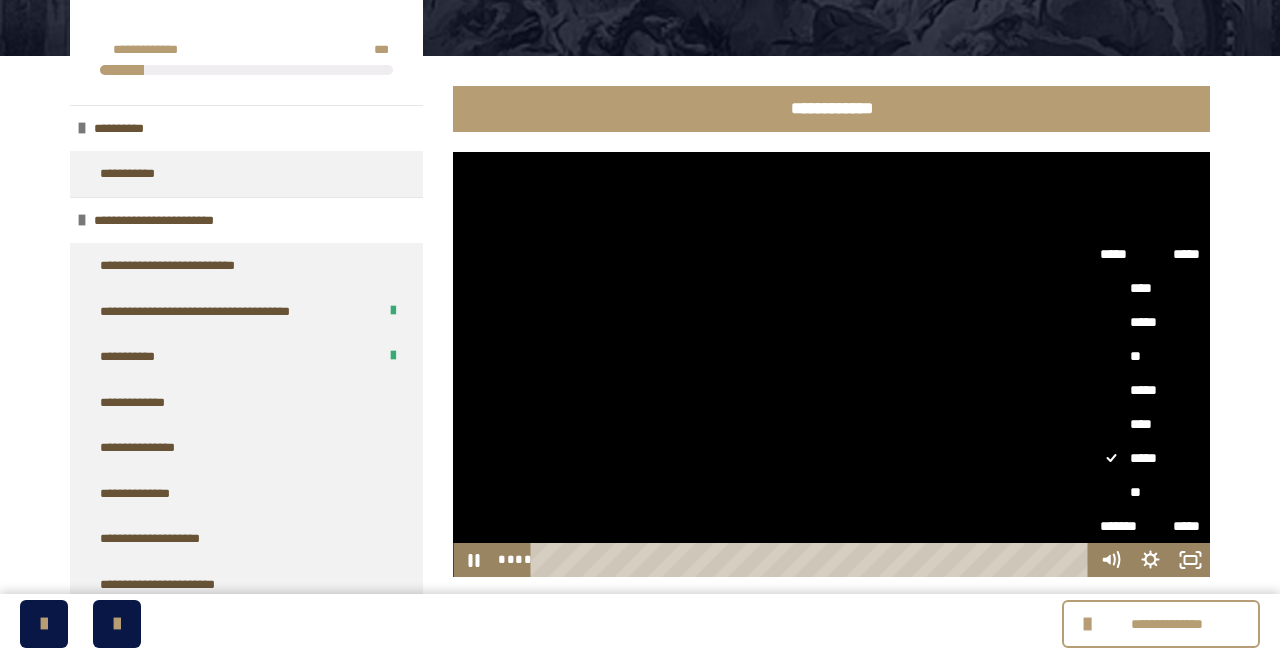 click on "**" at bounding box center (1150, 492) 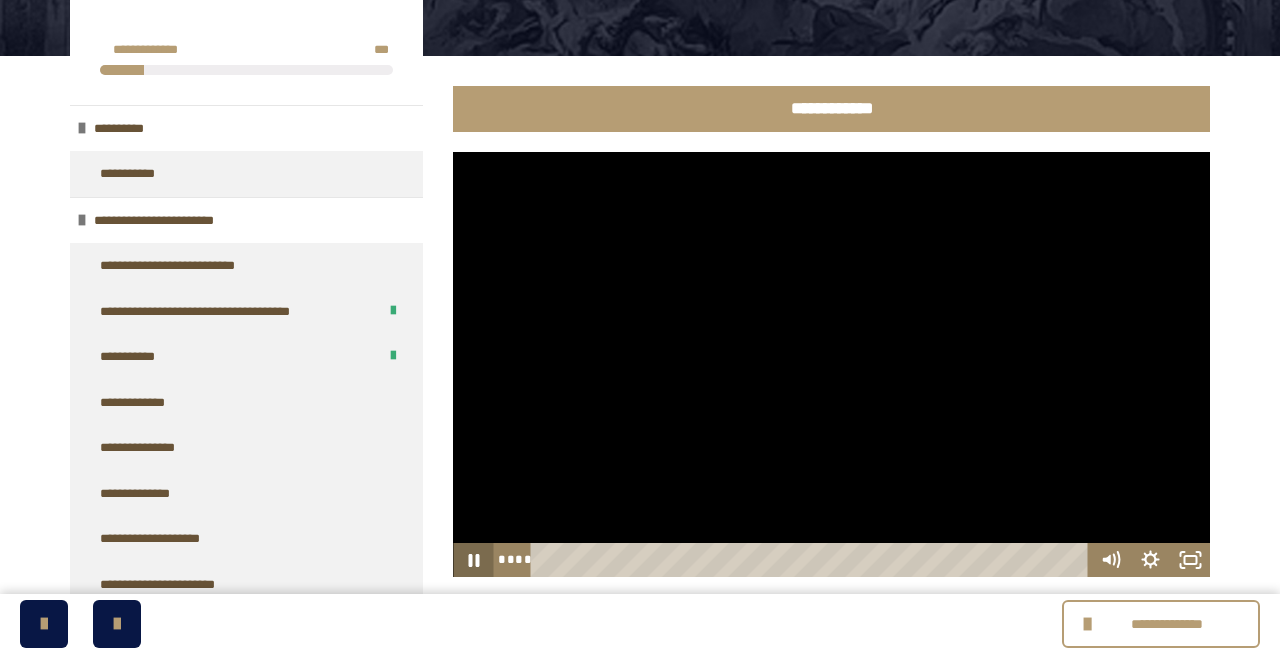 click 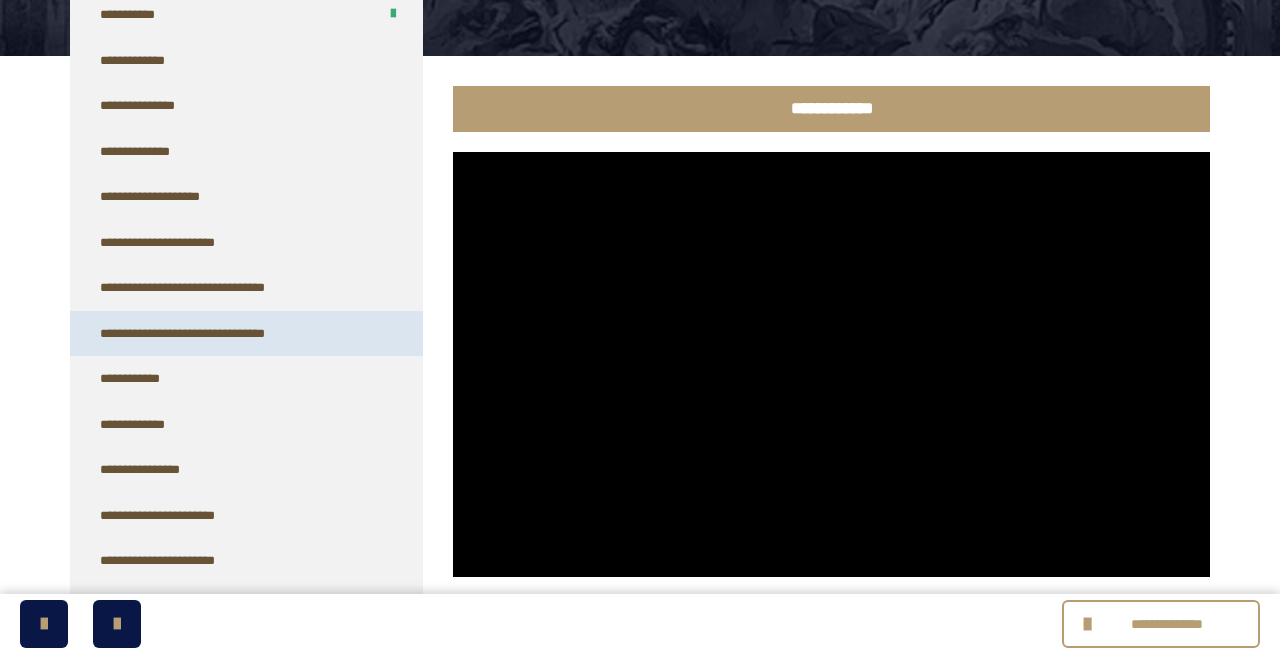 scroll, scrollTop: 317, scrollLeft: 0, axis: vertical 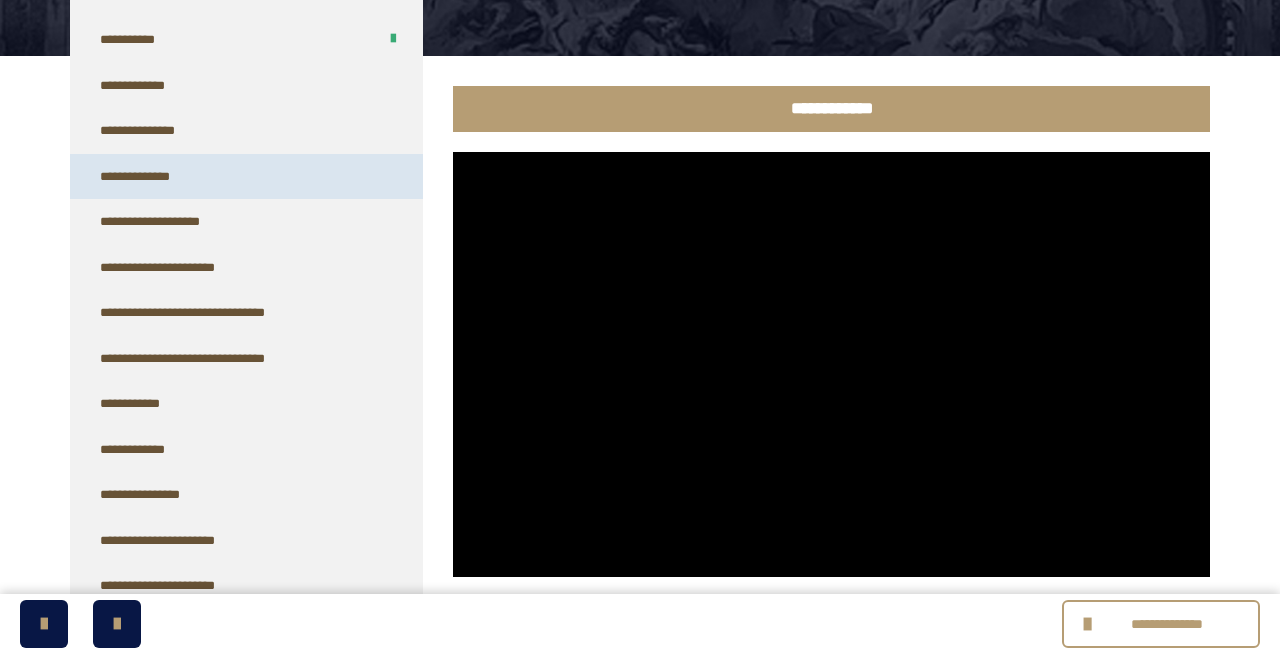 click on "**********" at bounding box center (246, 177) 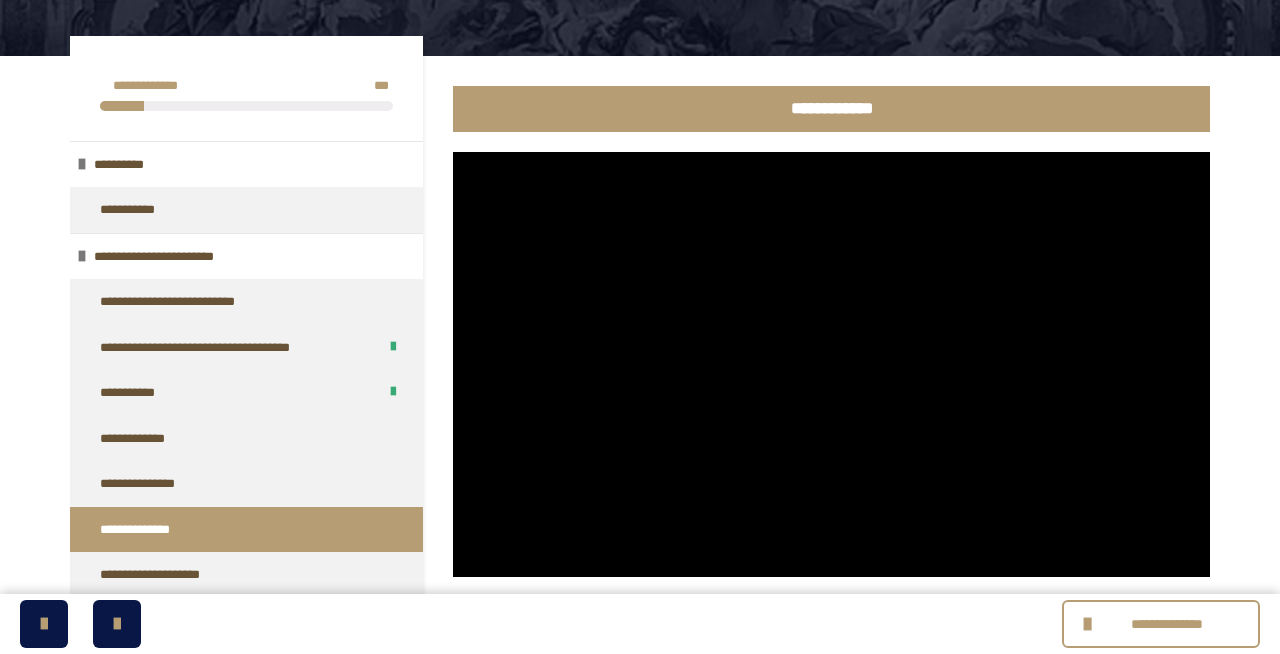 scroll, scrollTop: 0, scrollLeft: 0, axis: both 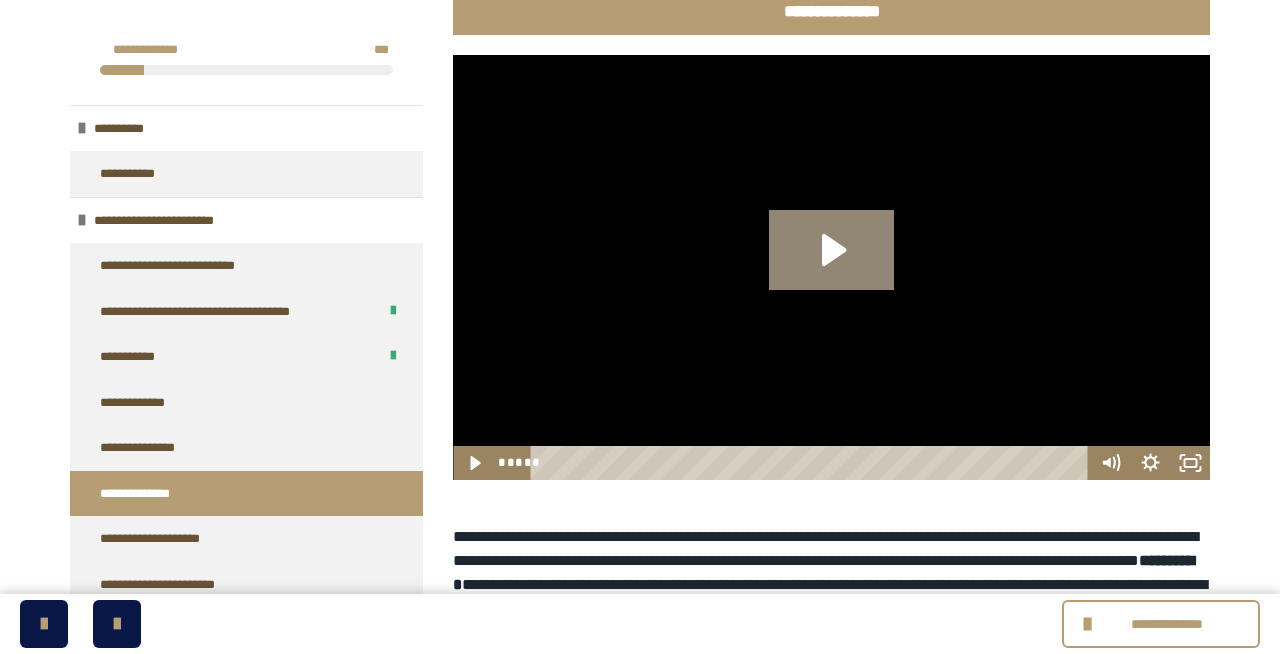 click 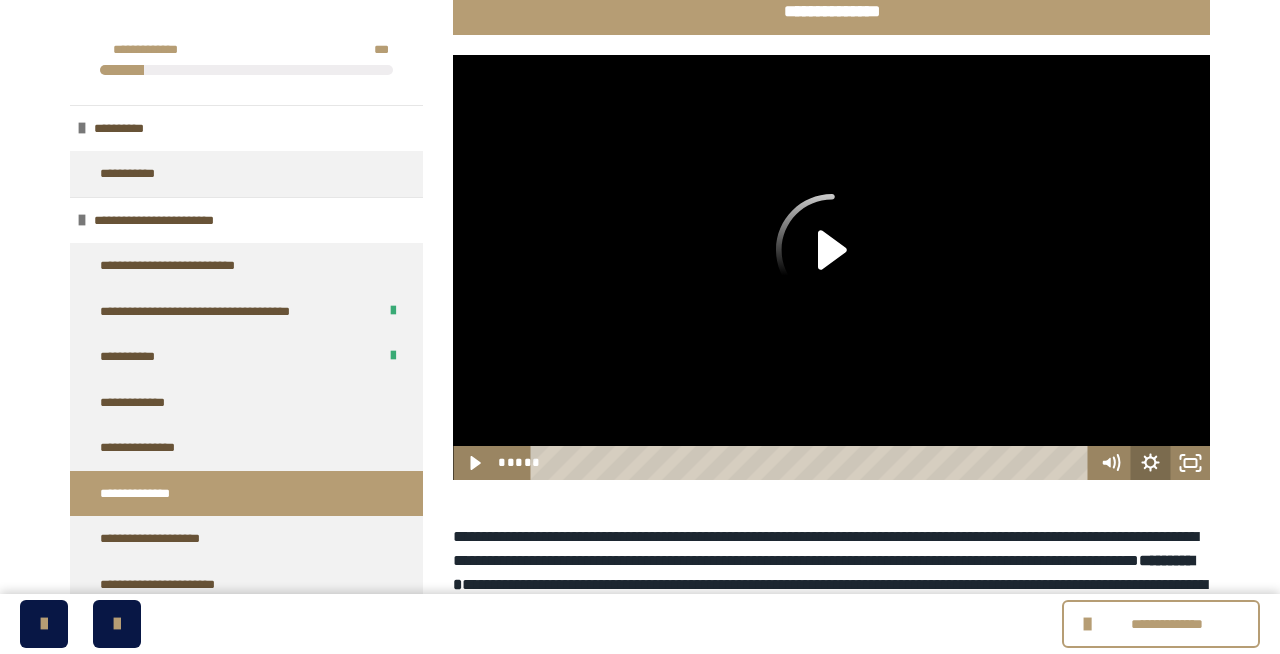 click 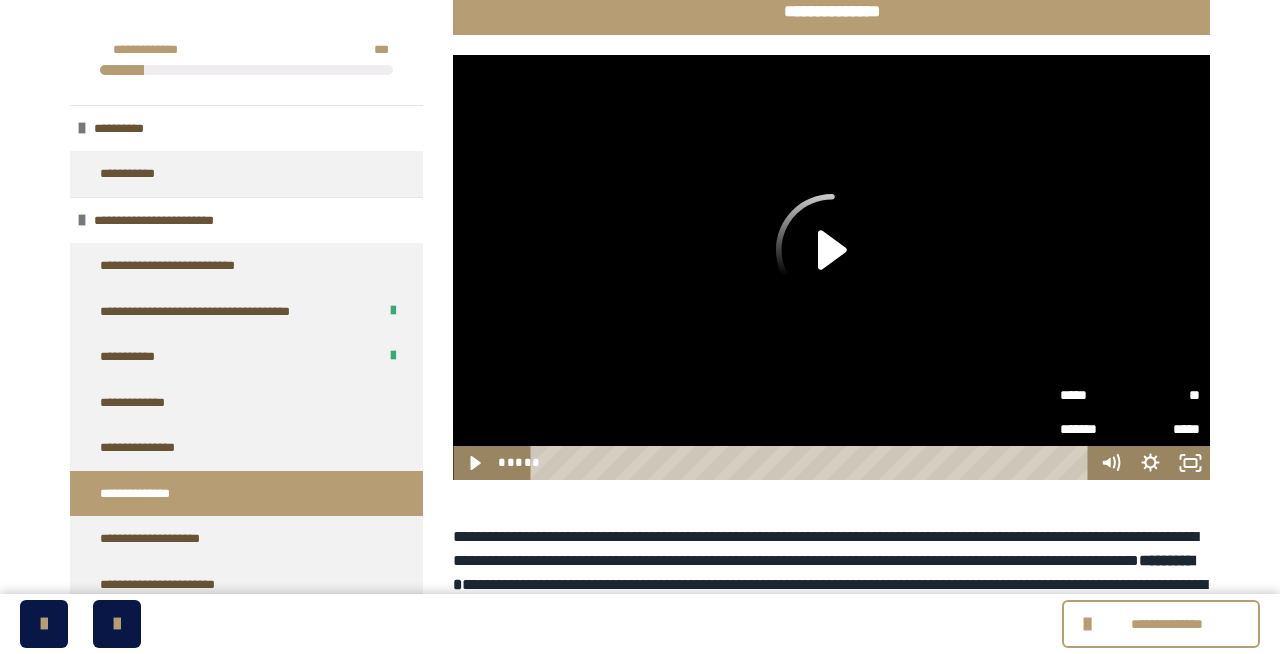 click on "*****" at bounding box center [1095, 395] 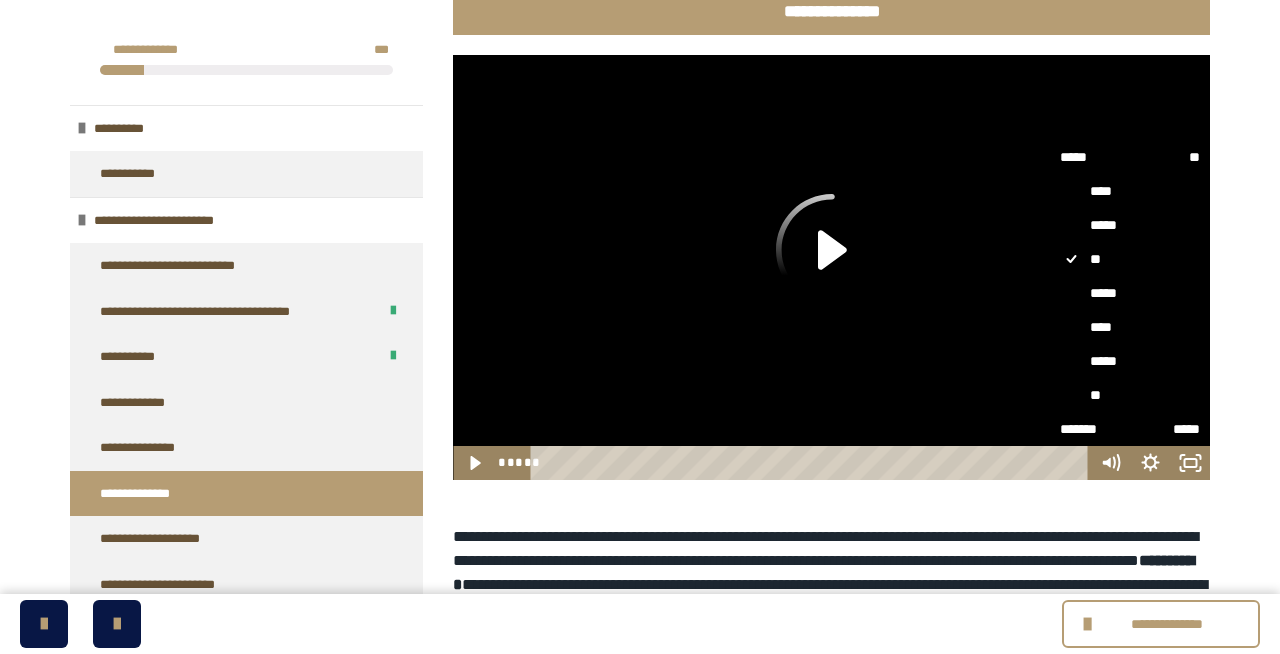 click on "****" at bounding box center [1130, 327] 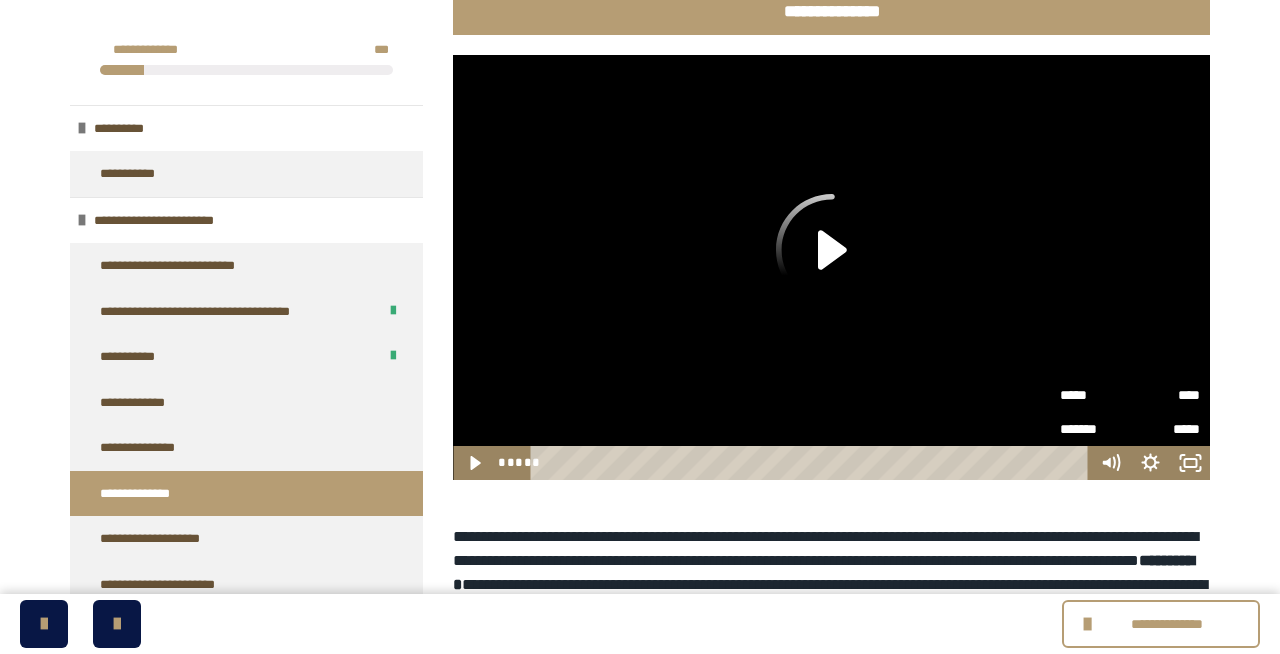click at bounding box center (831, 268) 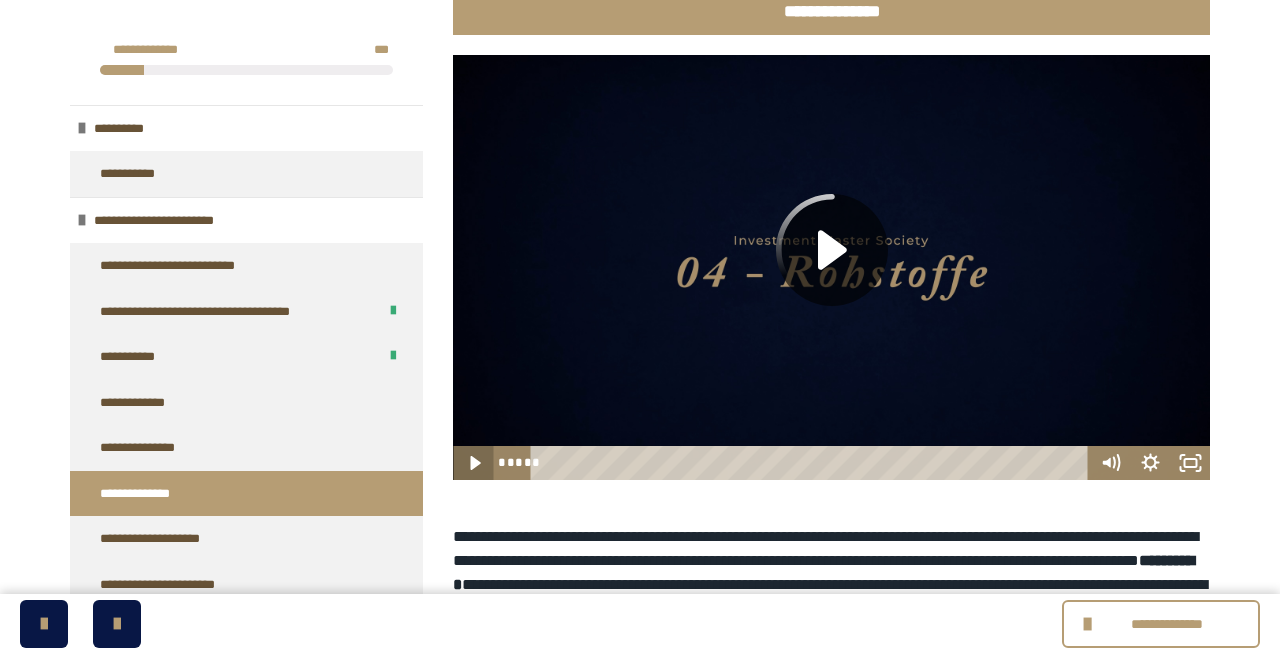 click 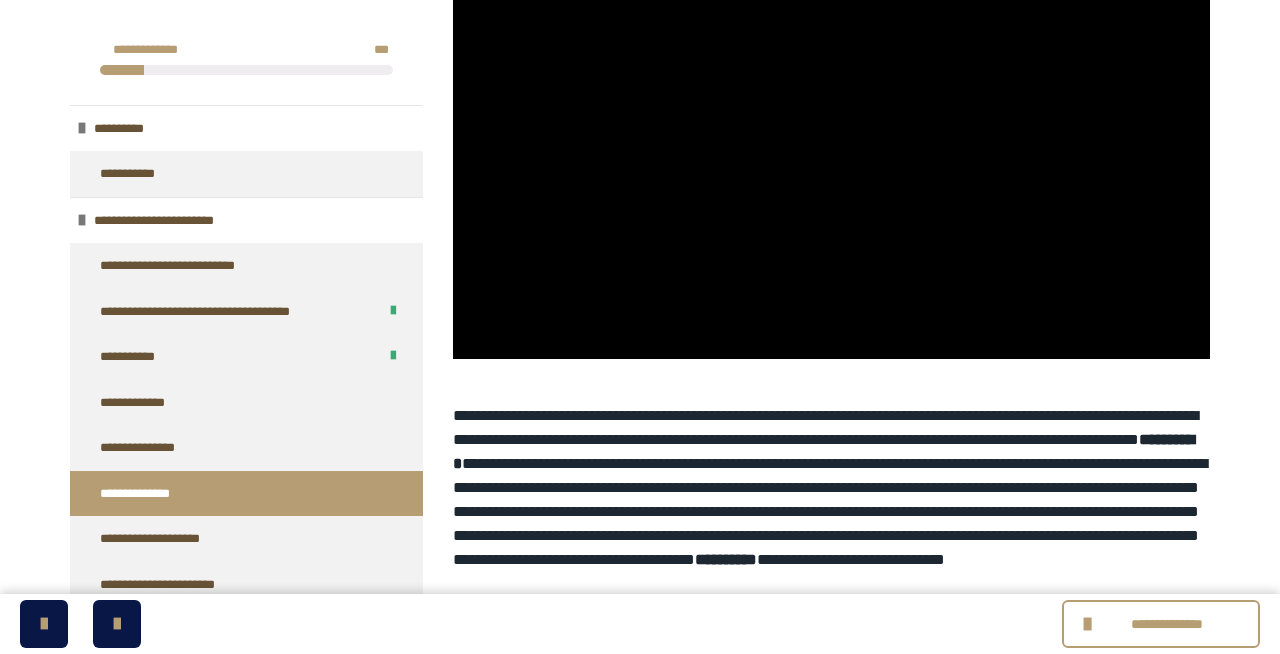 scroll, scrollTop: 433, scrollLeft: 0, axis: vertical 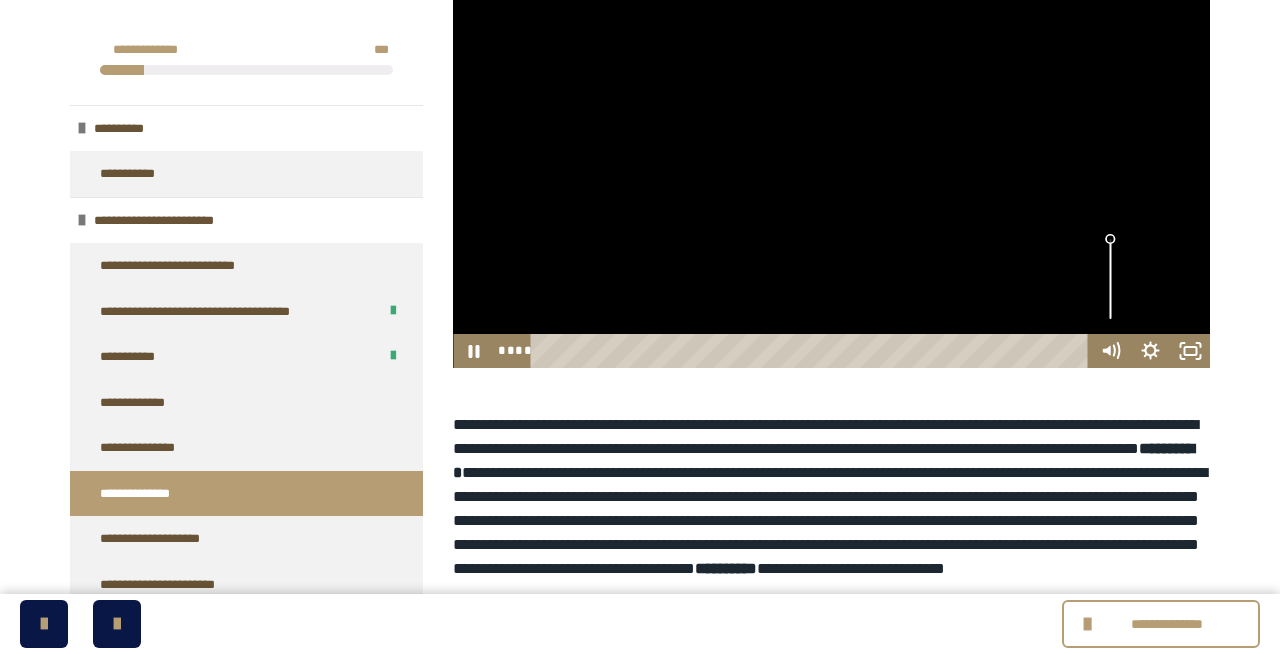 click at bounding box center (831, 156) 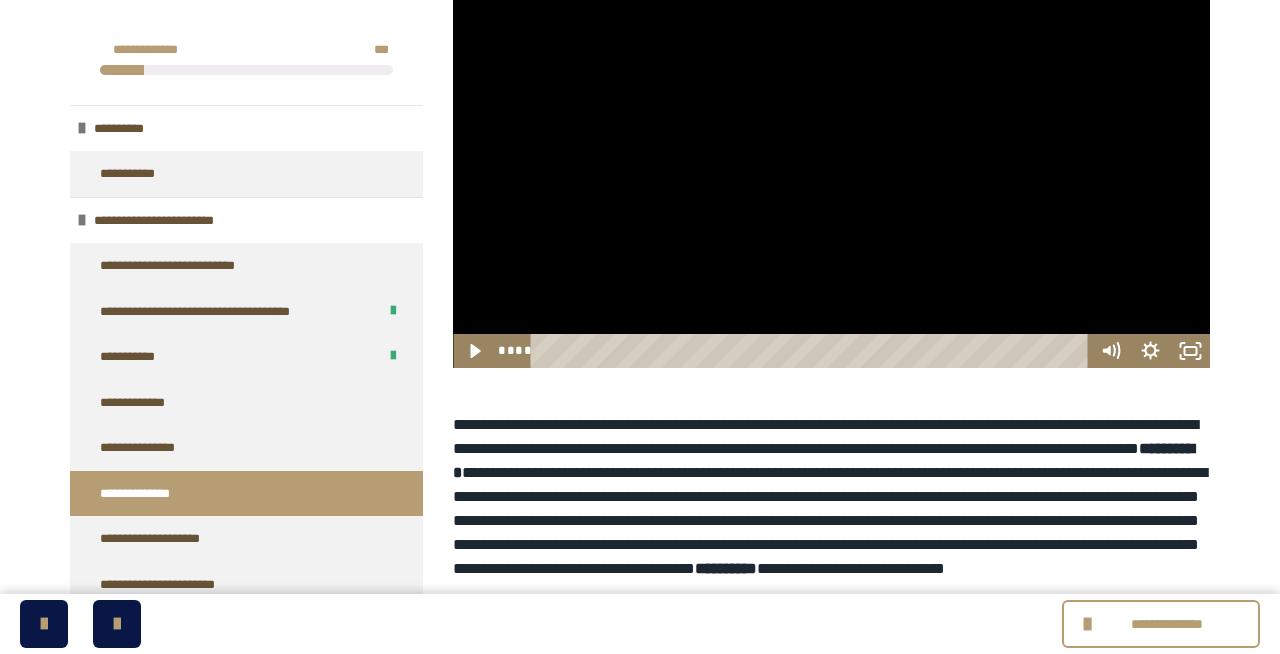 click at bounding box center [831, 156] 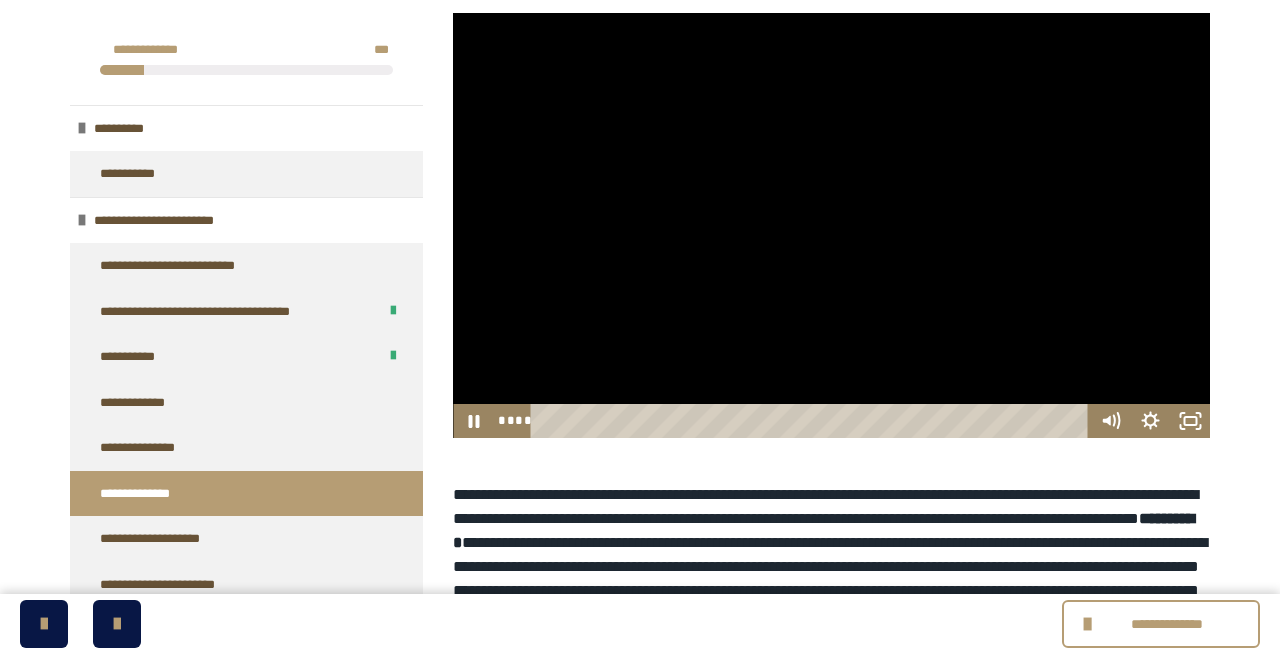 scroll, scrollTop: 324, scrollLeft: 0, axis: vertical 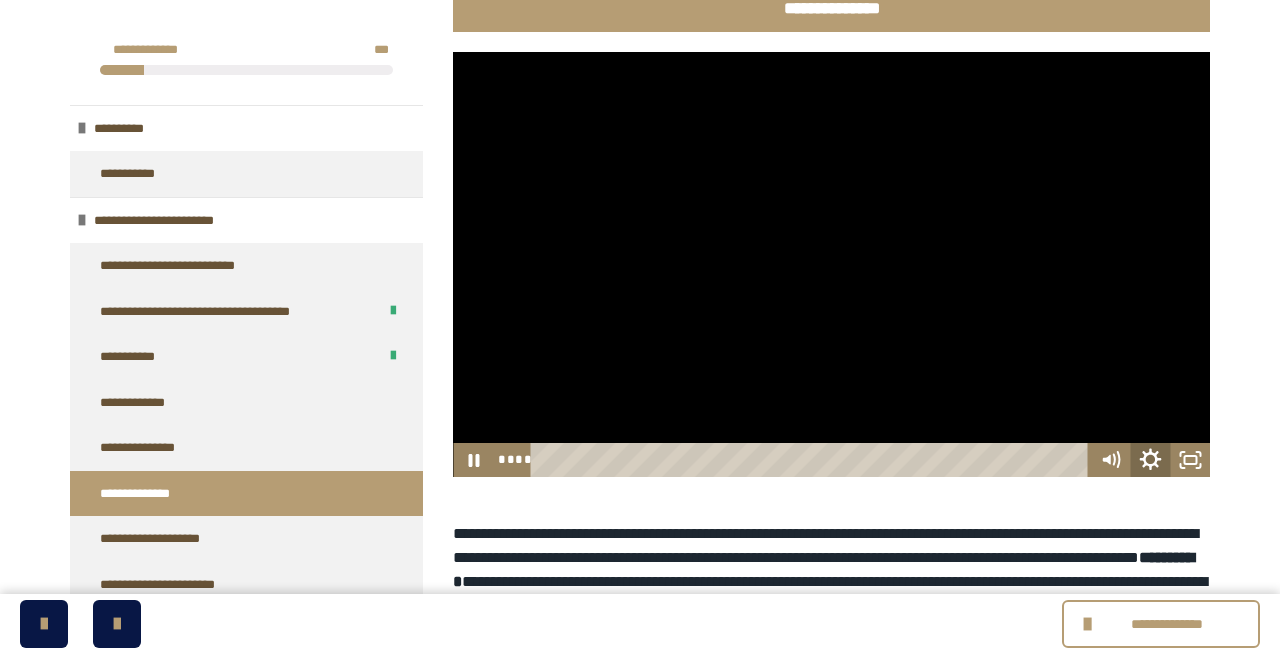 click 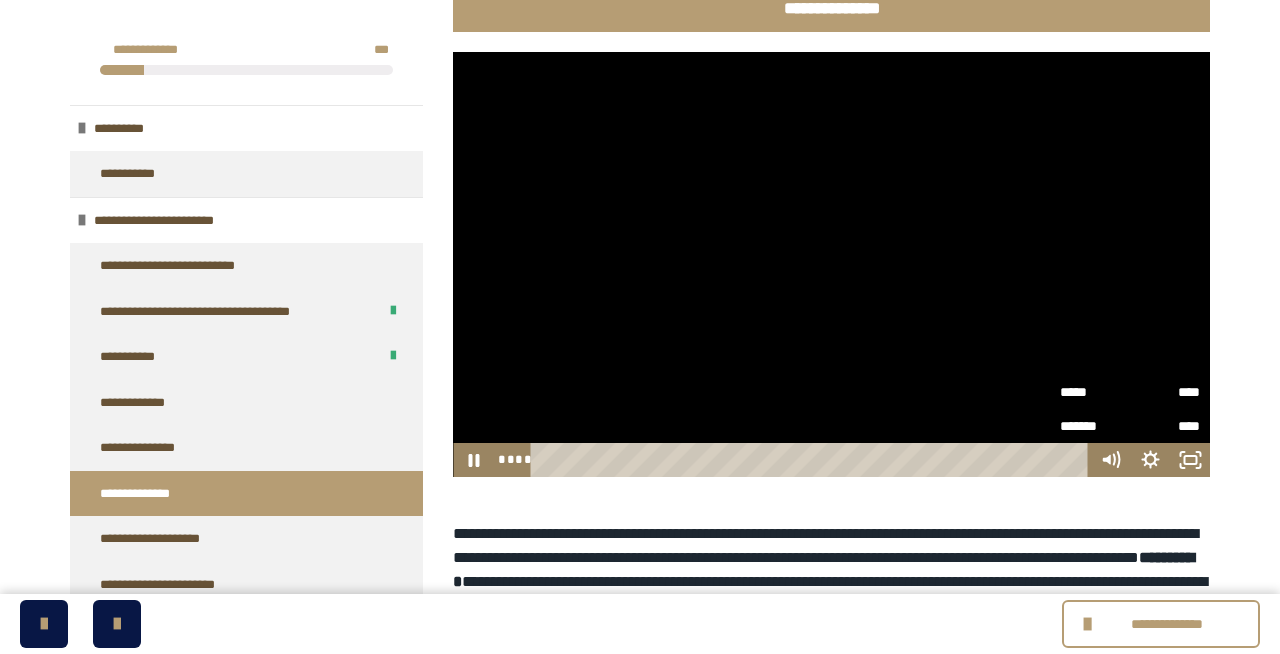click on "****" at bounding box center [1165, 385] 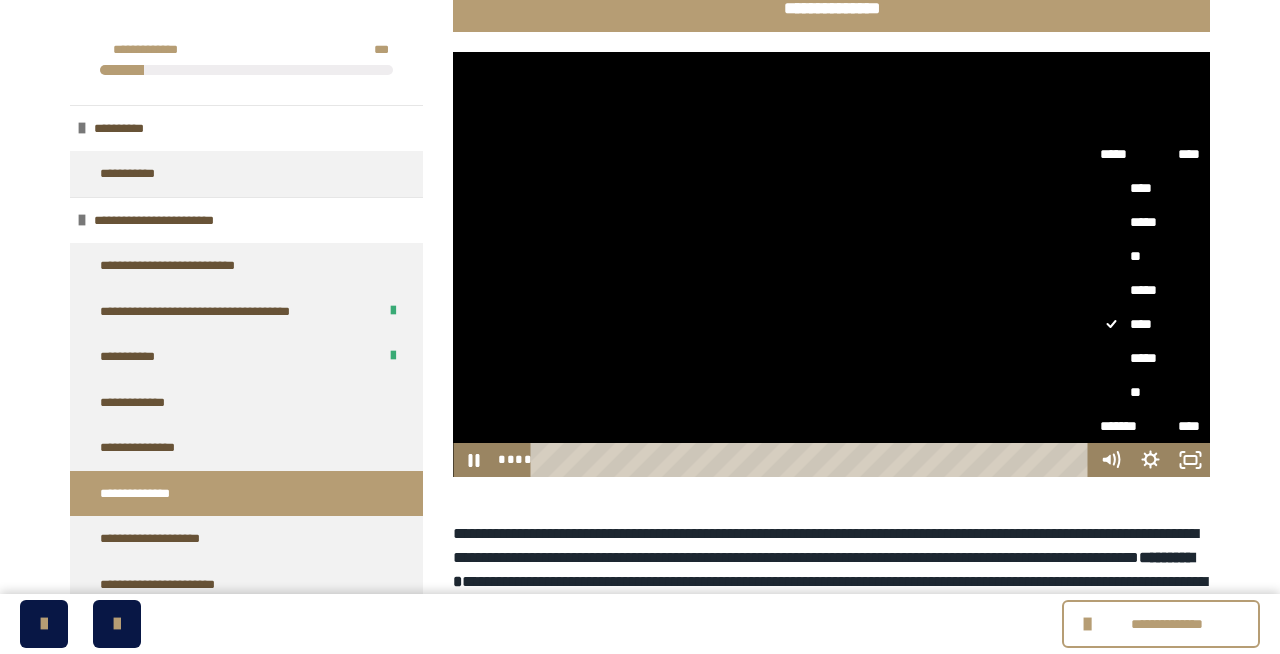click on "**" at bounding box center [1150, 392] 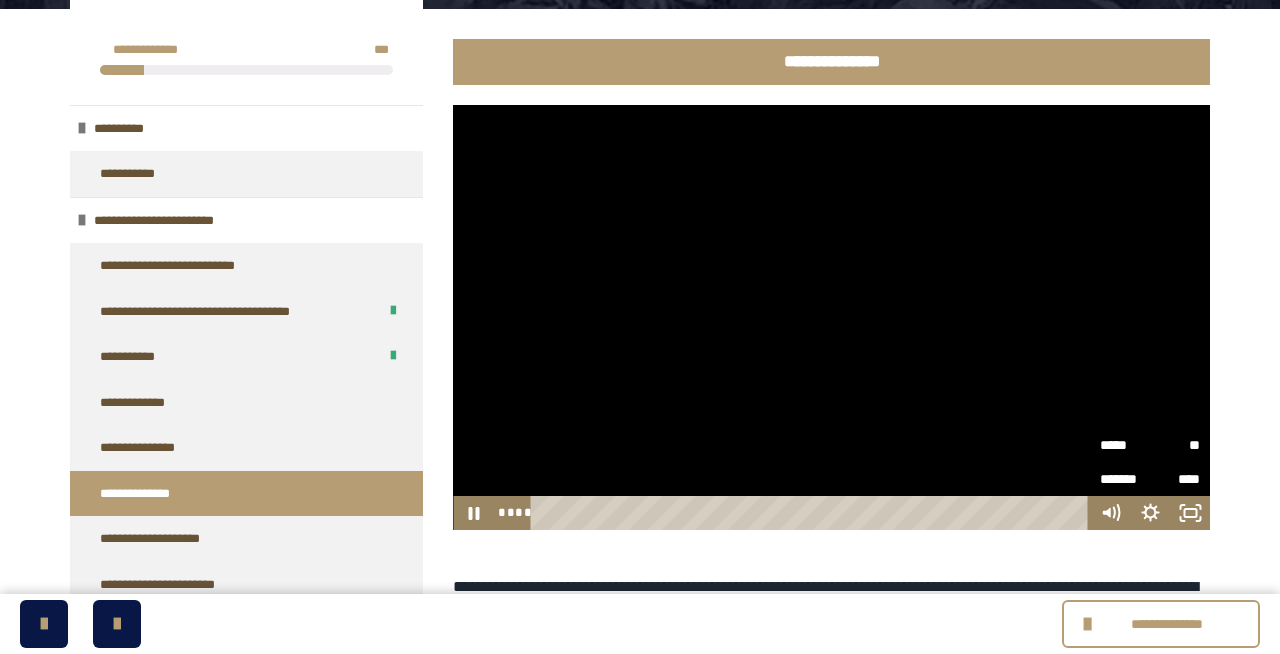 scroll, scrollTop: 272, scrollLeft: 0, axis: vertical 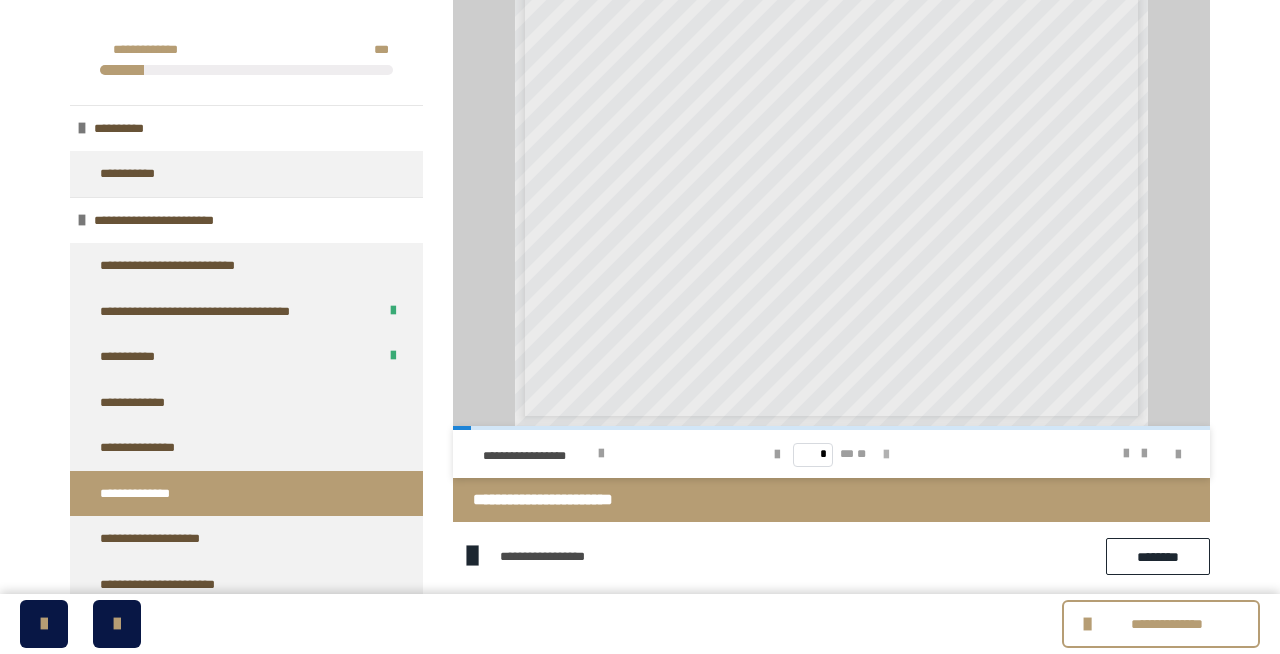 click at bounding box center (886, 455) 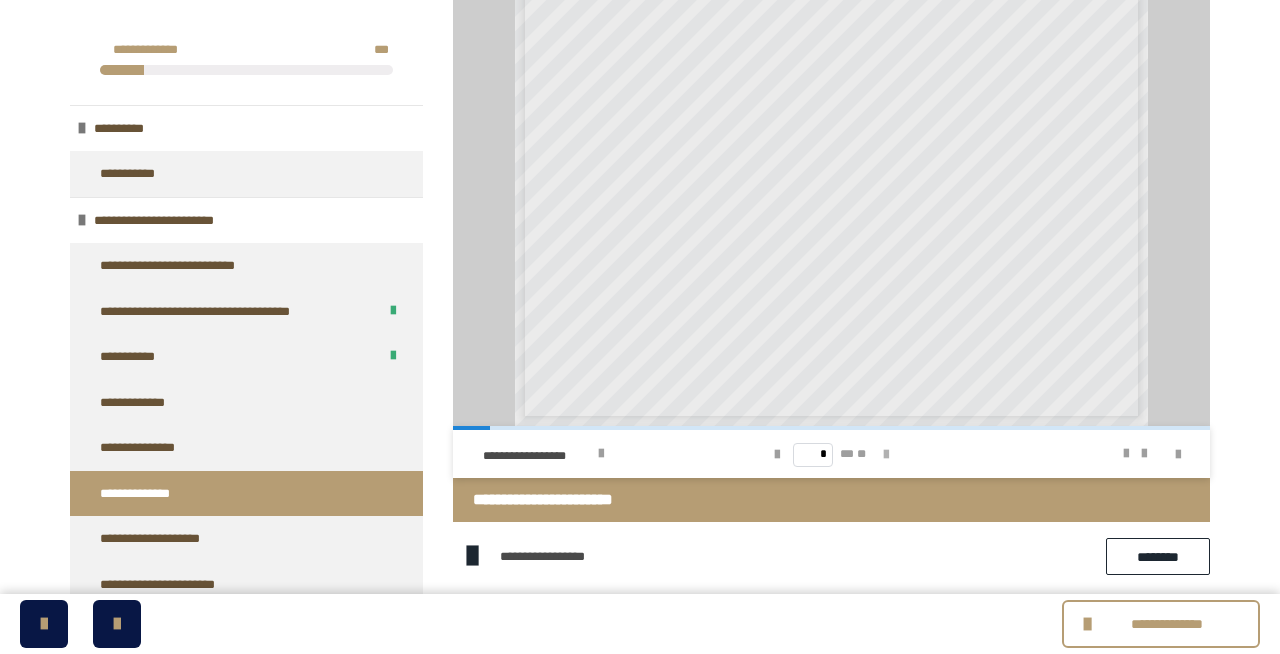 click at bounding box center (886, 455) 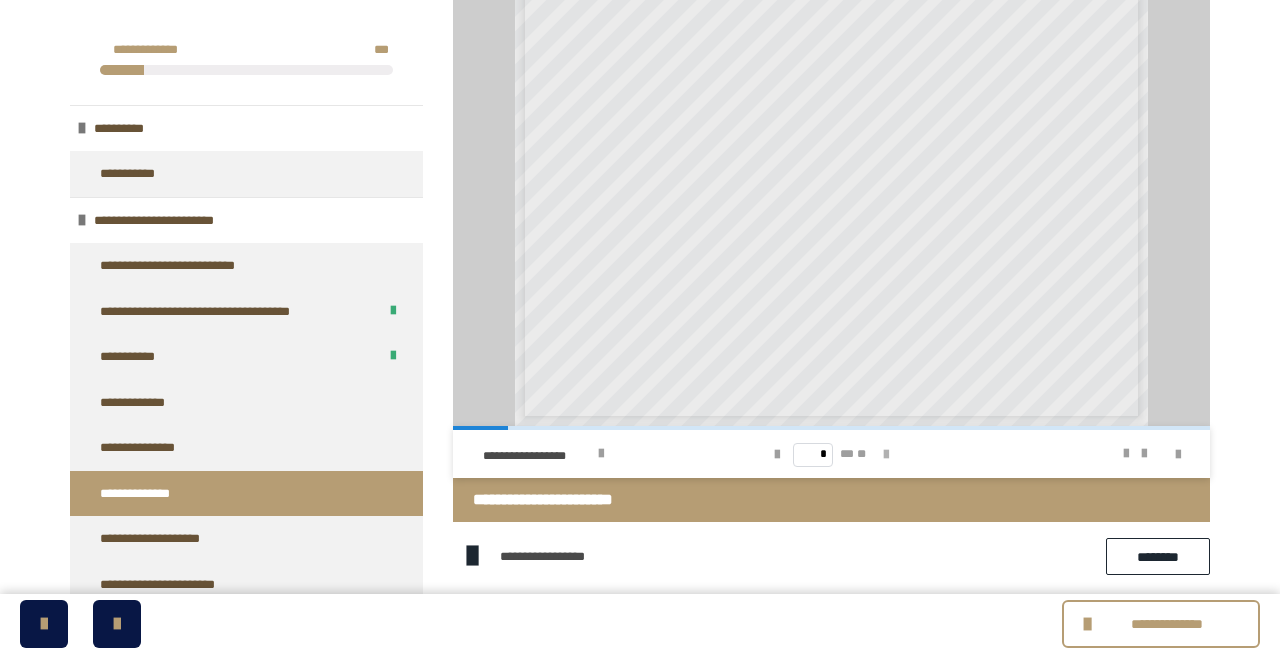 click at bounding box center [886, 455] 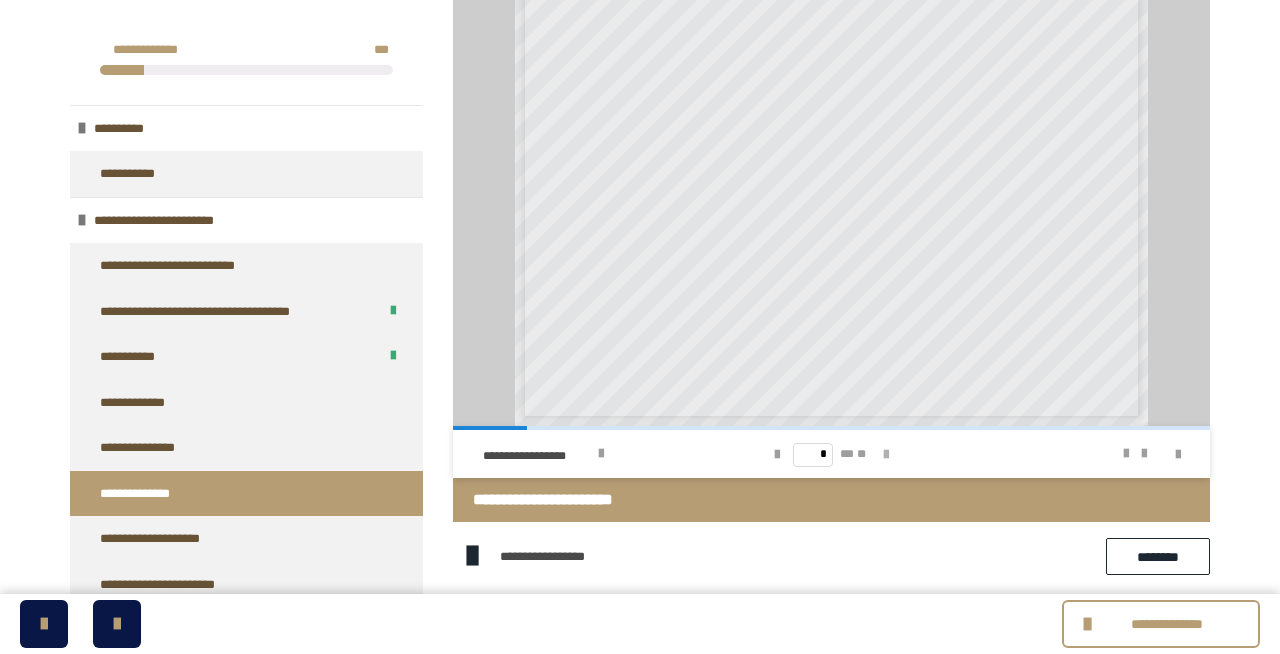 click at bounding box center (886, 455) 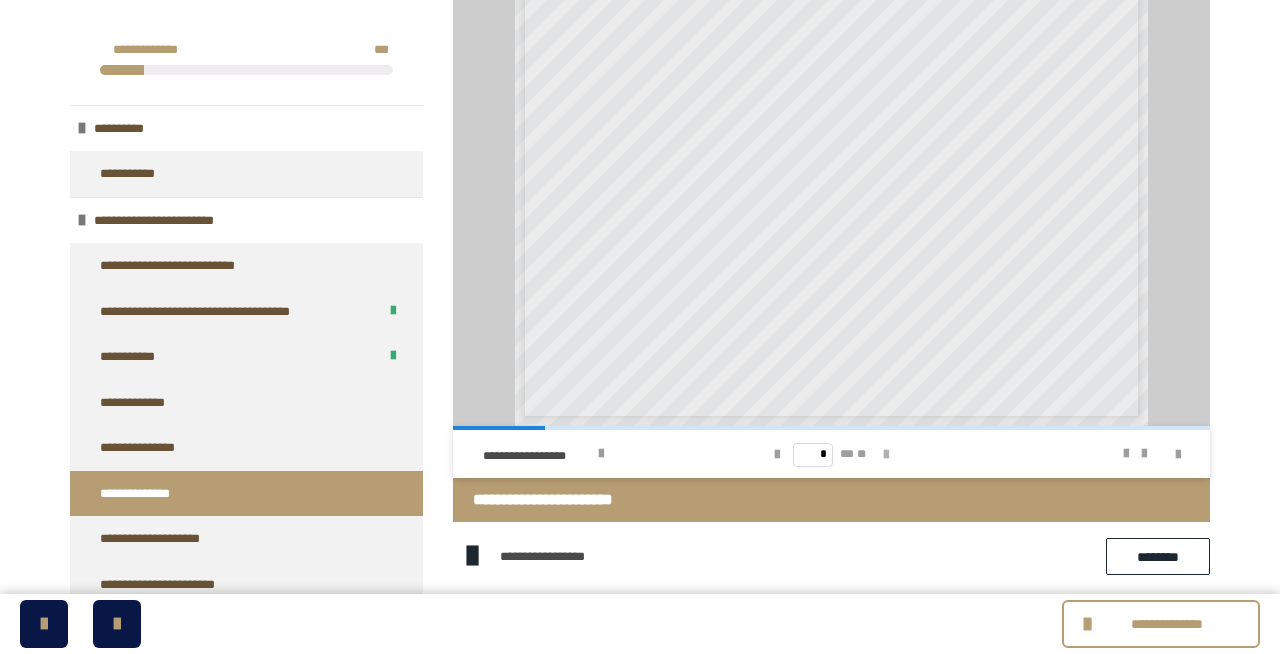 click at bounding box center (886, 455) 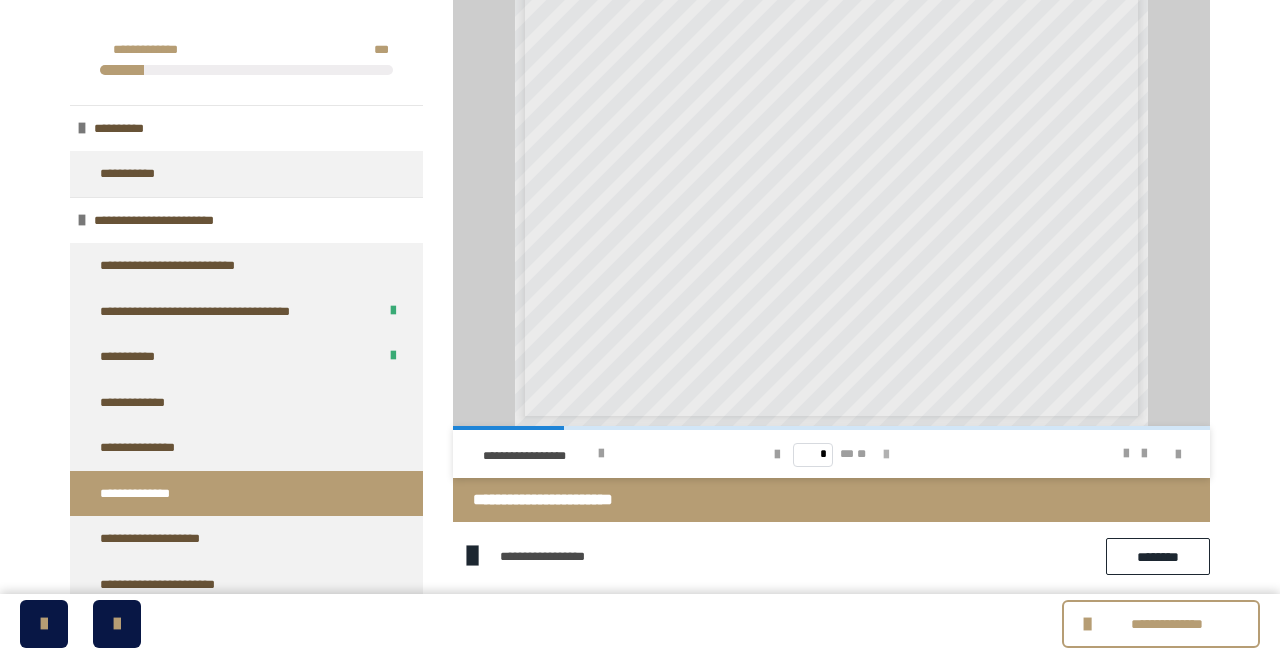 click at bounding box center (886, 455) 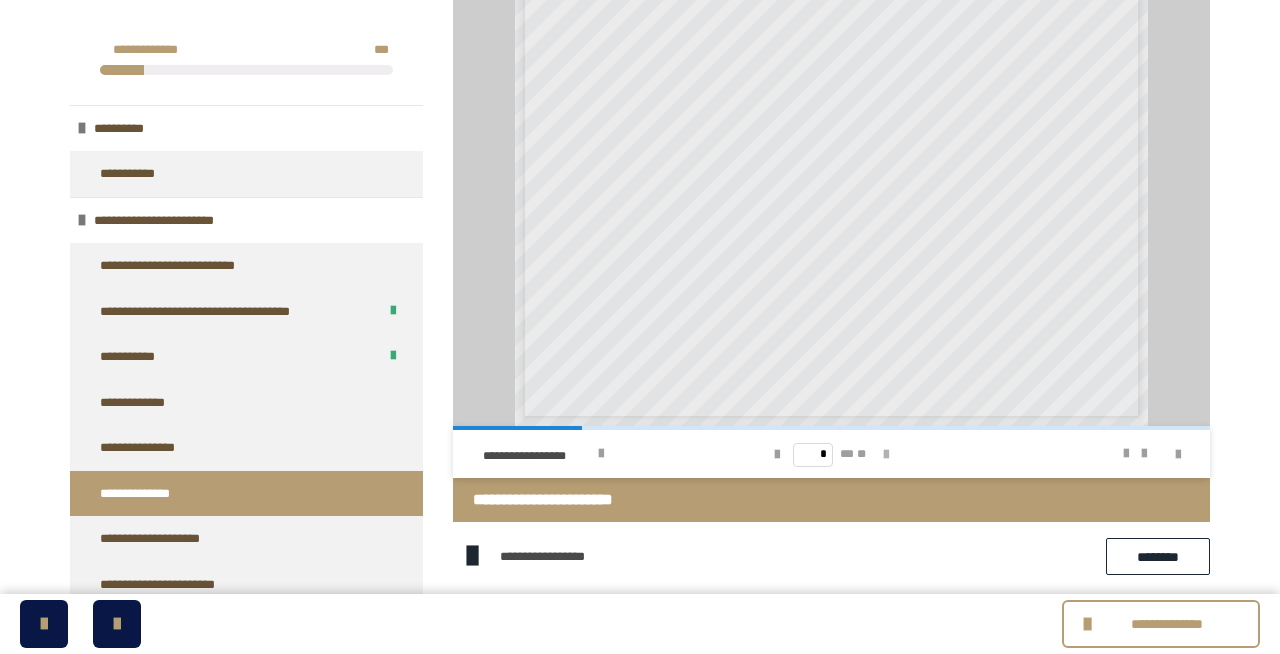 click at bounding box center (886, 455) 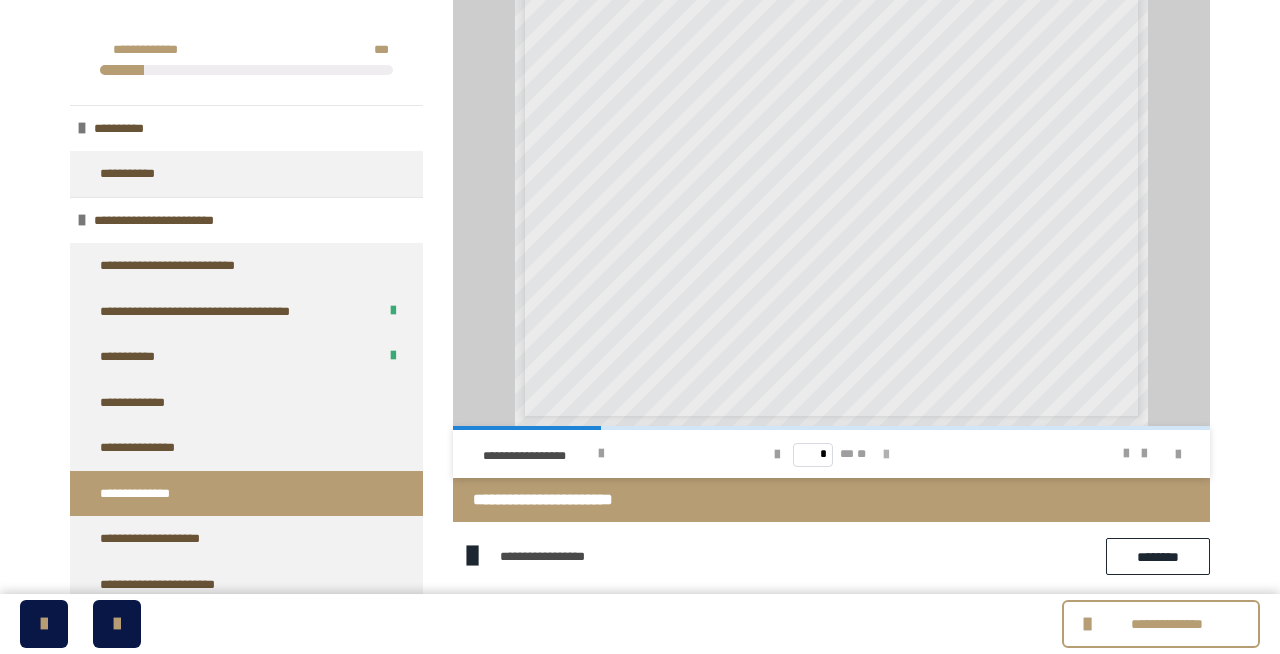 click at bounding box center [886, 455] 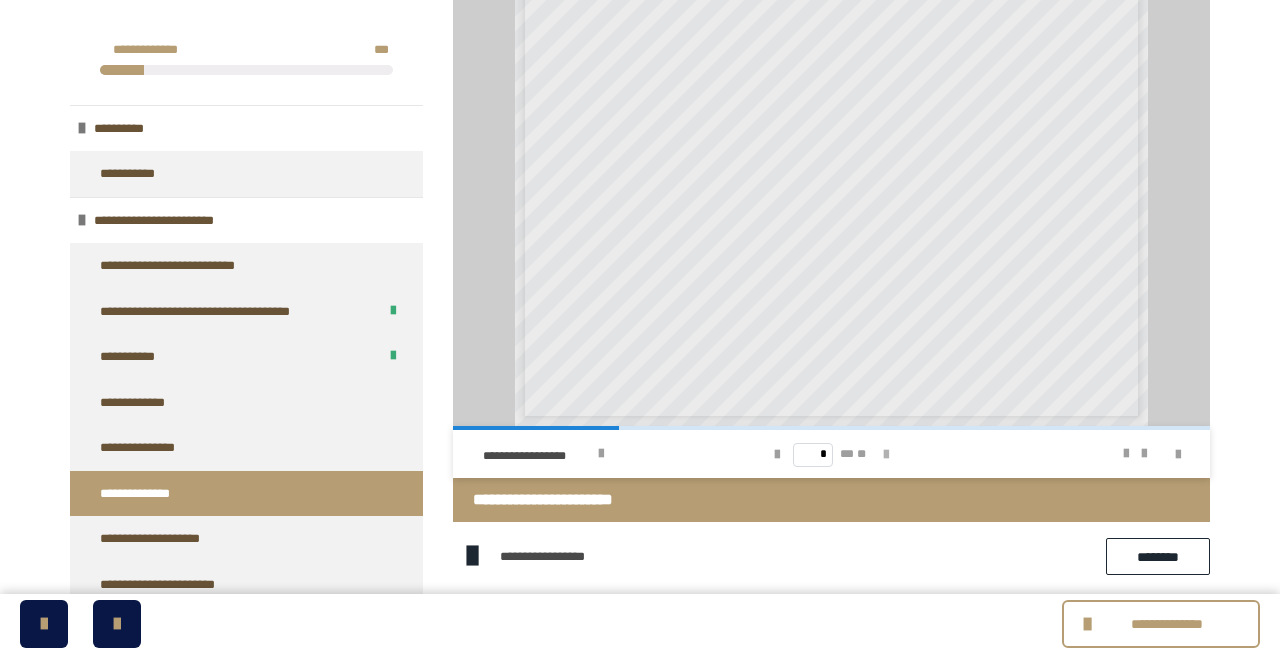 click at bounding box center (886, 455) 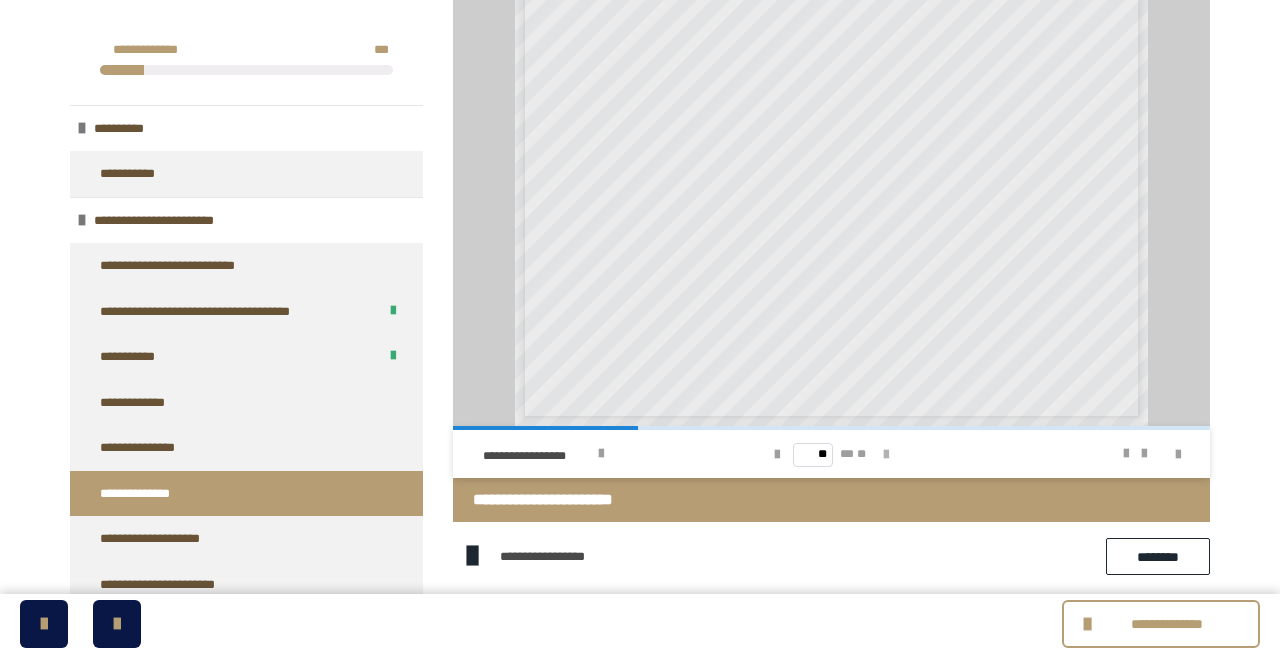 click at bounding box center [886, 455] 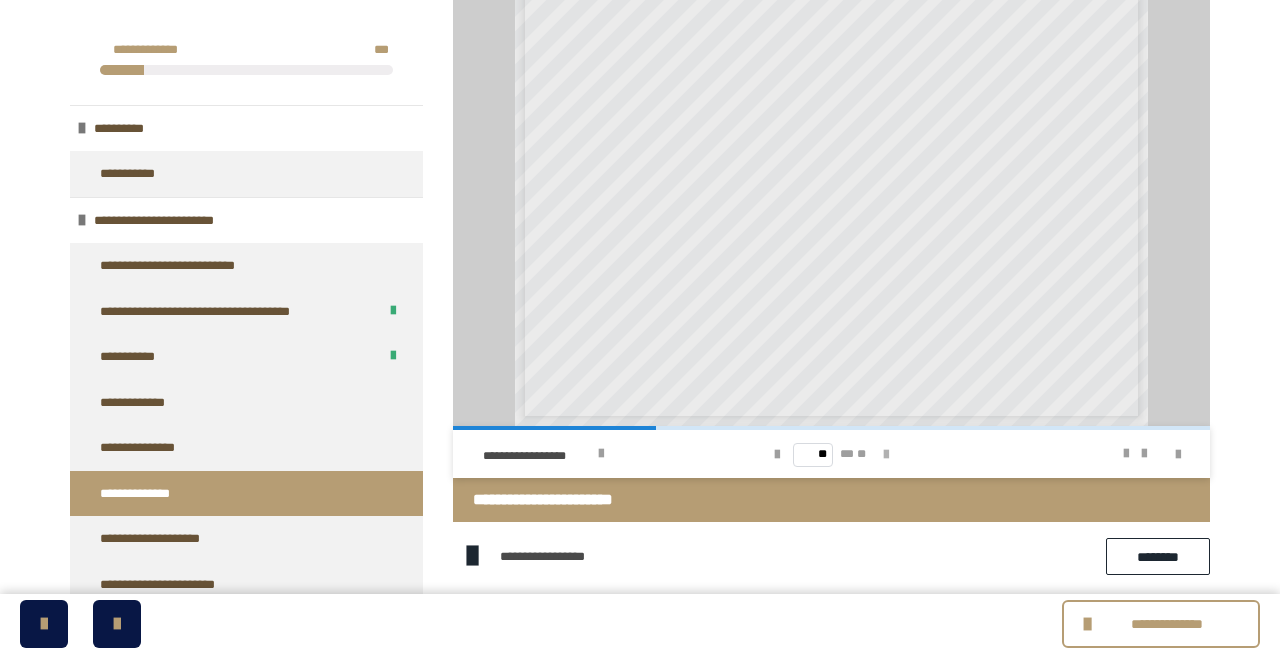 click at bounding box center (886, 455) 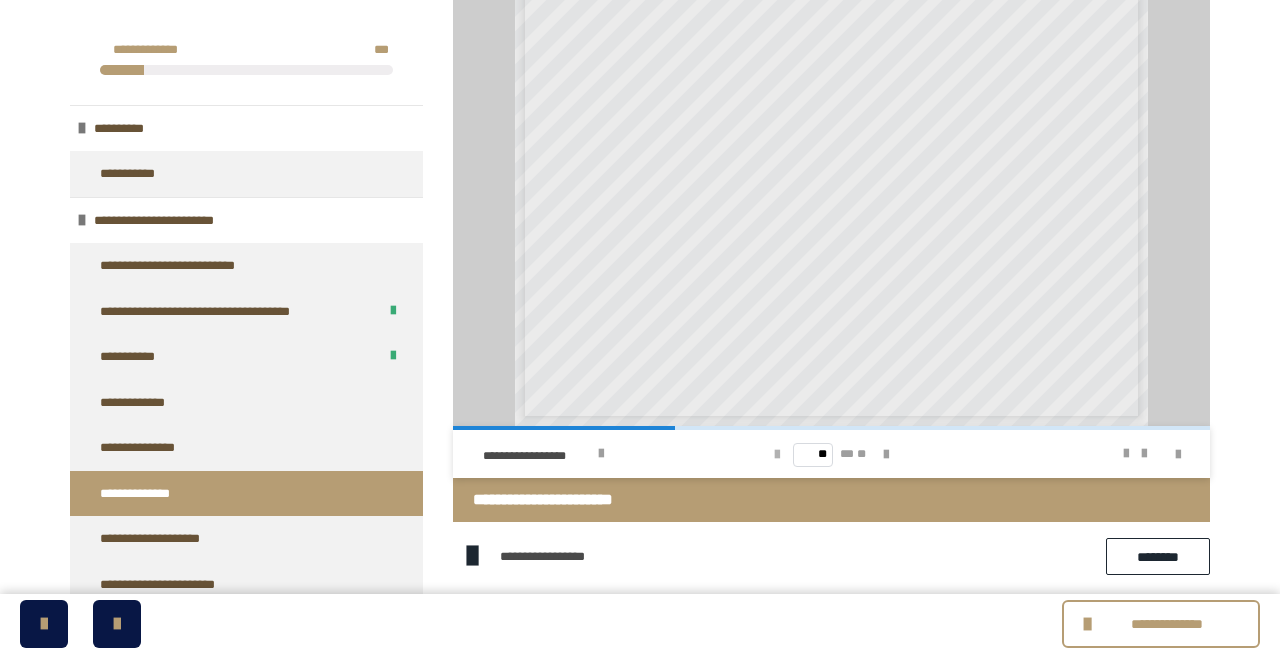 click at bounding box center [777, 455] 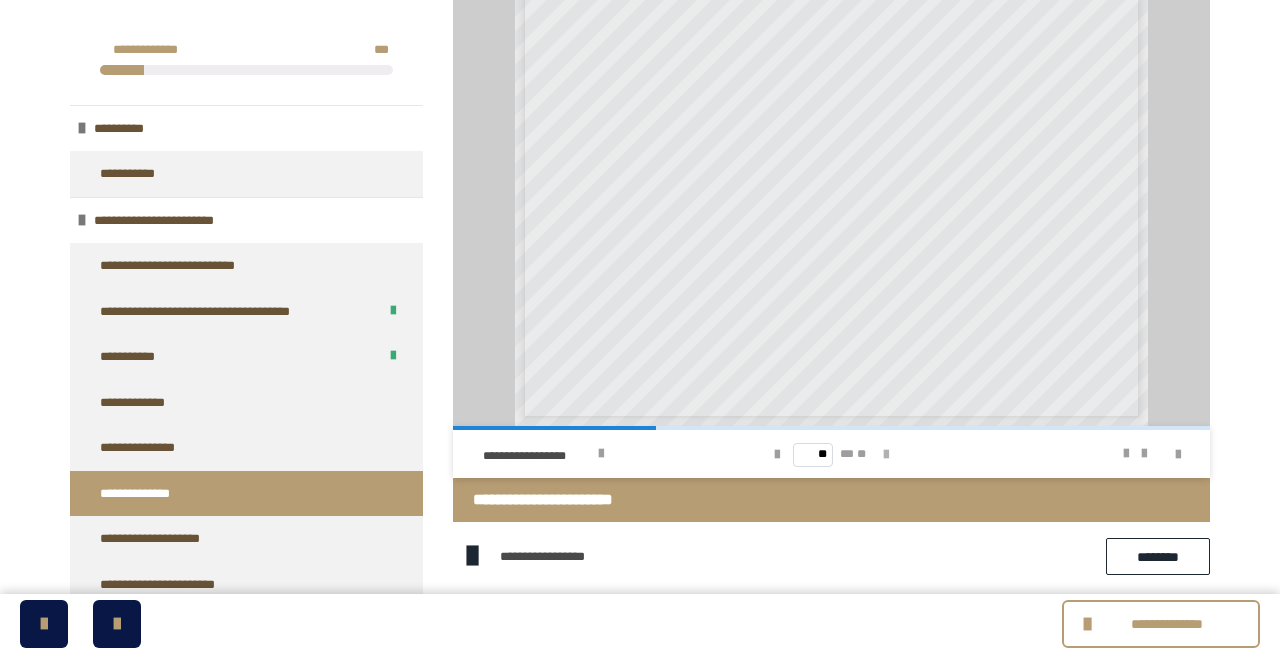 click at bounding box center (886, 455) 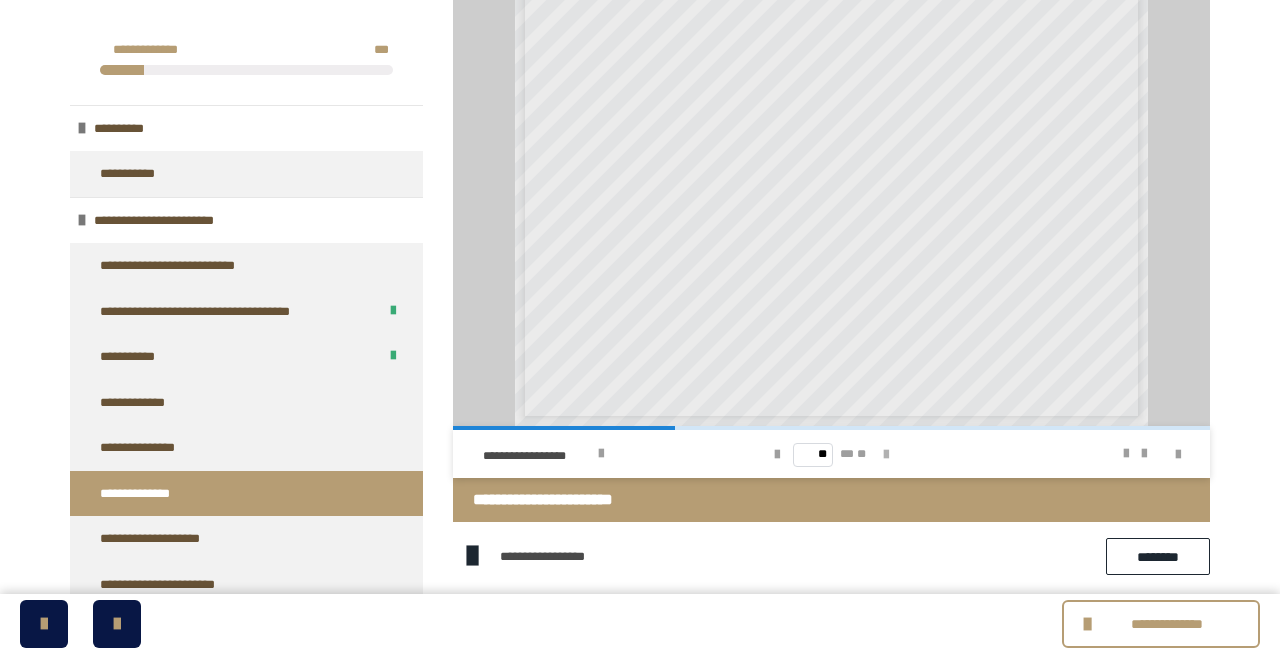 click at bounding box center [886, 455] 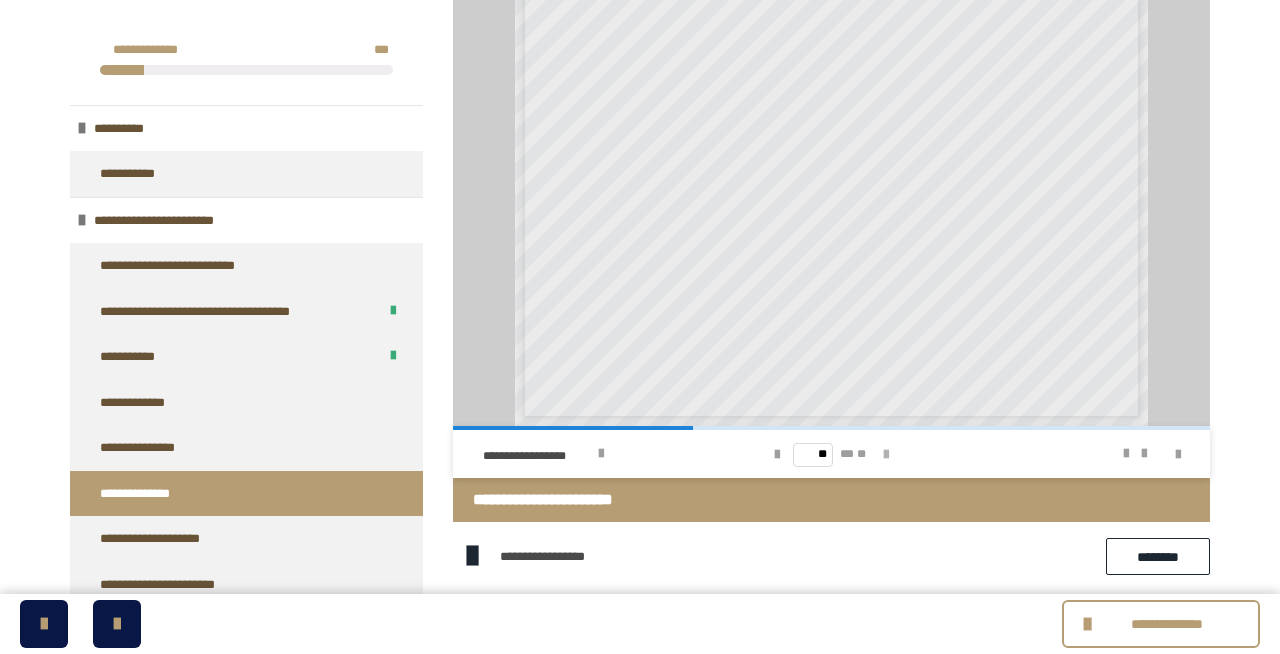 click at bounding box center [886, 455] 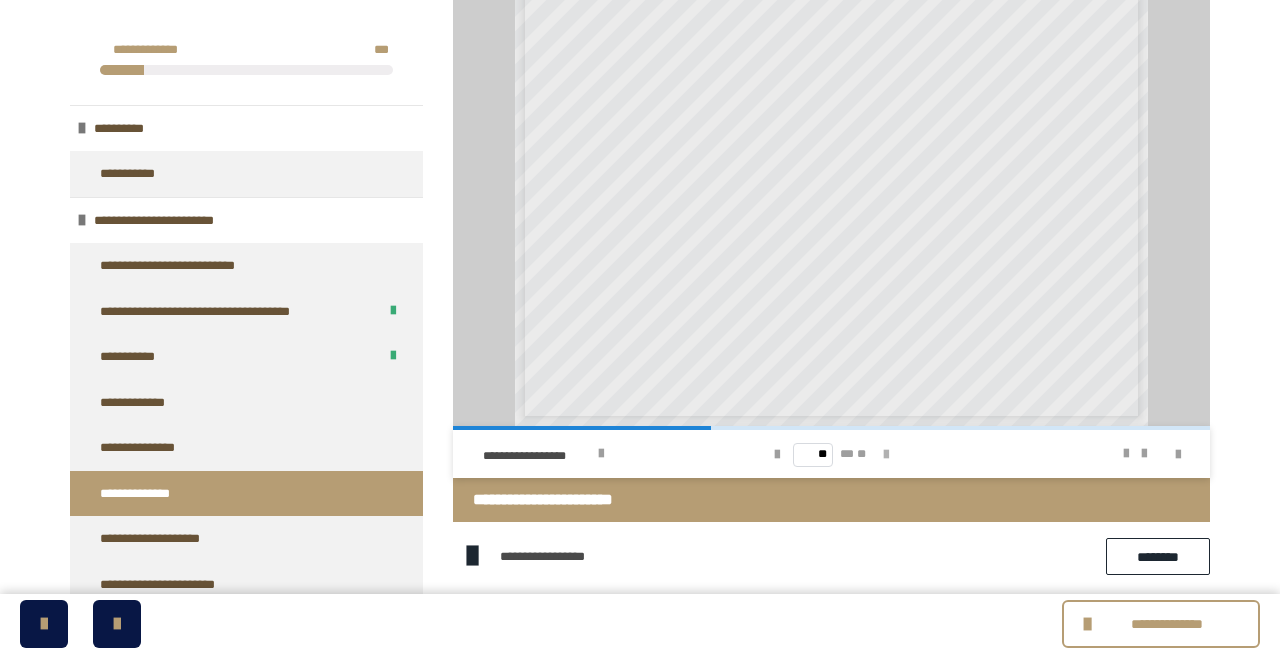 click at bounding box center (886, 455) 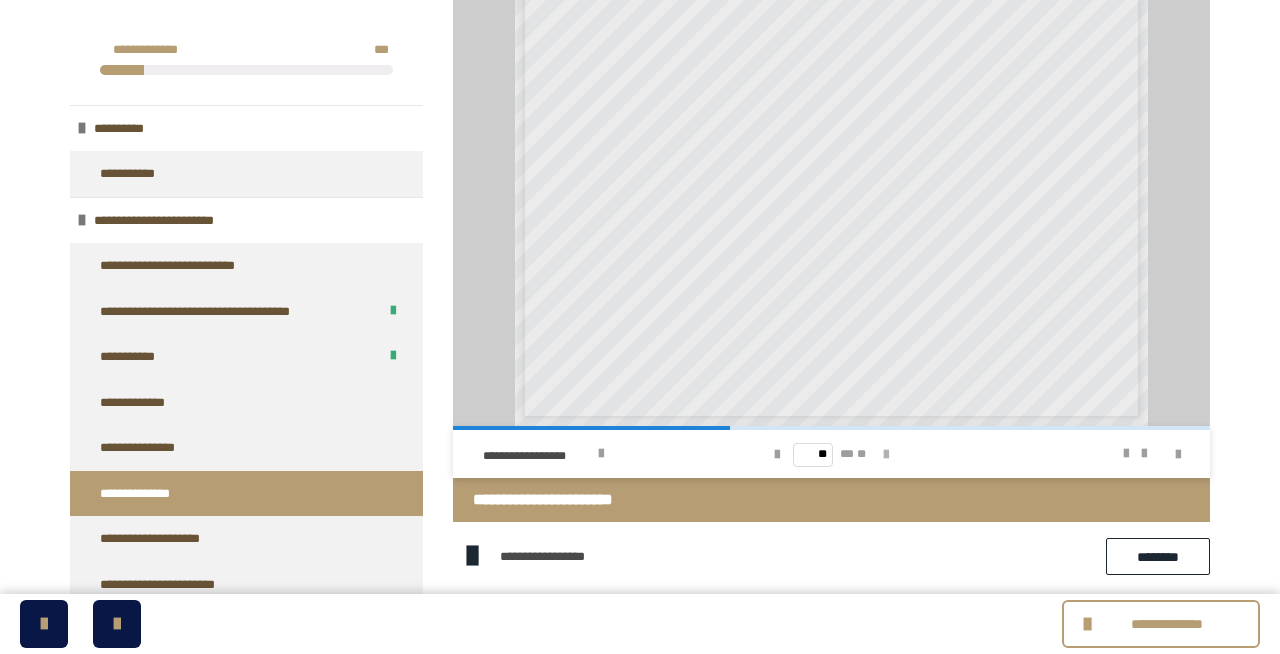 click at bounding box center (886, 455) 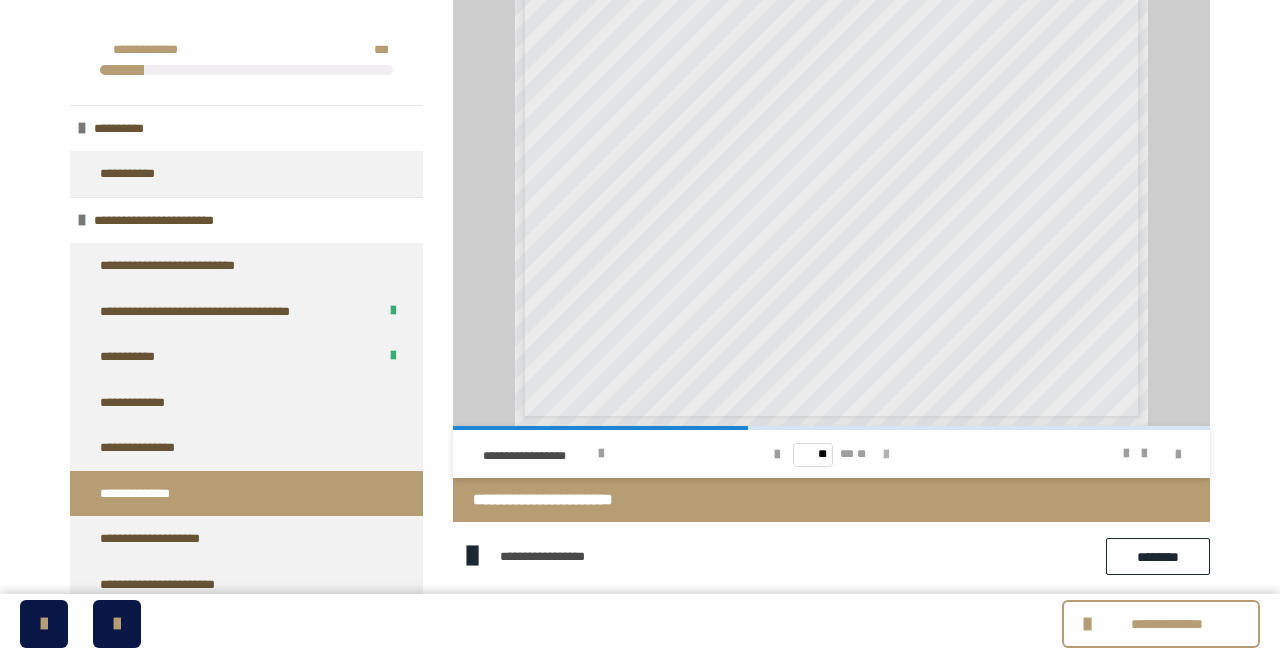 click at bounding box center (886, 455) 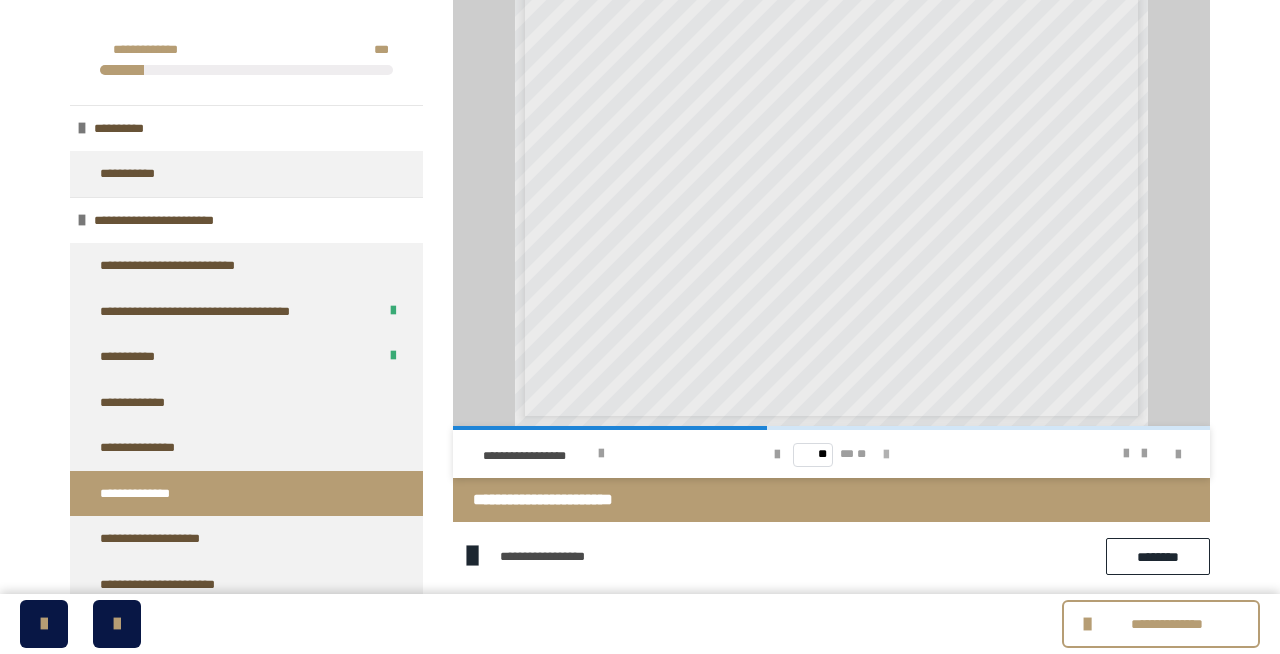 click at bounding box center [886, 455] 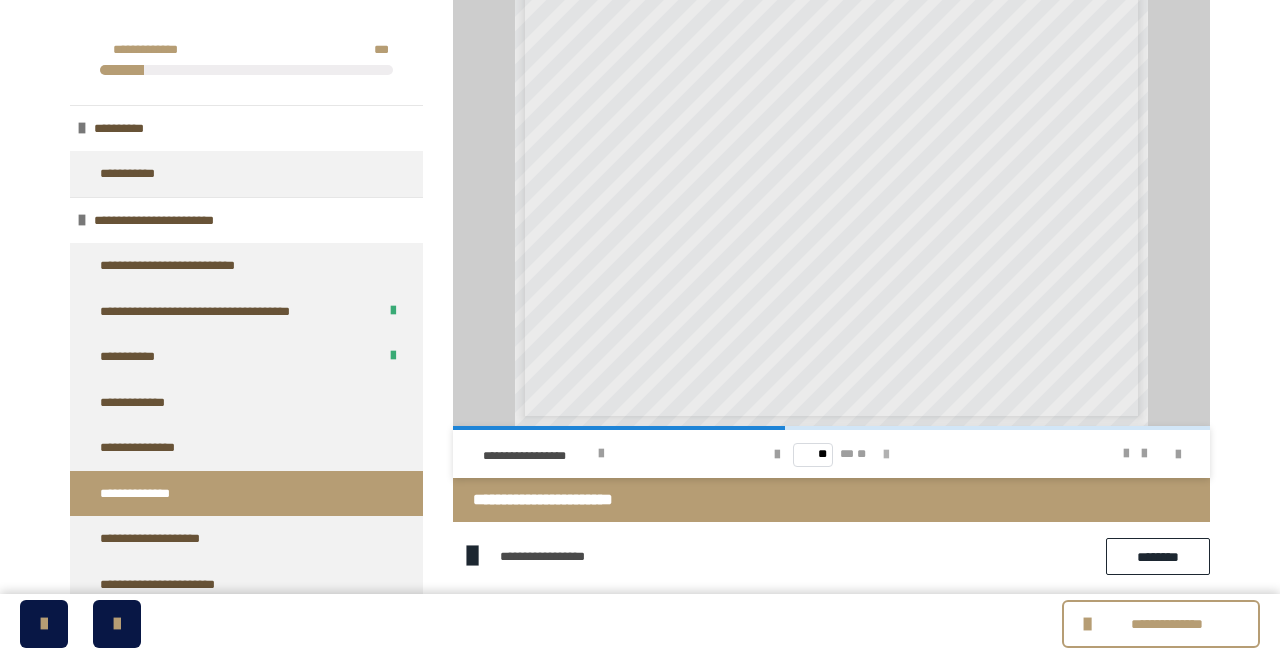 click at bounding box center (886, 455) 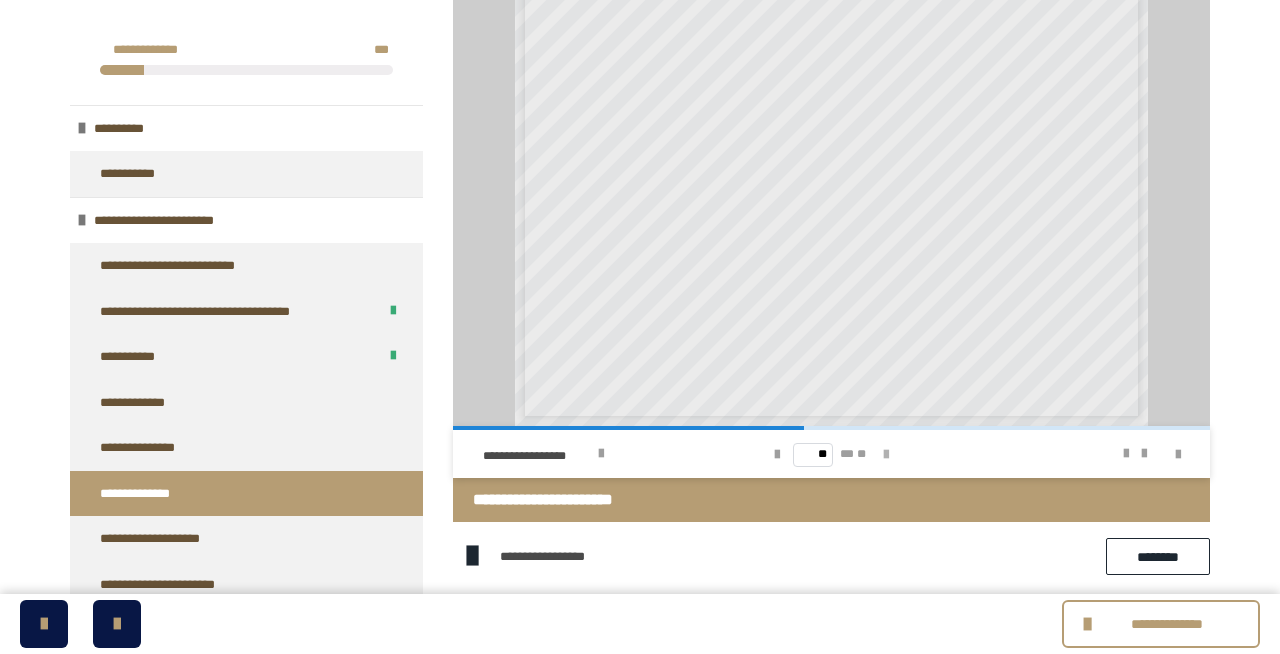 click at bounding box center (886, 455) 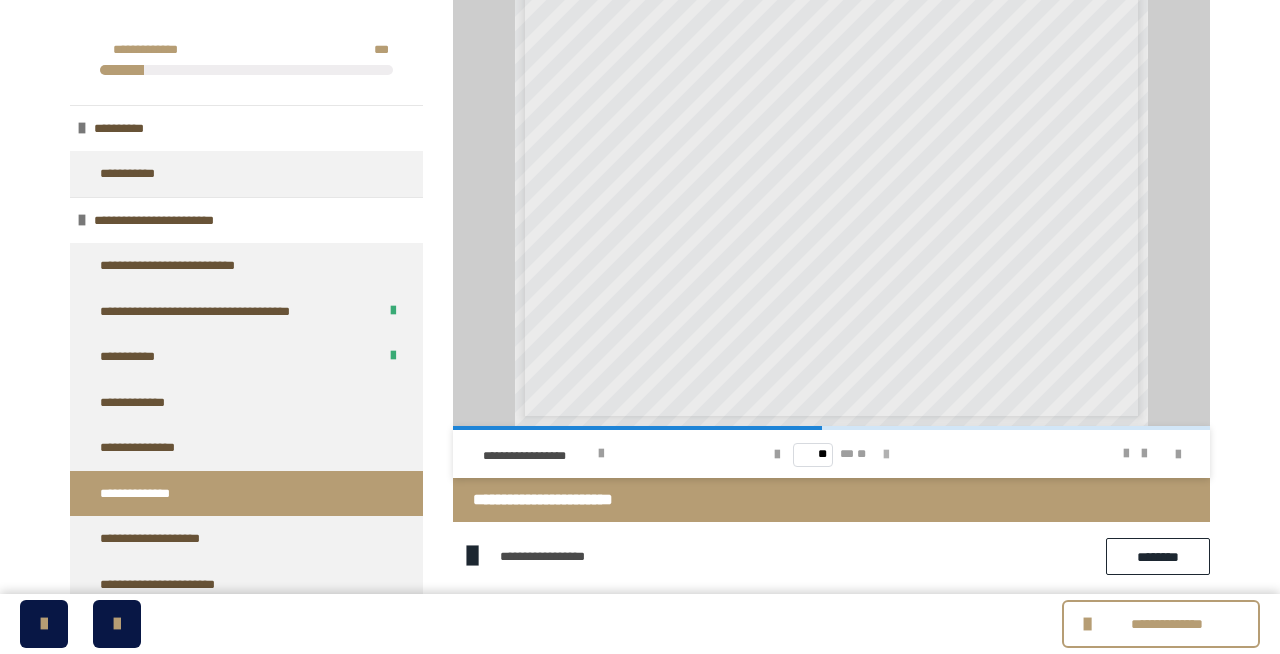 click at bounding box center [886, 455] 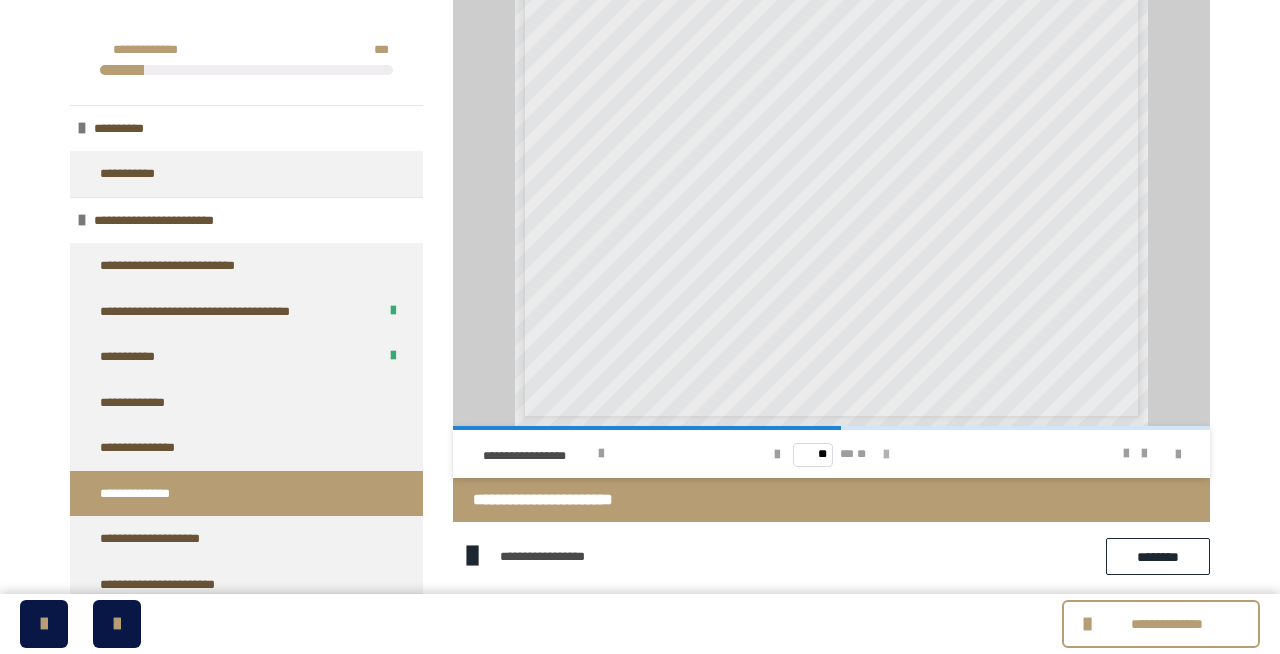 click at bounding box center (886, 455) 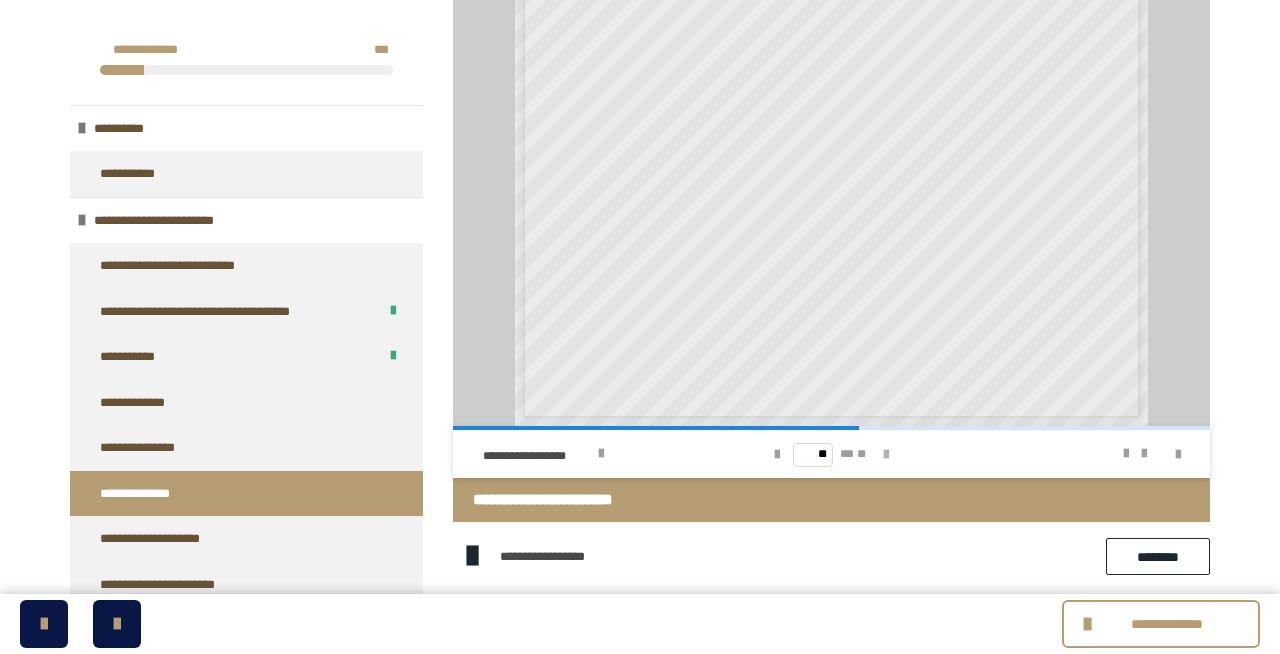 click at bounding box center (886, 455) 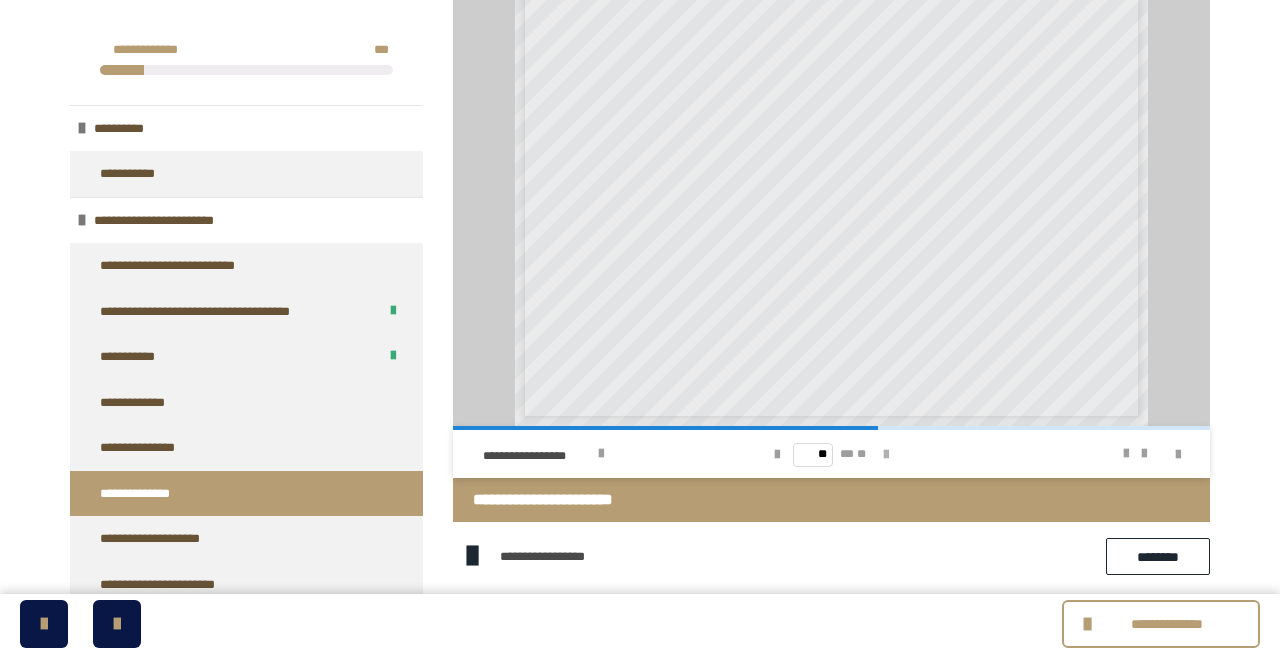 click at bounding box center (886, 455) 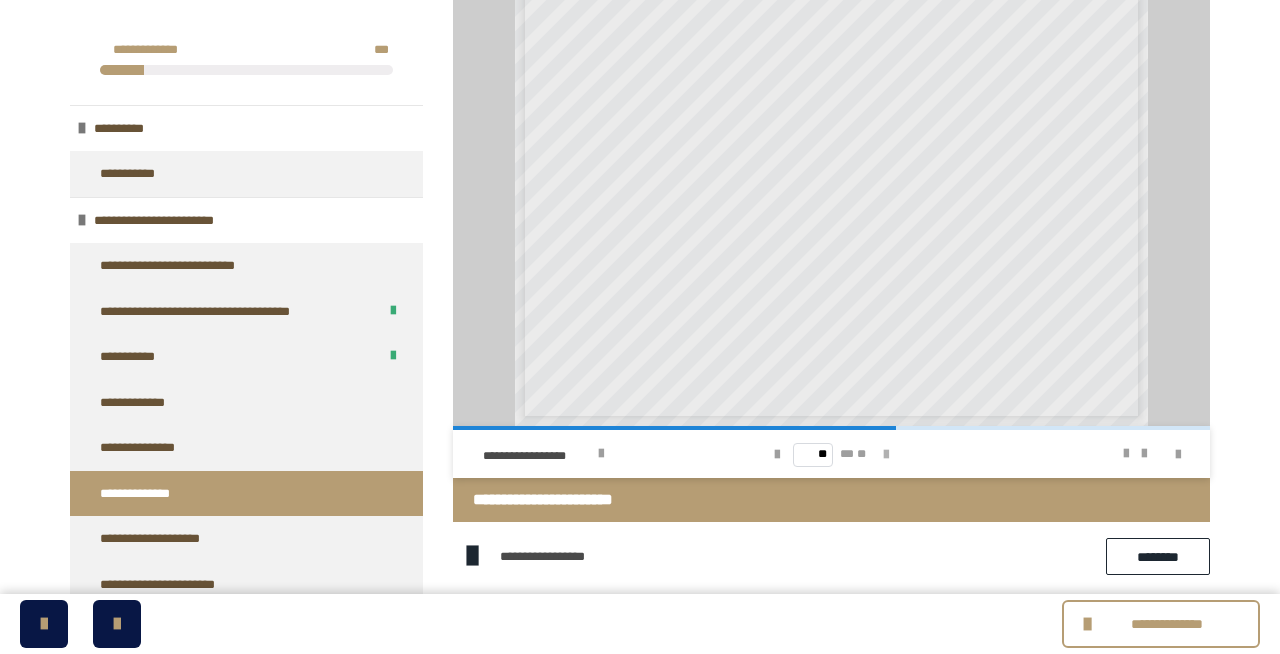 click at bounding box center [886, 455] 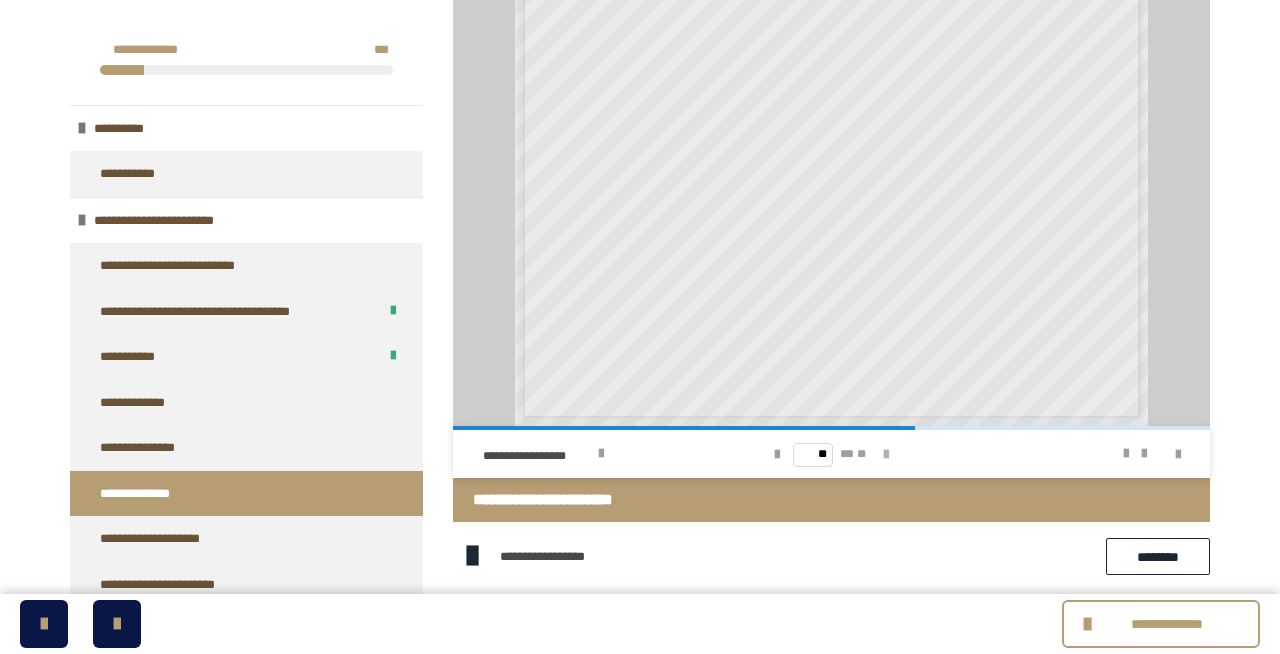 click at bounding box center (886, 455) 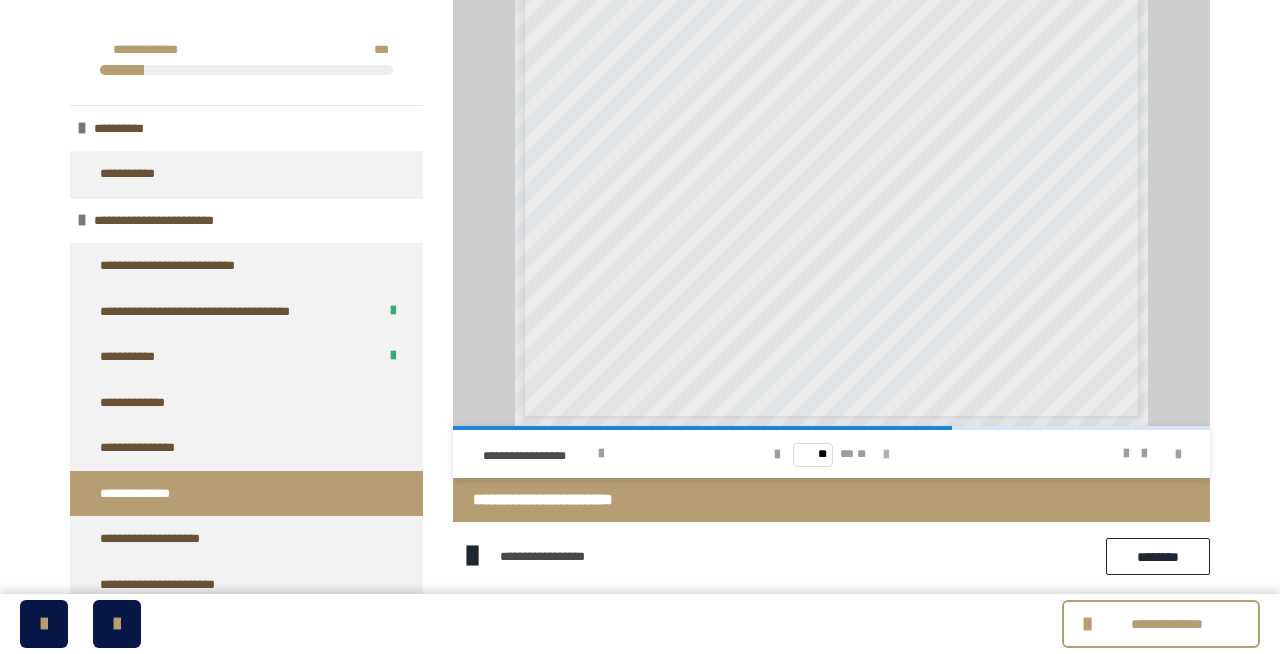 click at bounding box center (886, 455) 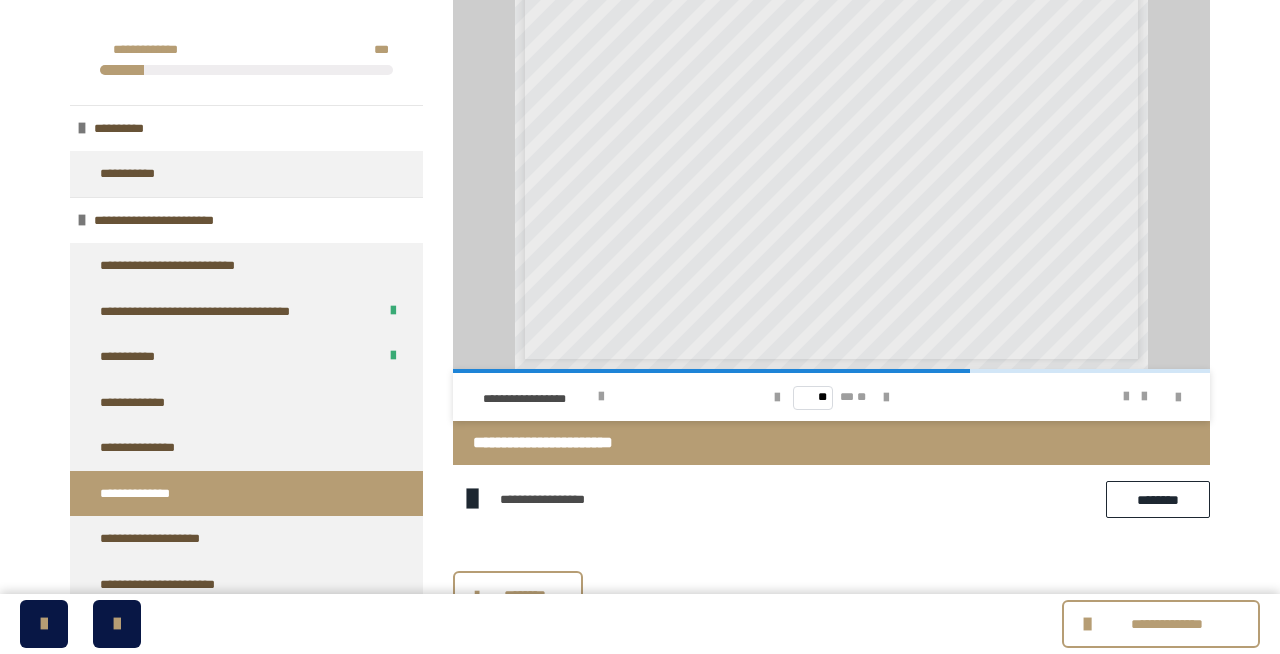 scroll, scrollTop: 1296, scrollLeft: 0, axis: vertical 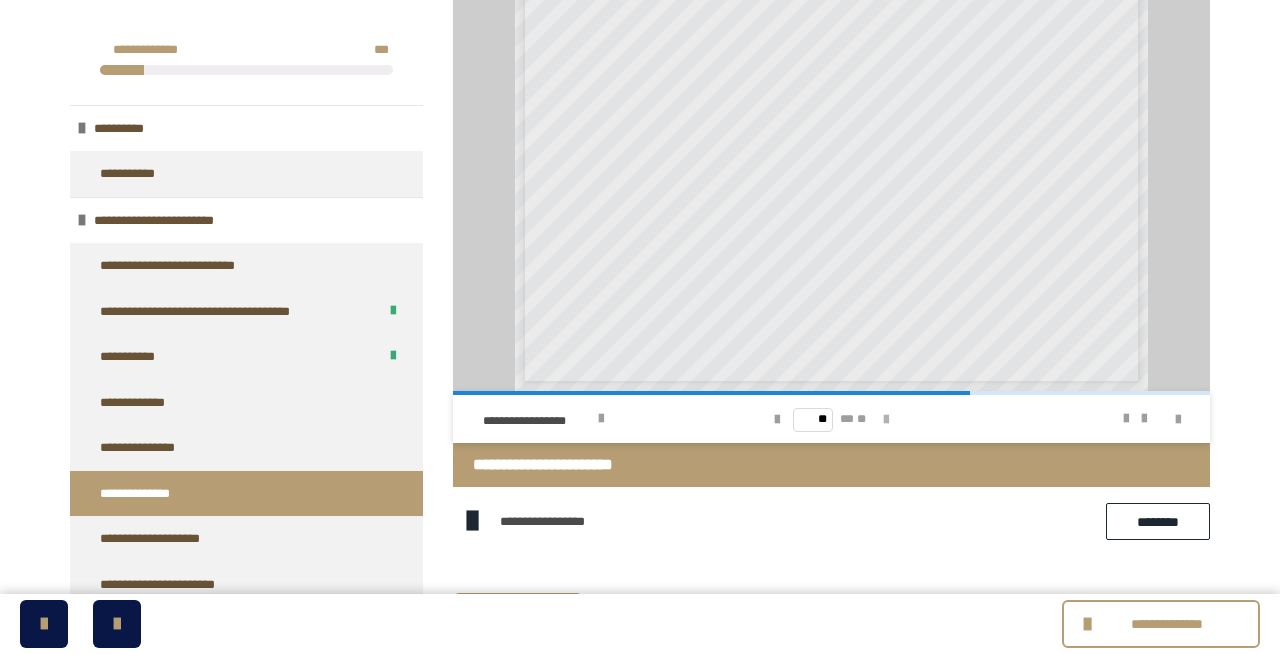 click at bounding box center (886, 420) 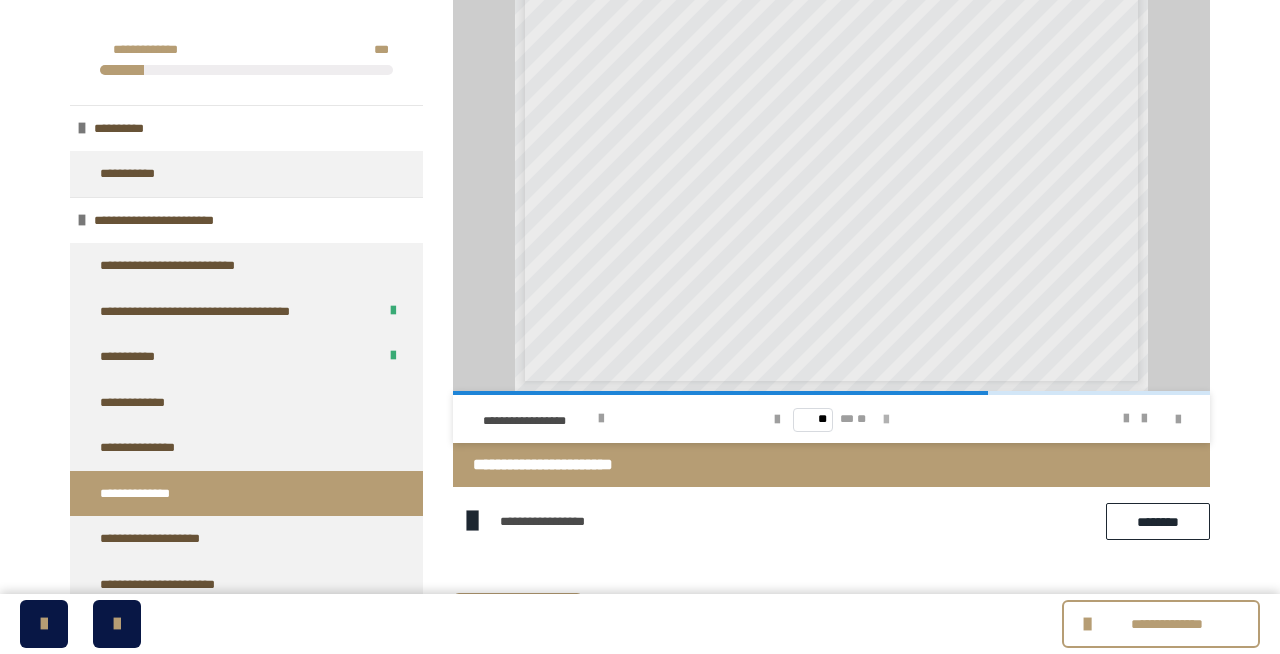 click at bounding box center [886, 420] 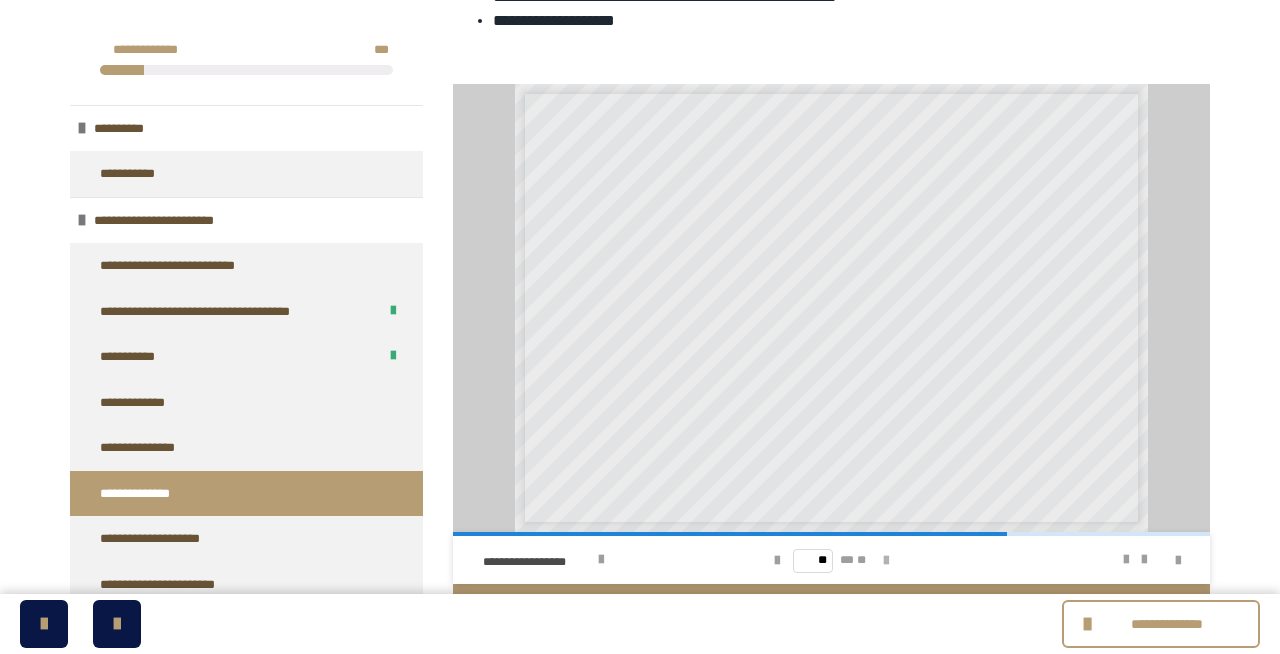 scroll, scrollTop: 1202, scrollLeft: 0, axis: vertical 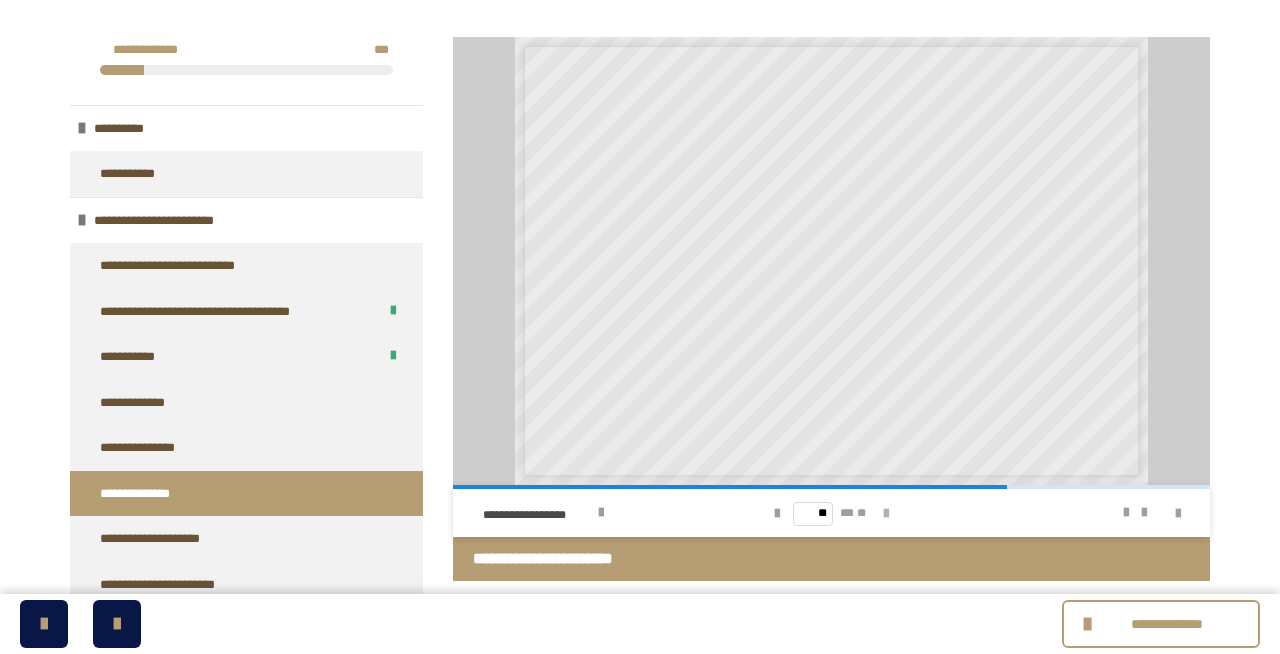 click at bounding box center [886, 514] 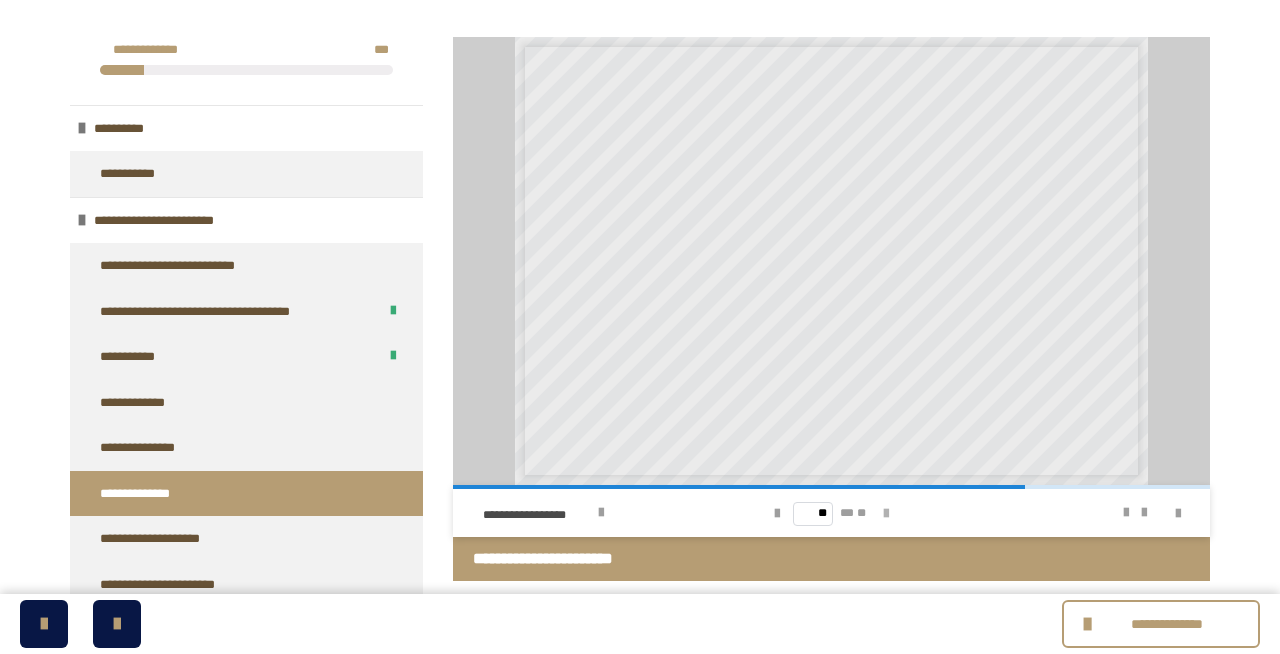 click at bounding box center (886, 514) 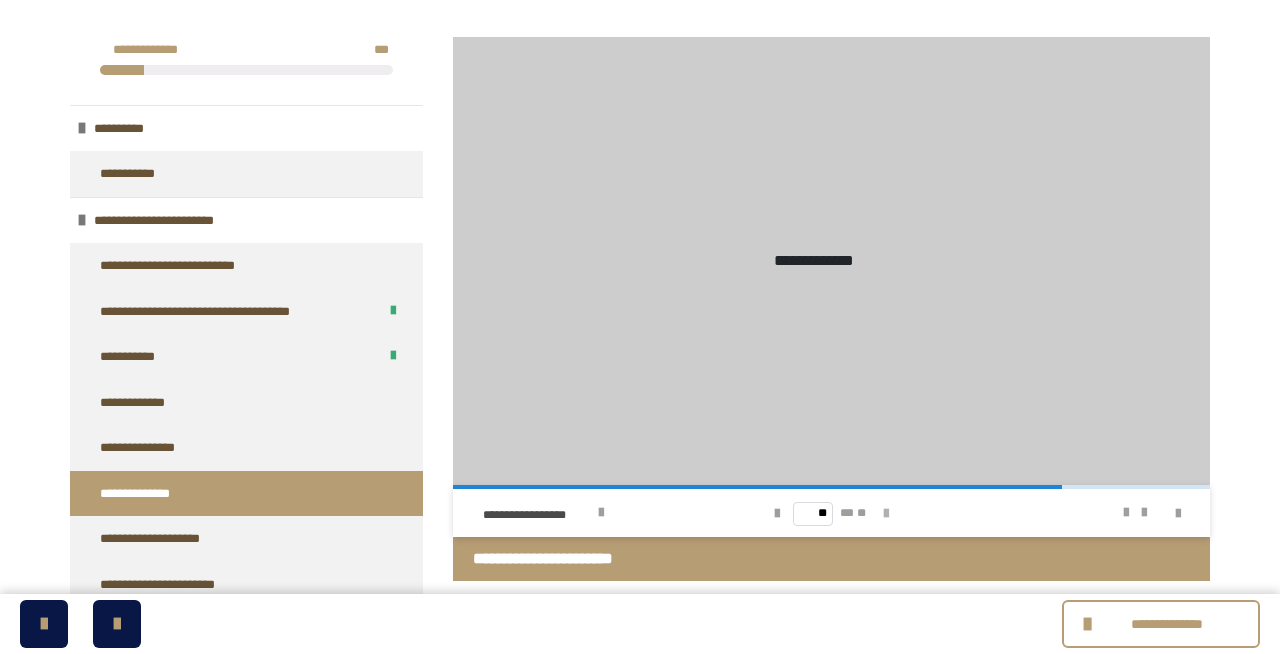 click at bounding box center [886, 514] 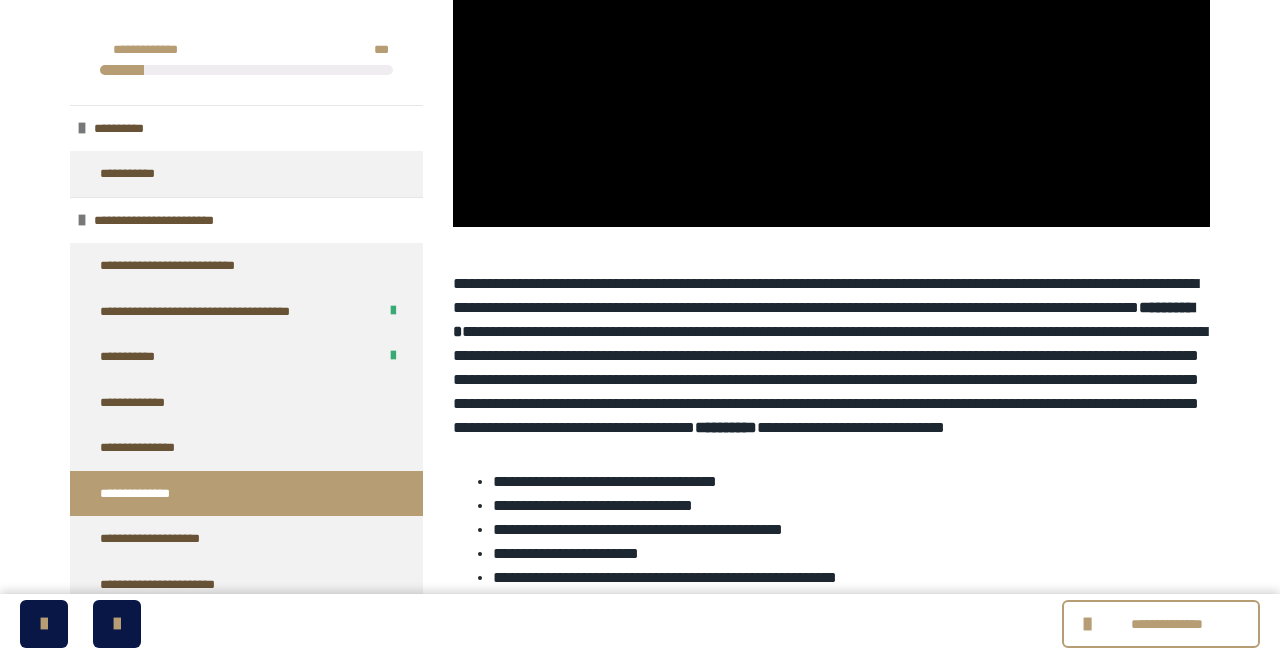 scroll, scrollTop: 573, scrollLeft: 0, axis: vertical 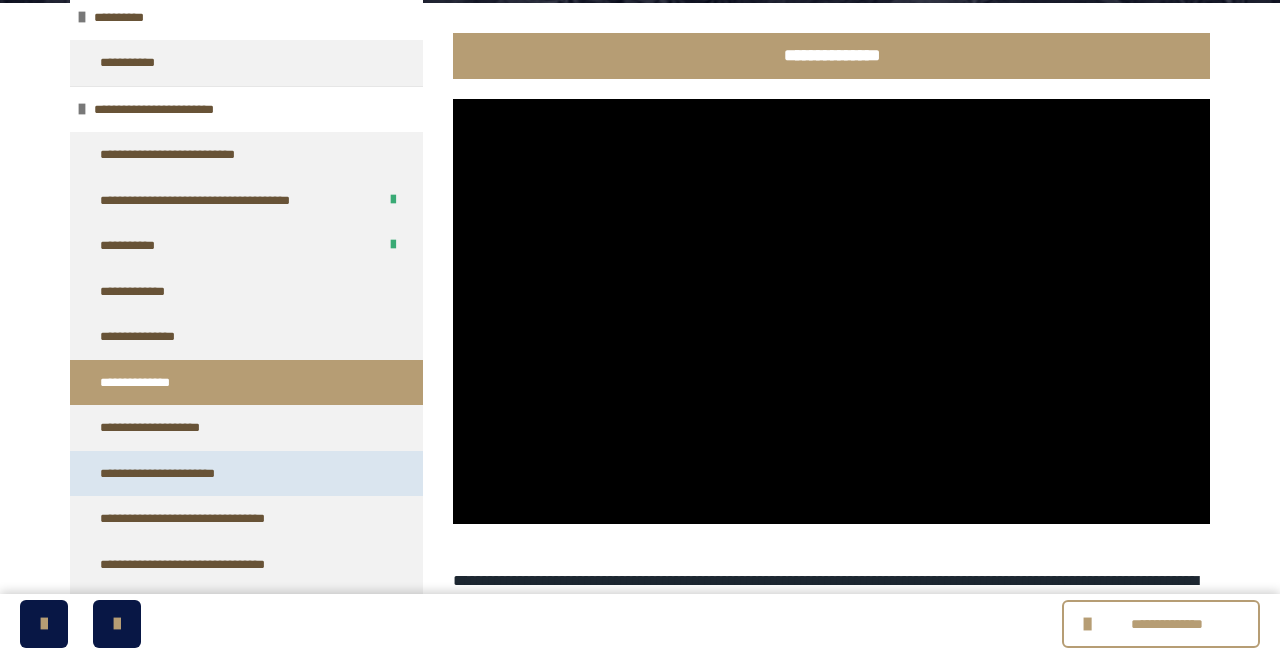 click on "**********" at bounding box center (246, 474) 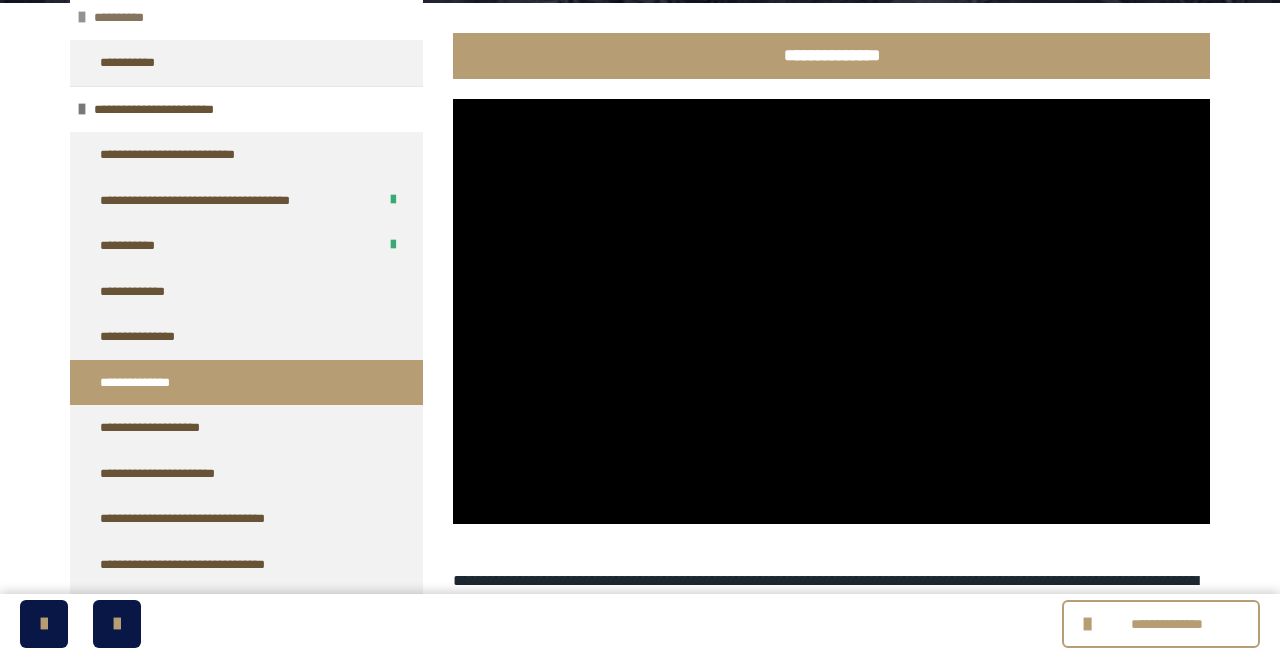scroll, scrollTop: 0, scrollLeft: 0, axis: both 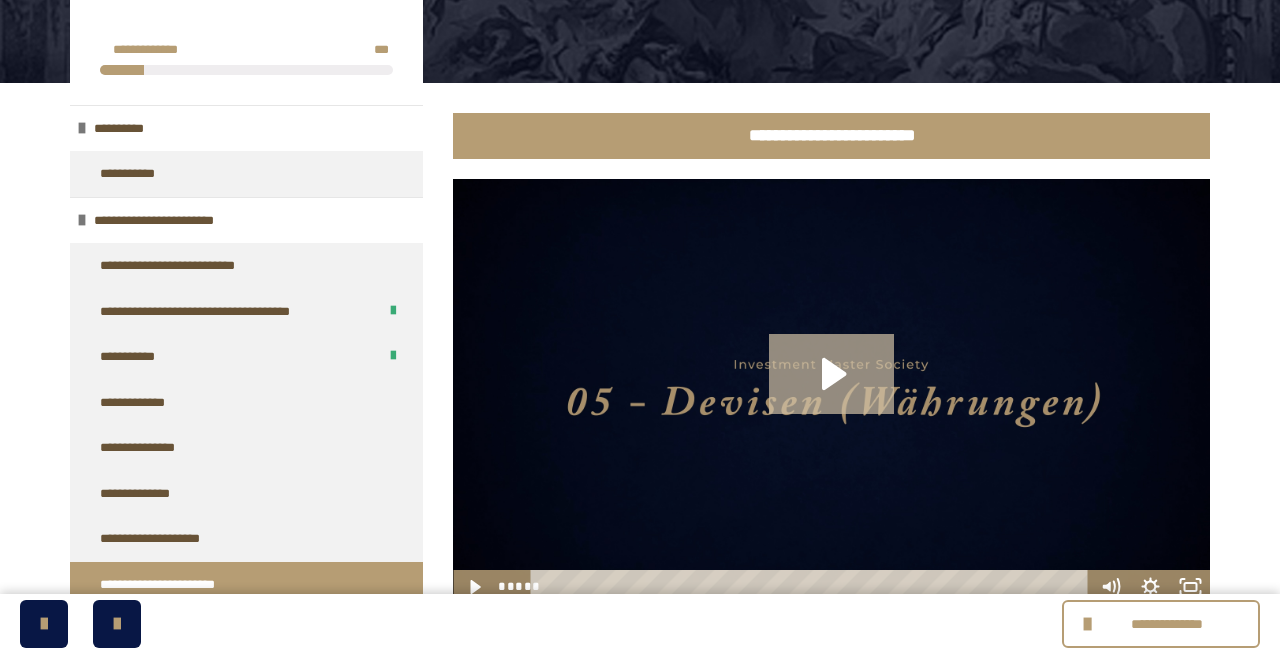 click 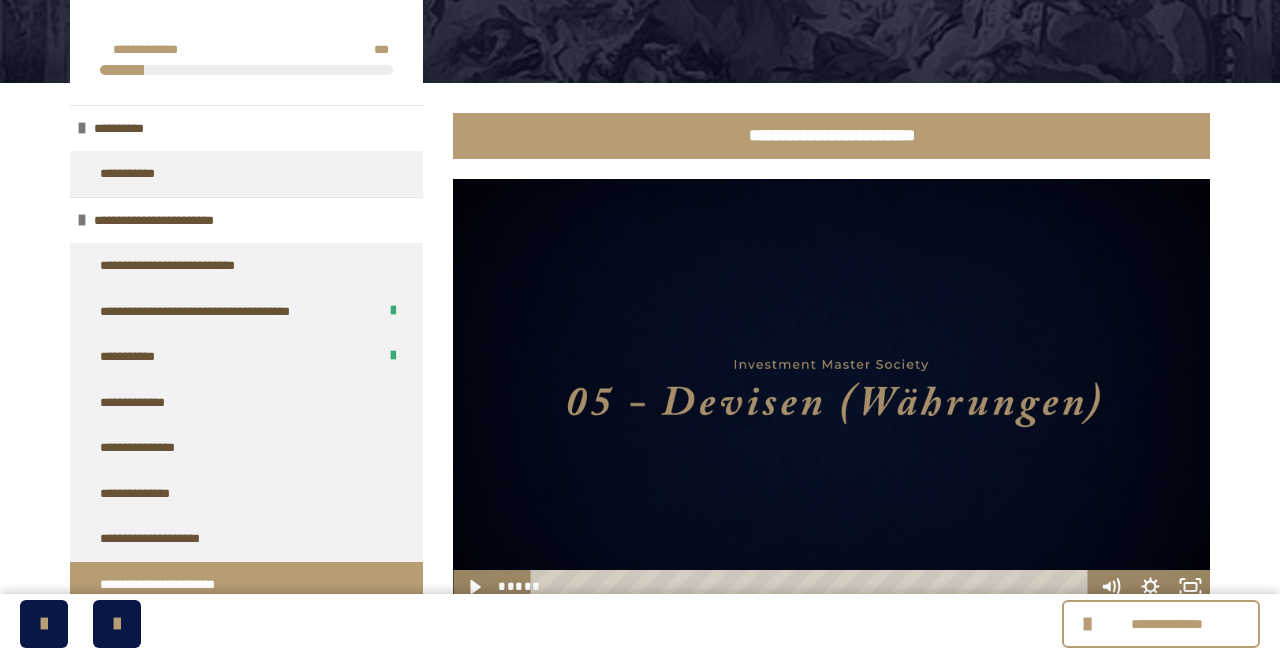 scroll, scrollTop: 309, scrollLeft: 0, axis: vertical 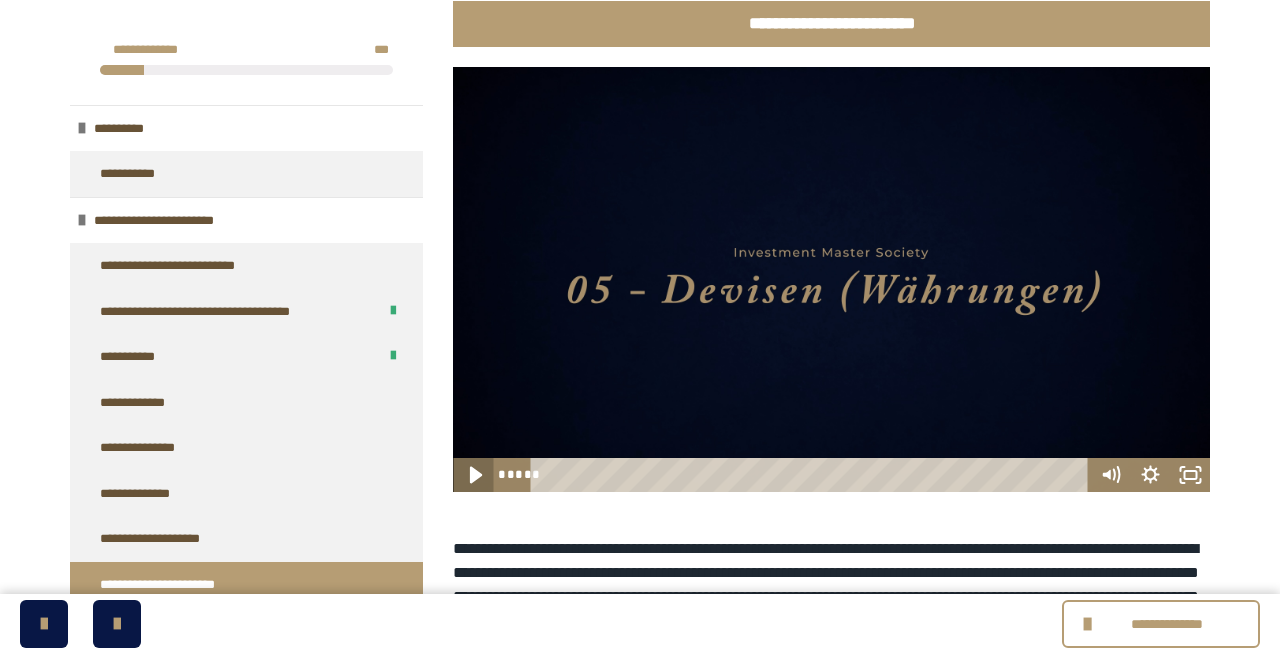 click 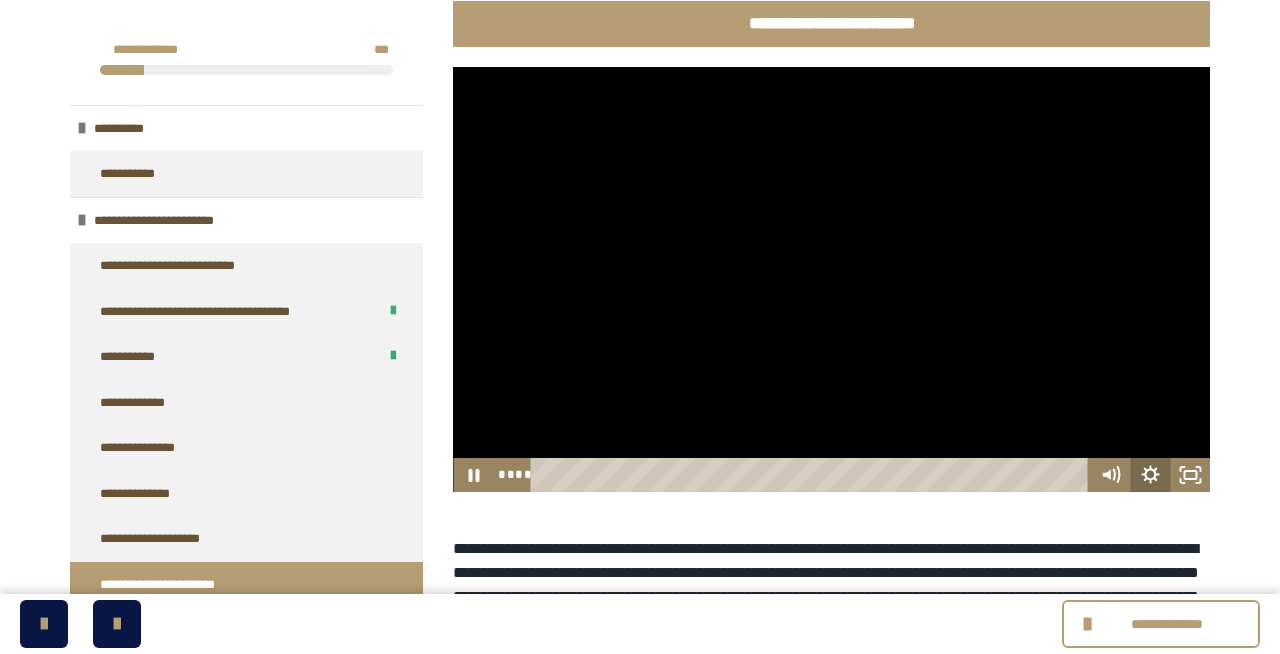 click 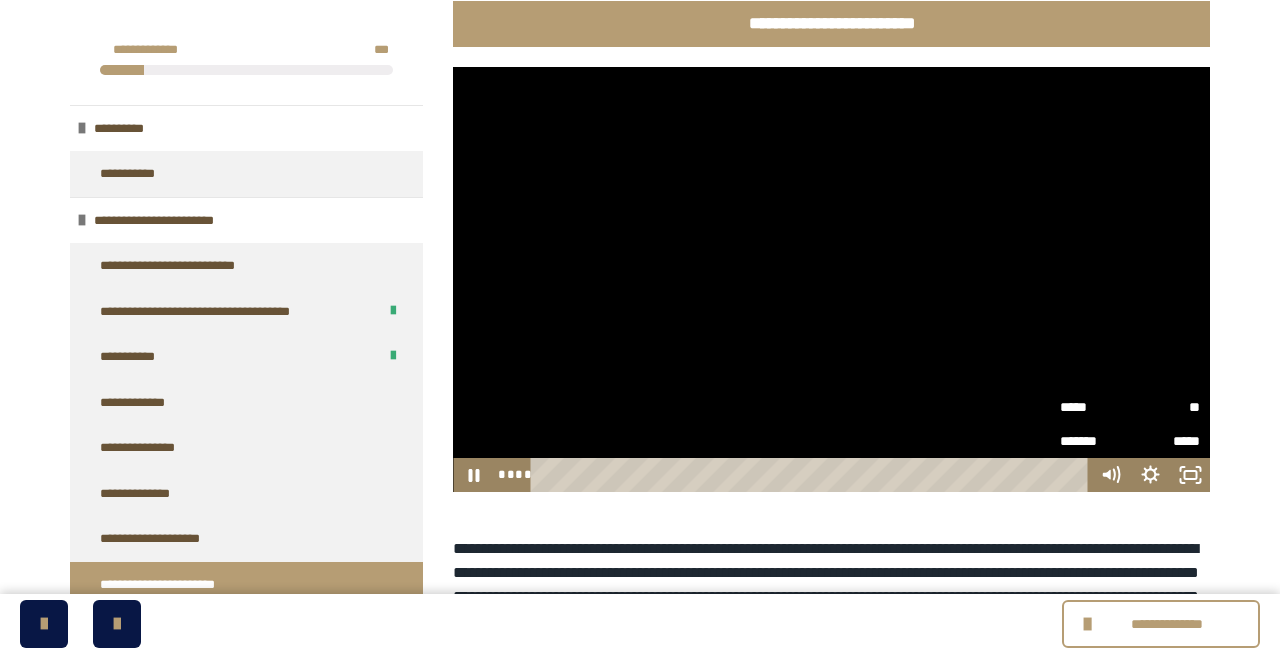 click on "**" at bounding box center (1165, 407) 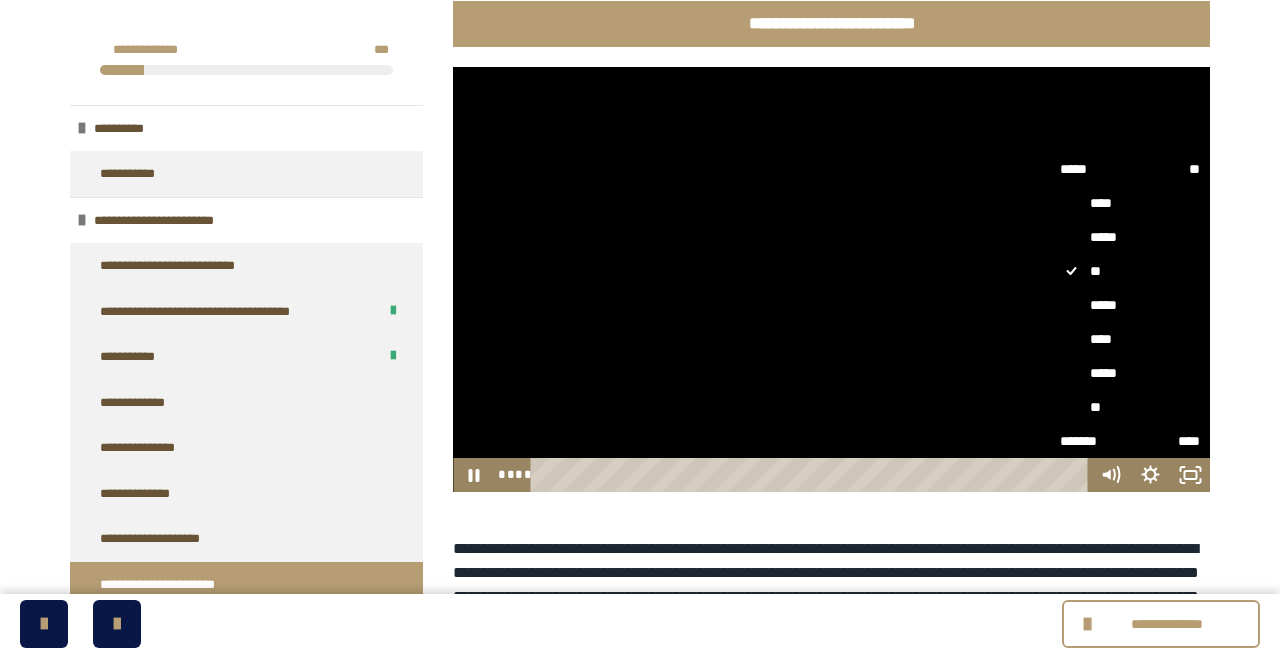click on "*****" at bounding box center (1130, 373) 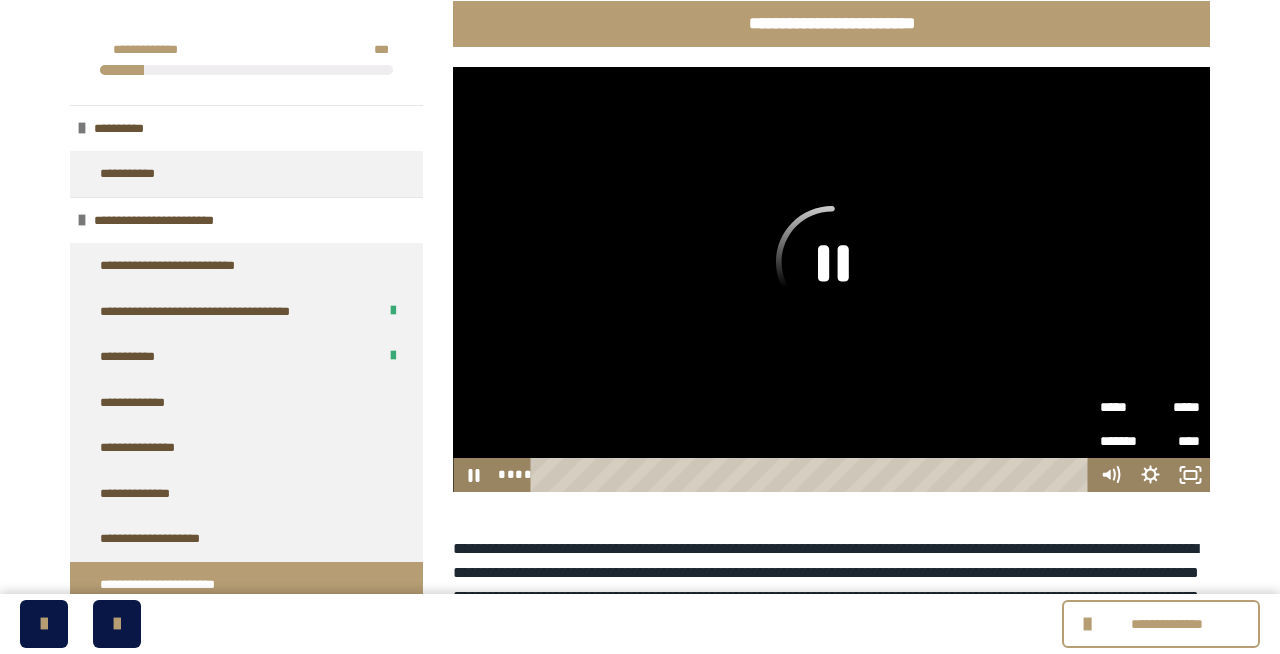 click on "*****" at bounding box center (1125, 407) 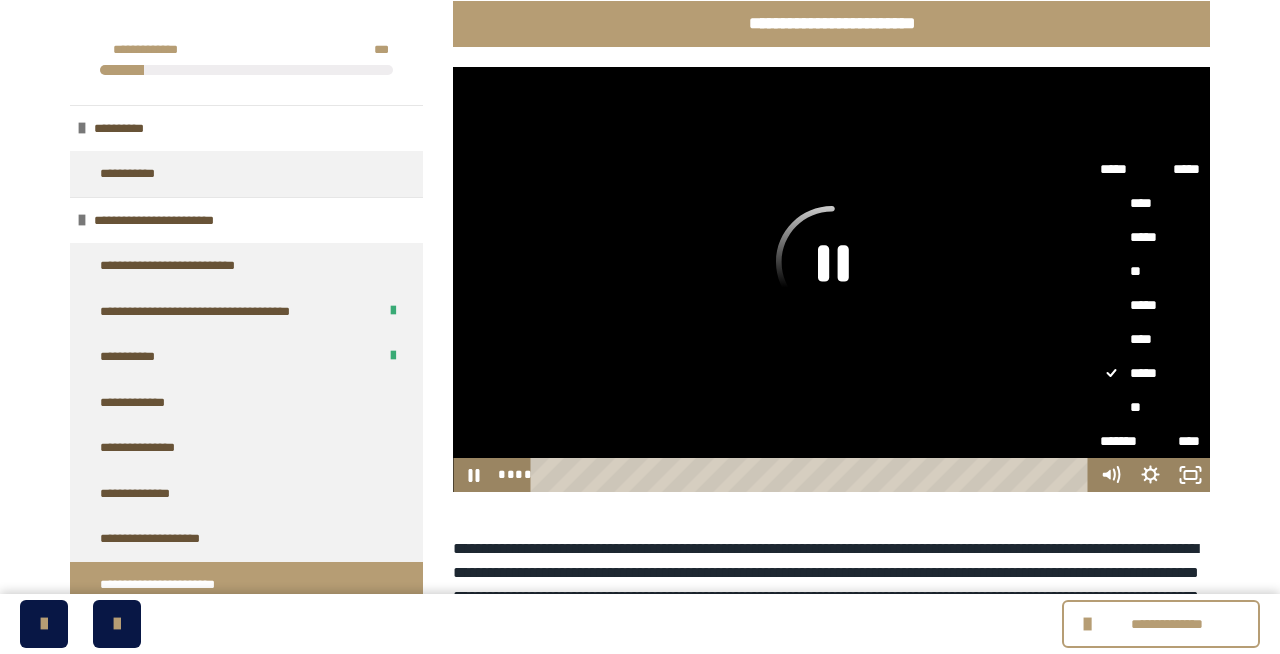 click at bounding box center (831, 280) 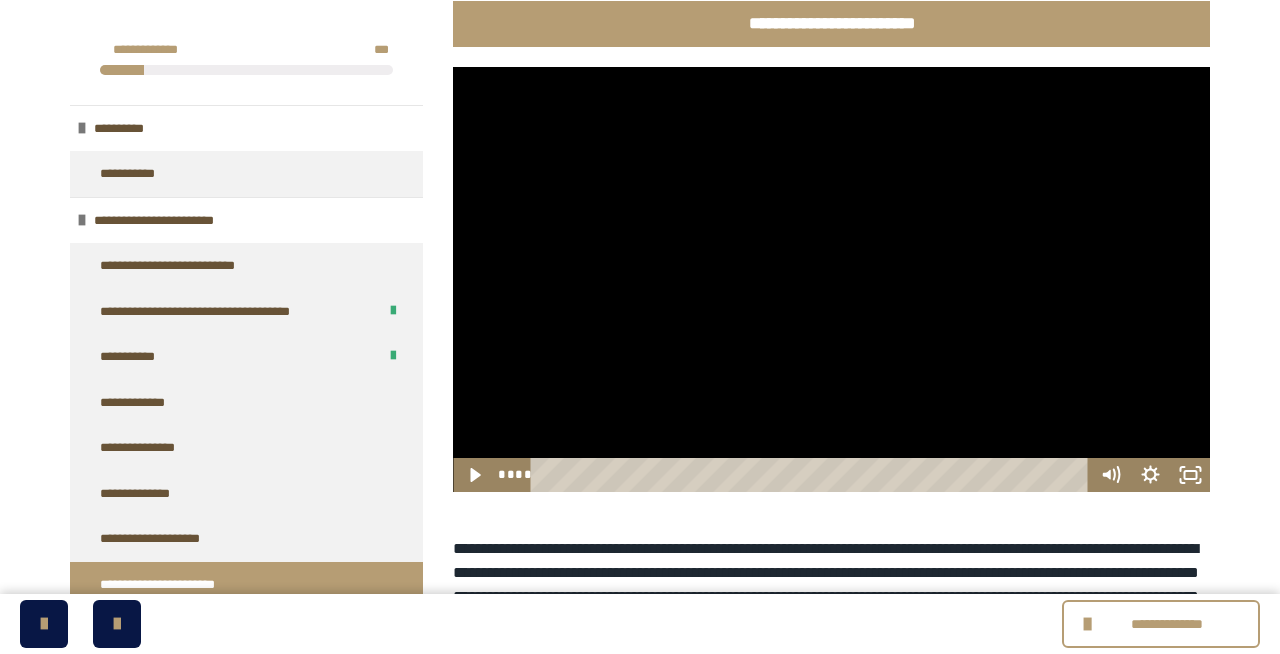 click at bounding box center (831, 280) 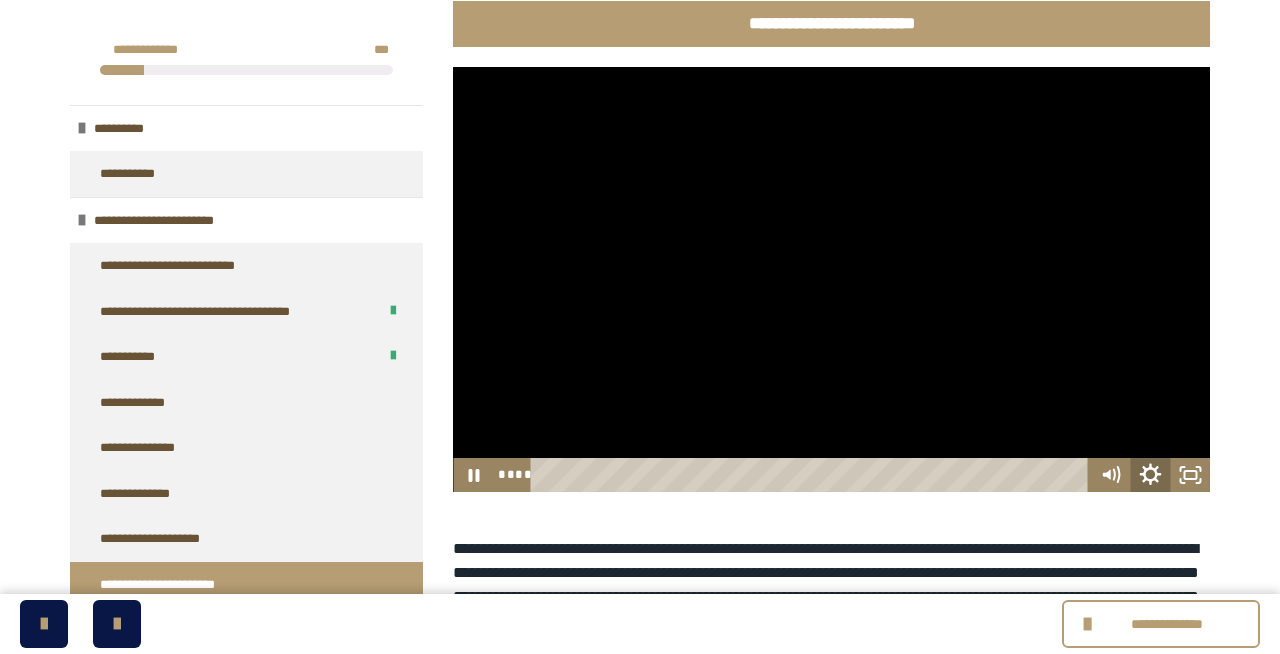 click 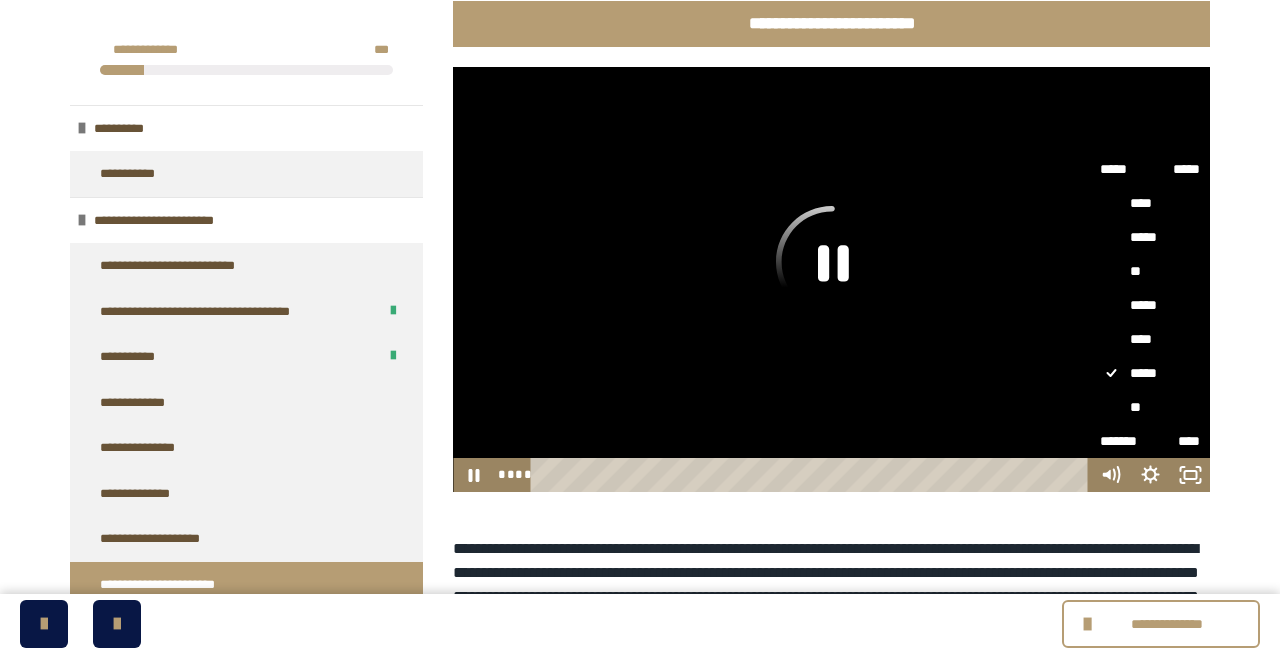 click at bounding box center [831, 280] 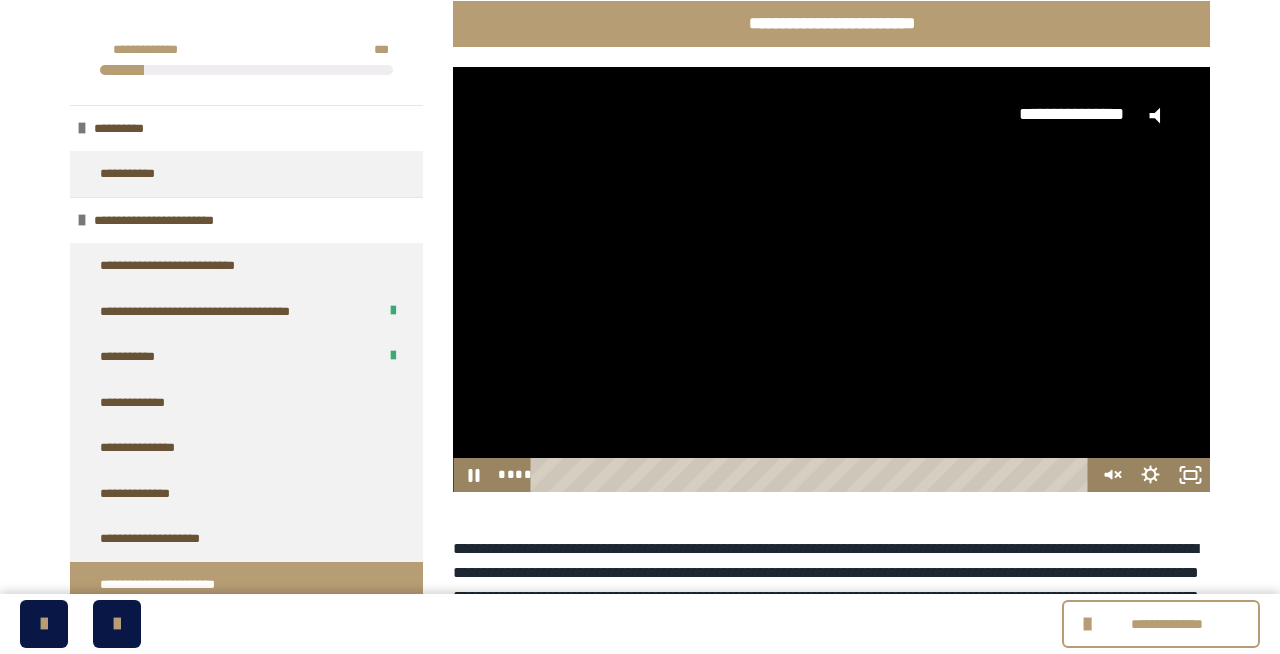 click on "**********" at bounding box center [831, 263] 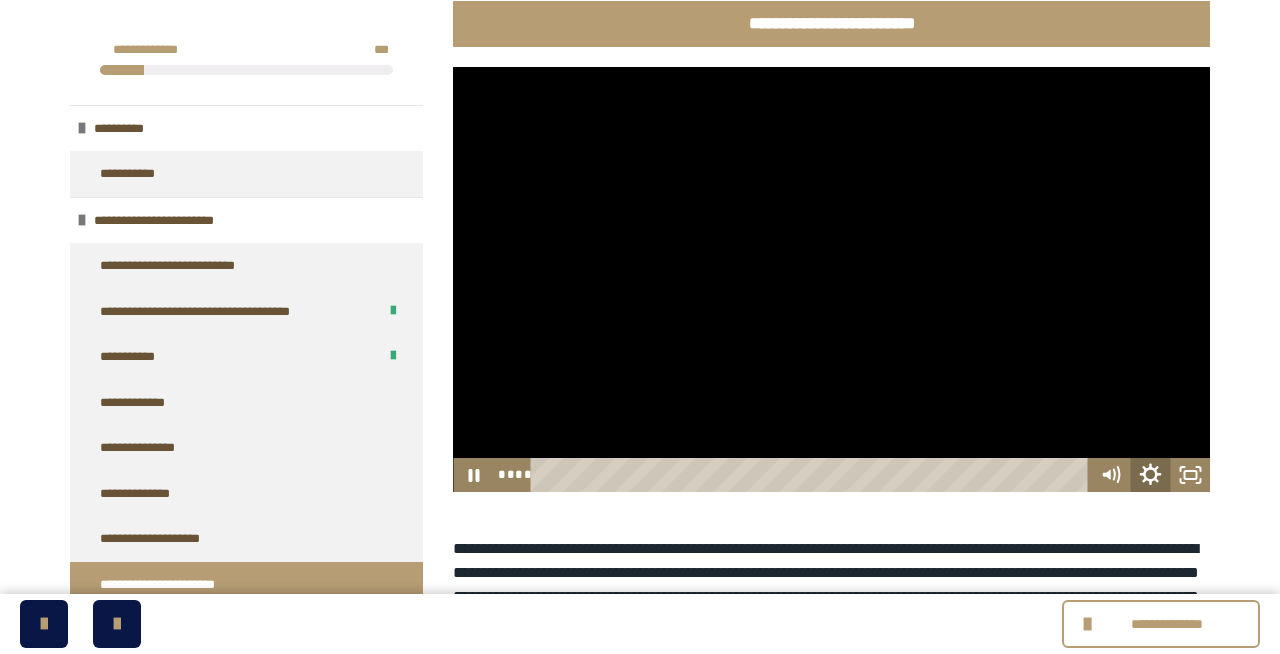 click 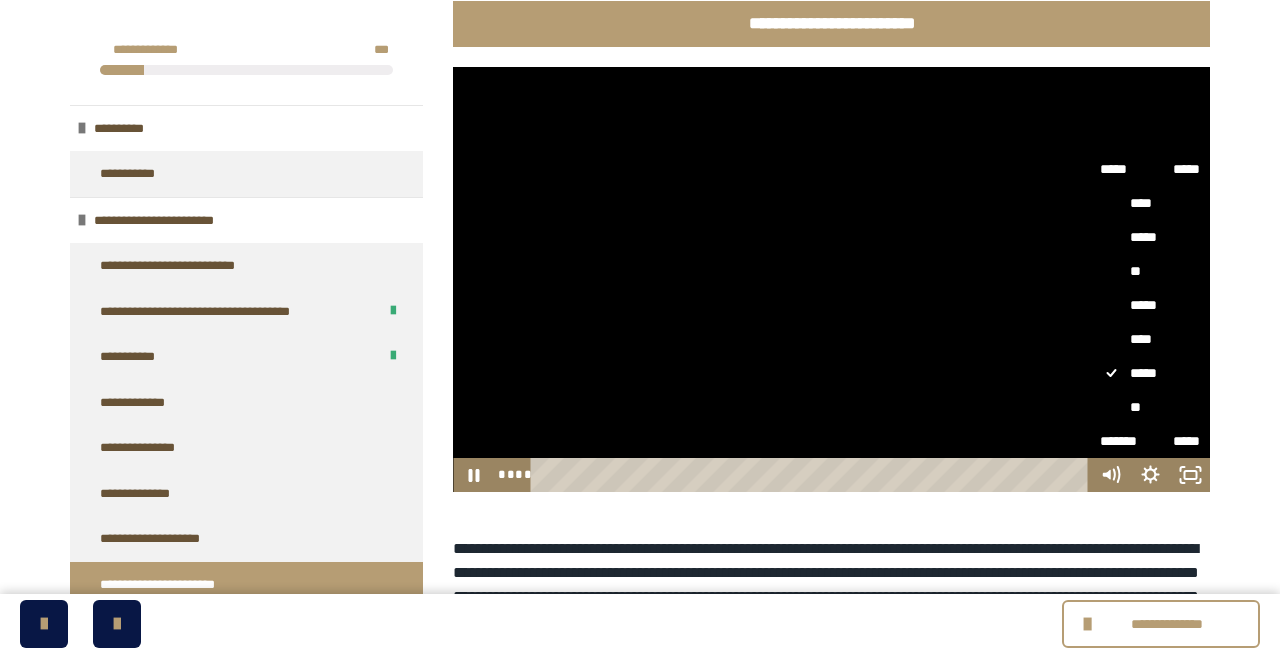 click on "**" at bounding box center (1150, 407) 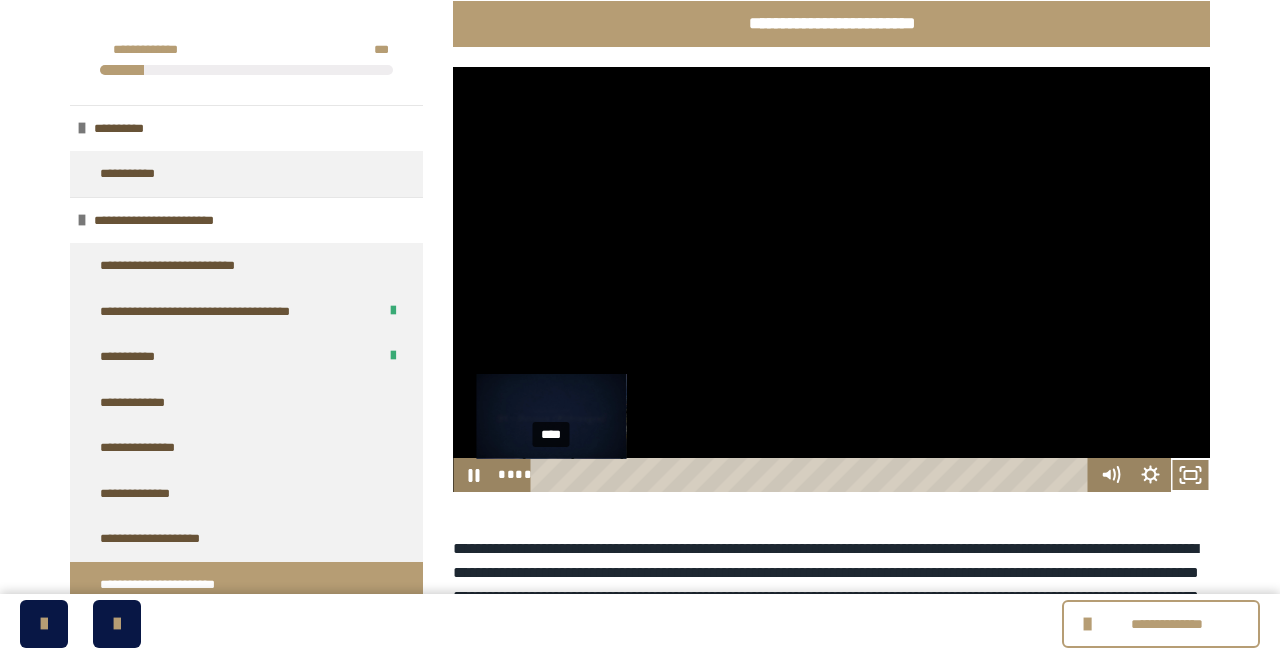 click on "****" at bounding box center (813, 475) 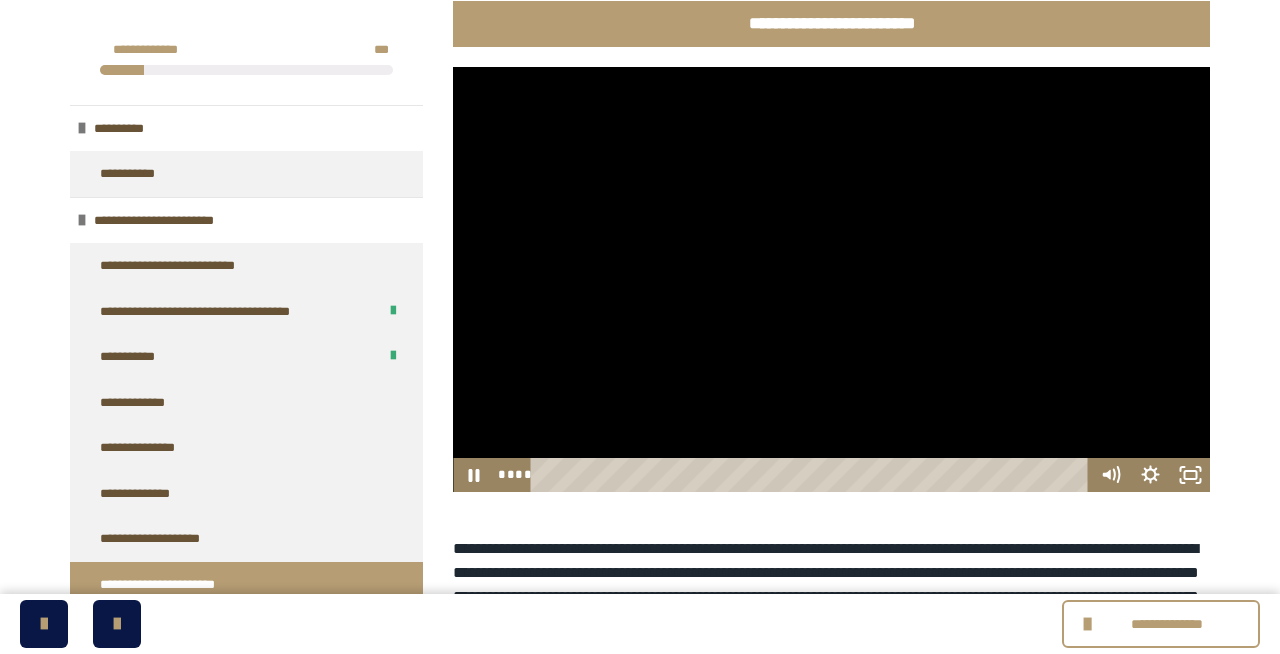 click at bounding box center [831, 280] 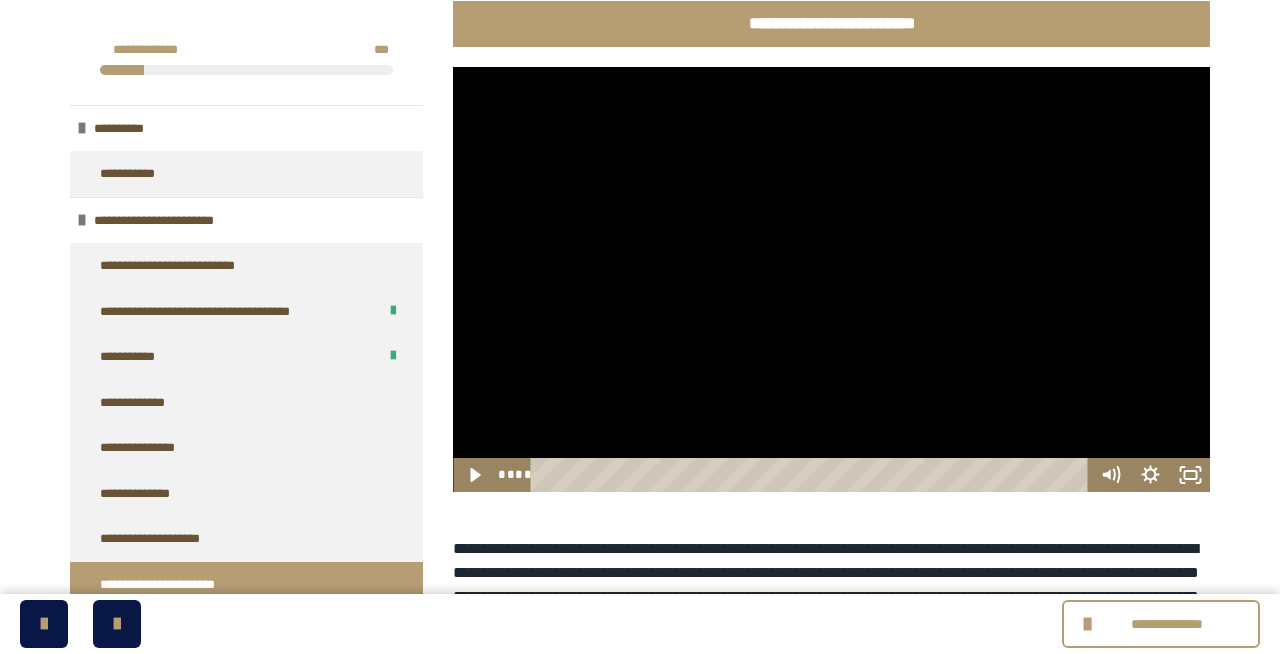 click at bounding box center (831, 280) 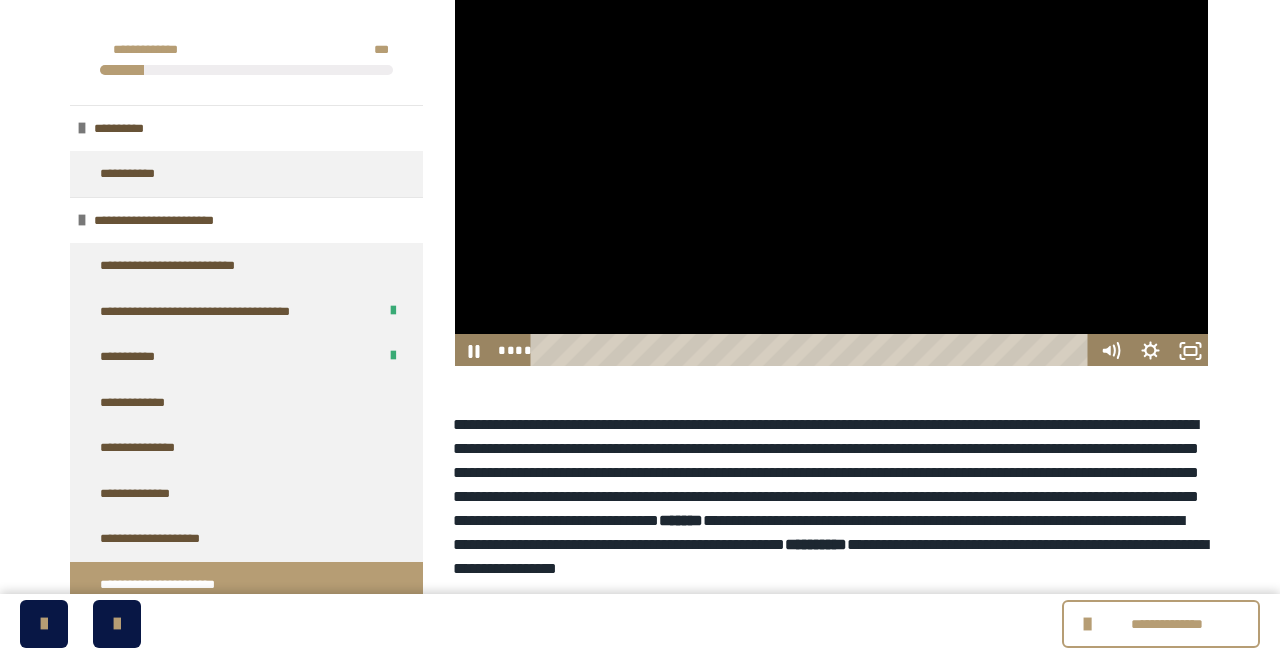 scroll, scrollTop: 434, scrollLeft: 0, axis: vertical 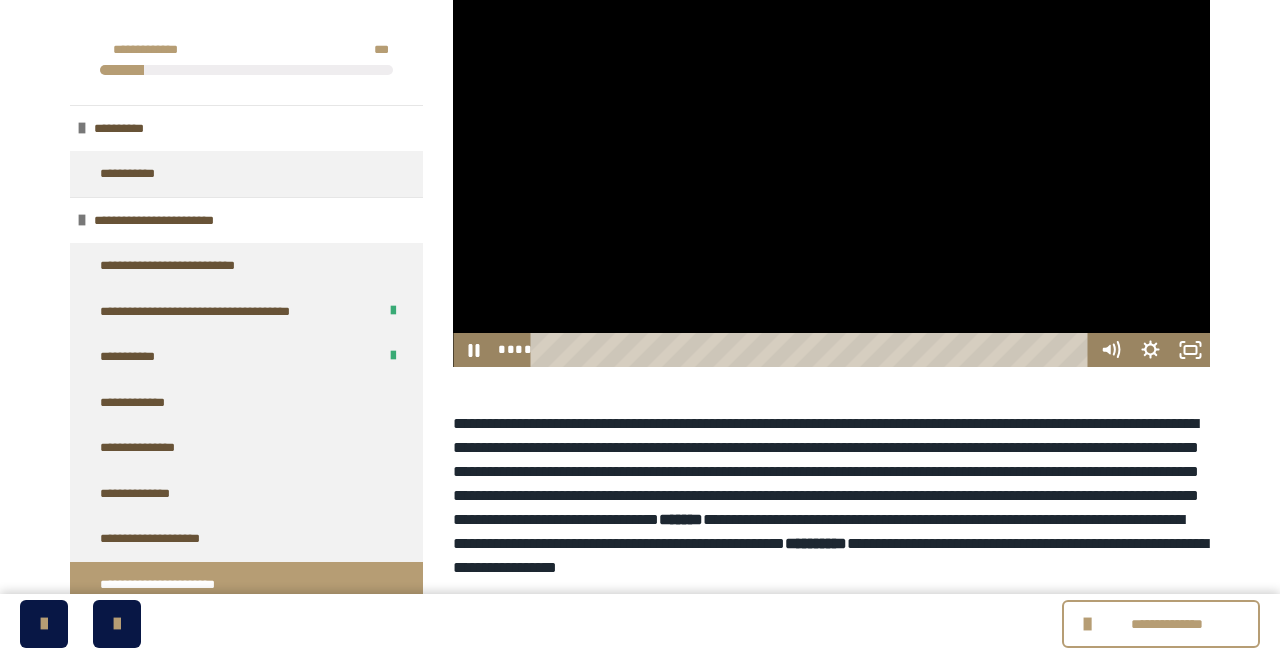 click at bounding box center [831, 155] 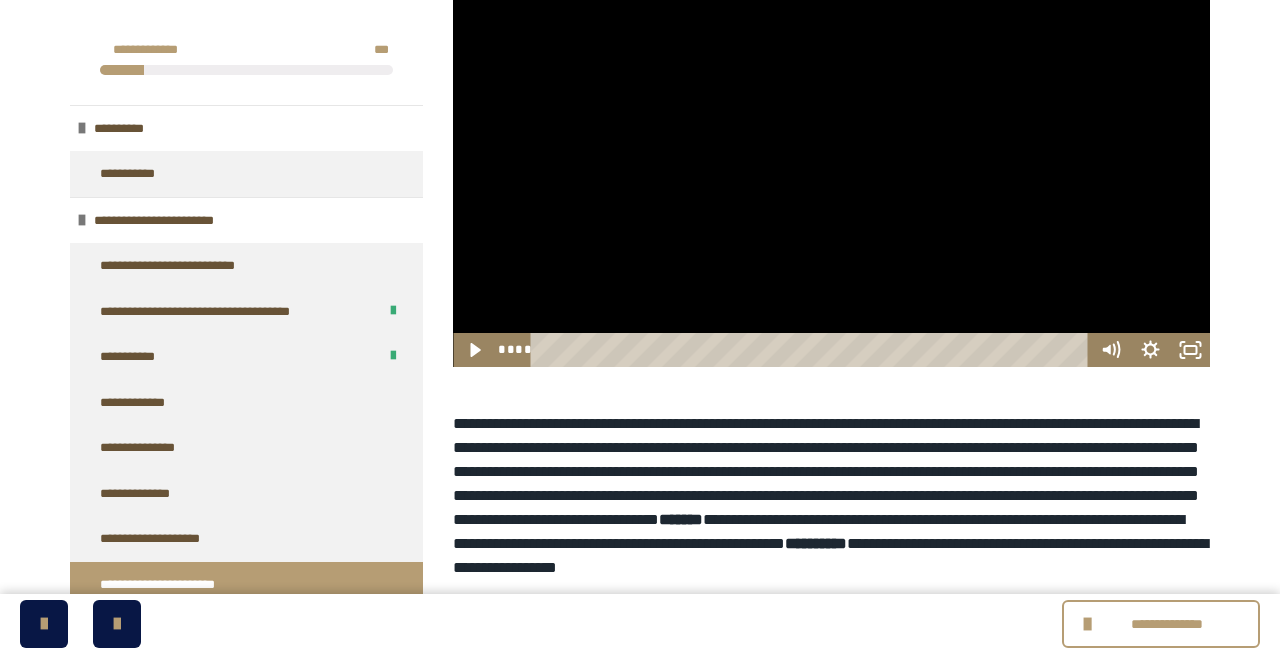 click at bounding box center (831, 155) 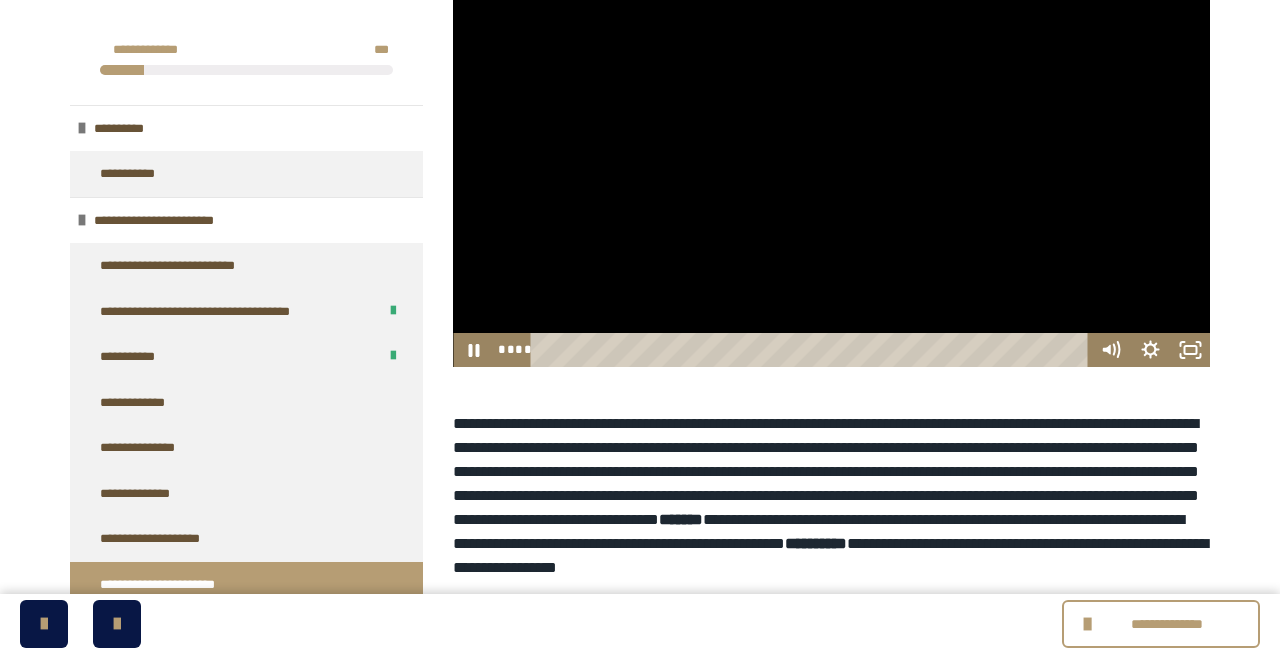 click at bounding box center [831, 155] 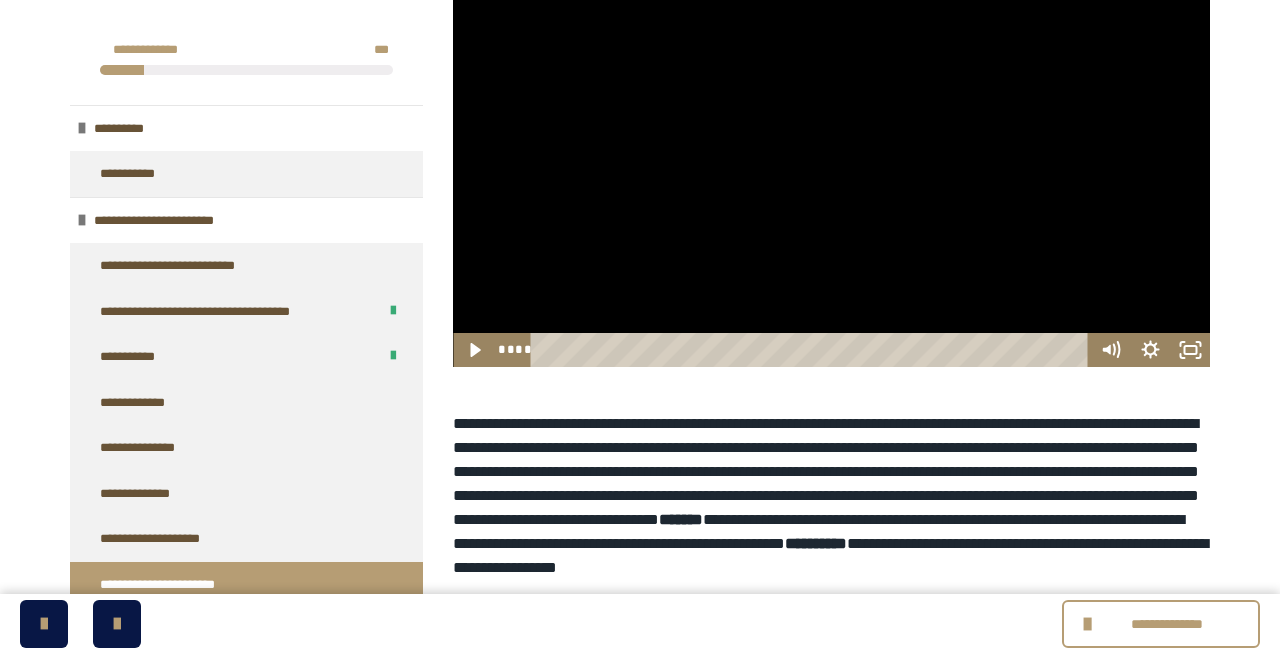 click at bounding box center [831, 155] 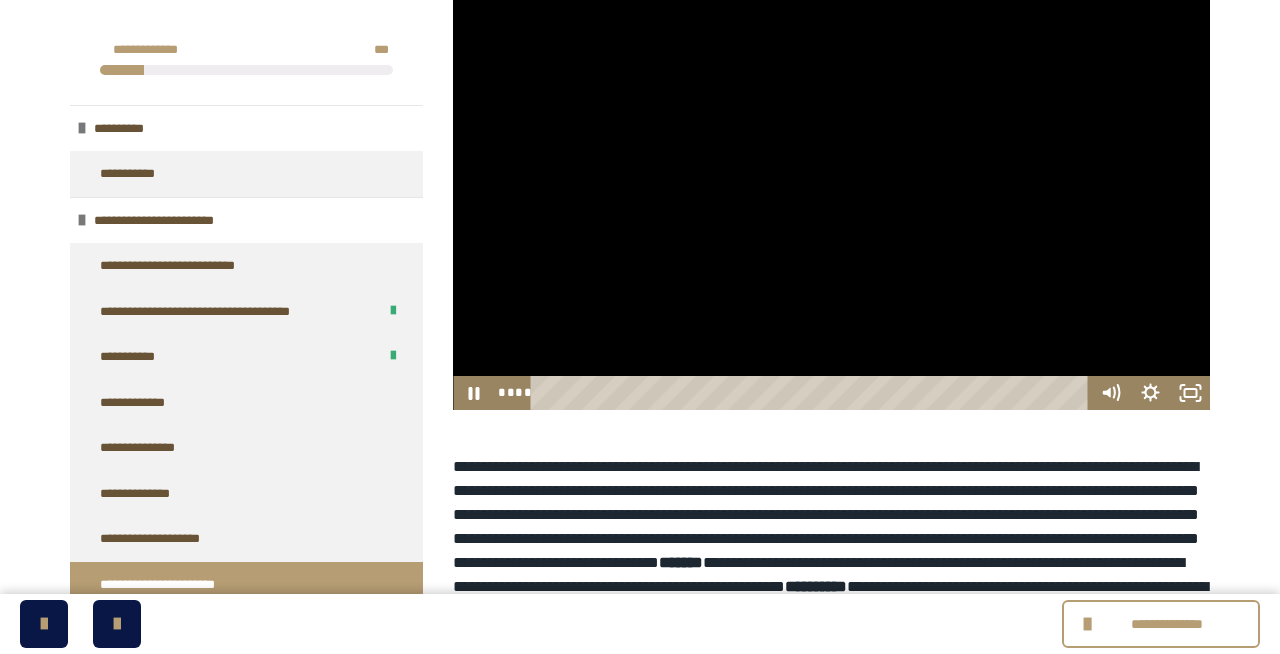scroll, scrollTop: 374, scrollLeft: 0, axis: vertical 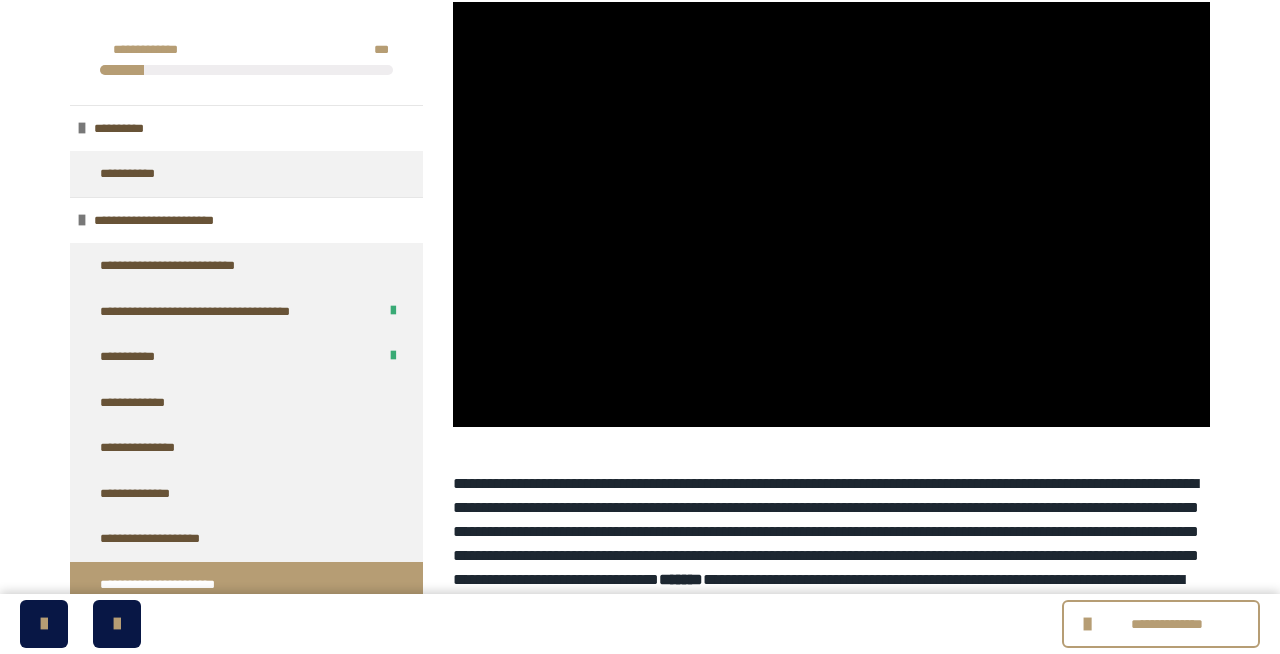 click at bounding box center [831, 215] 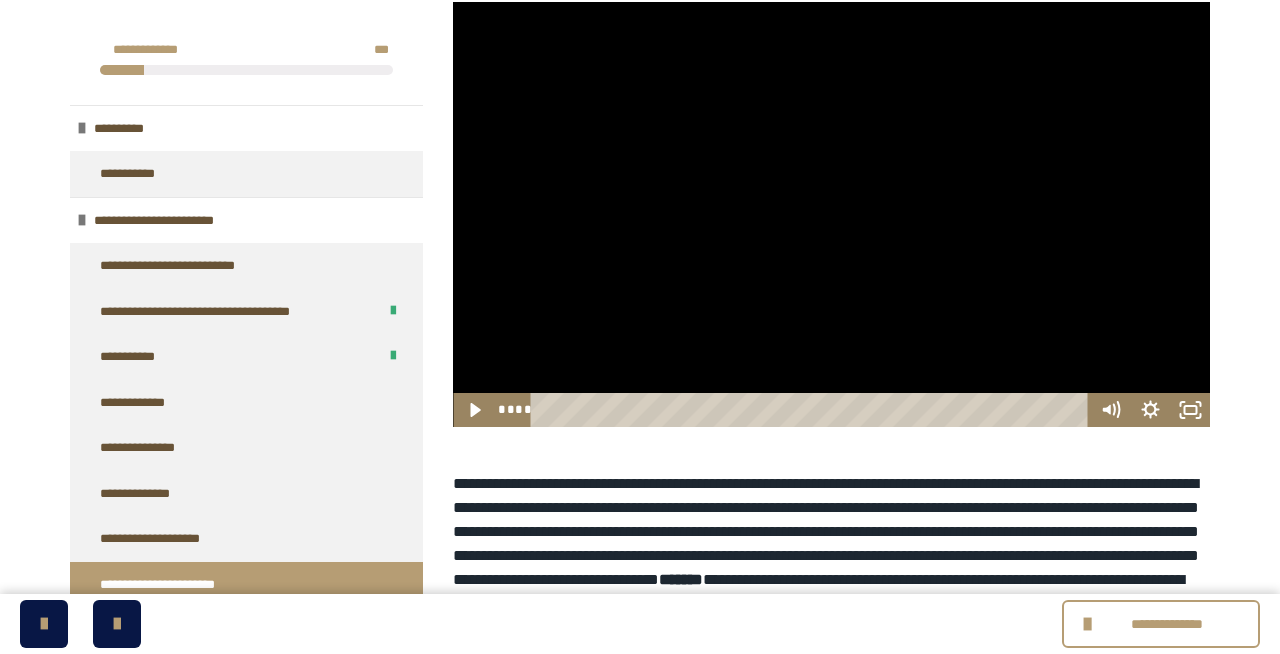 click at bounding box center (831, 215) 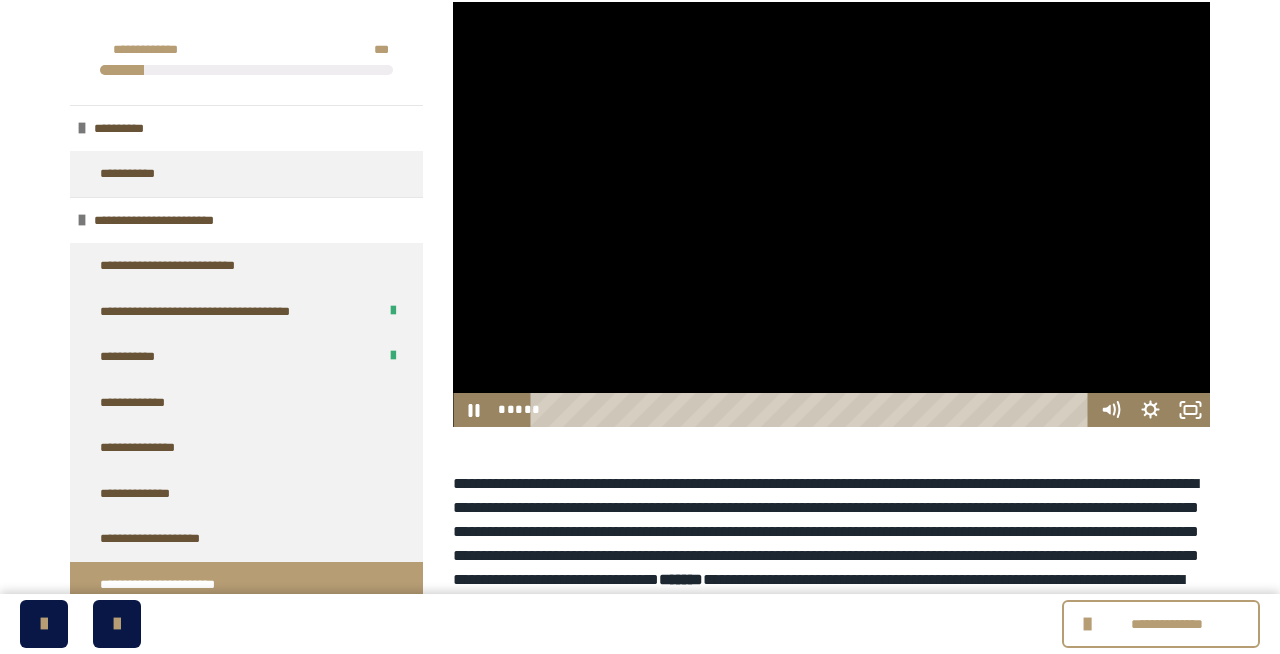 click at bounding box center [831, 215] 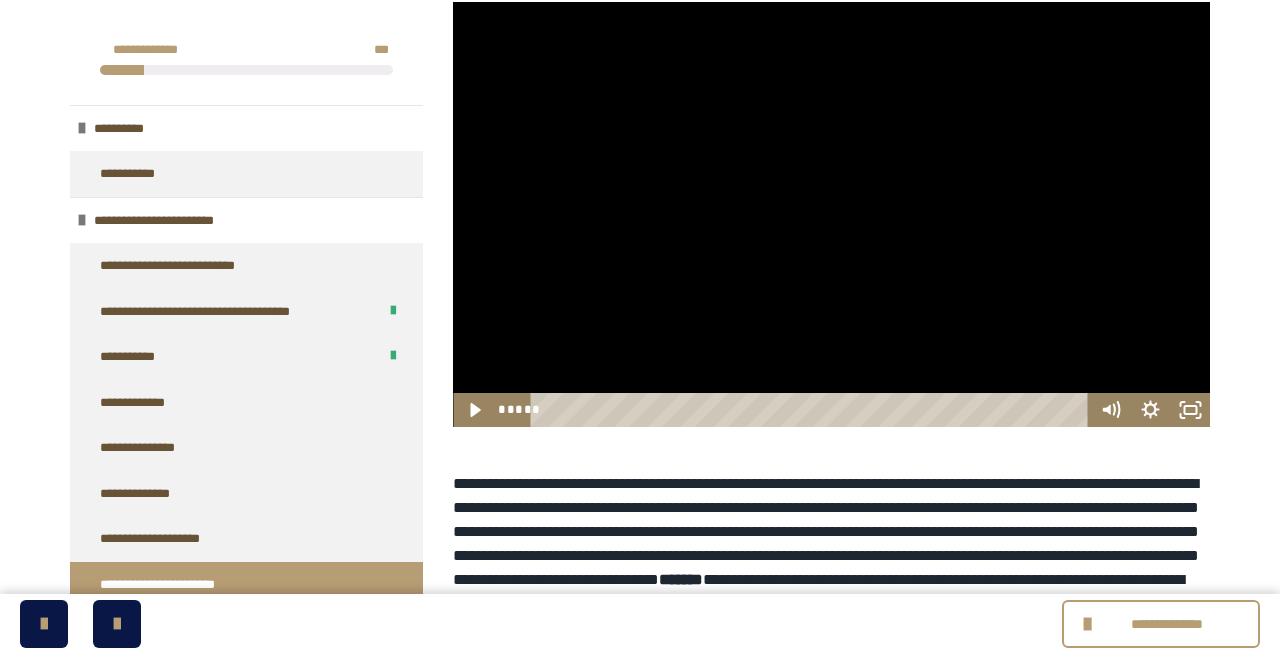 click at bounding box center [831, 215] 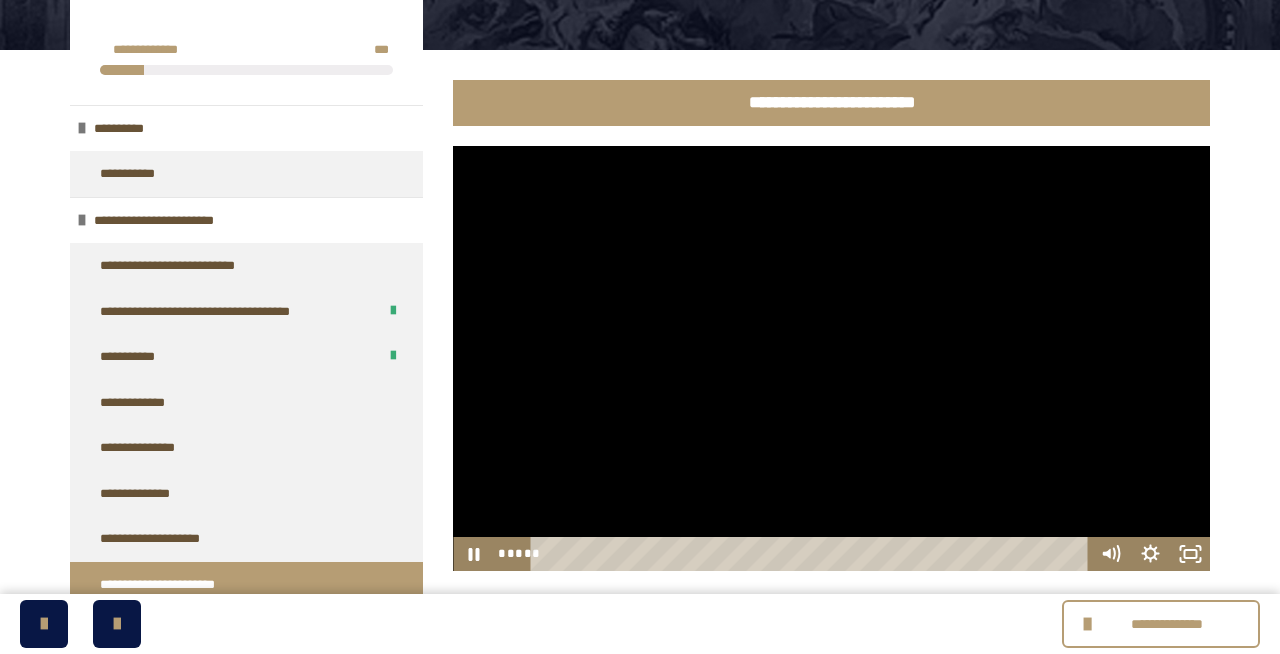scroll, scrollTop: 266, scrollLeft: 0, axis: vertical 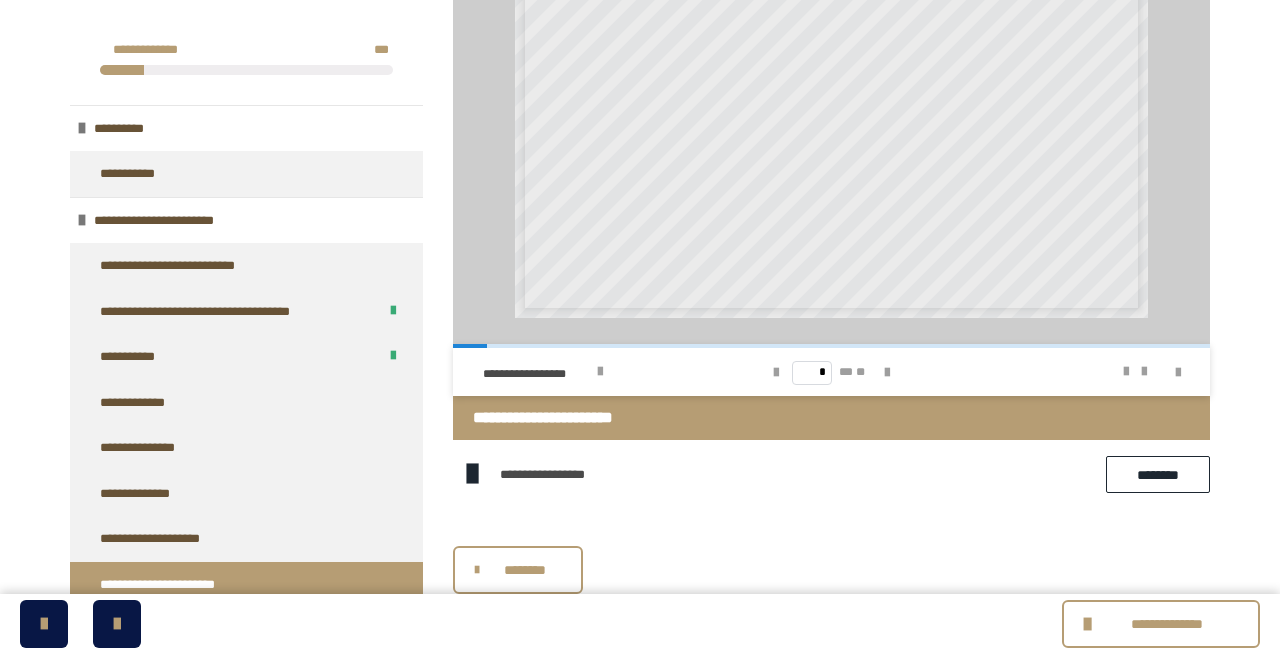 click on "**********" at bounding box center (831, 474) 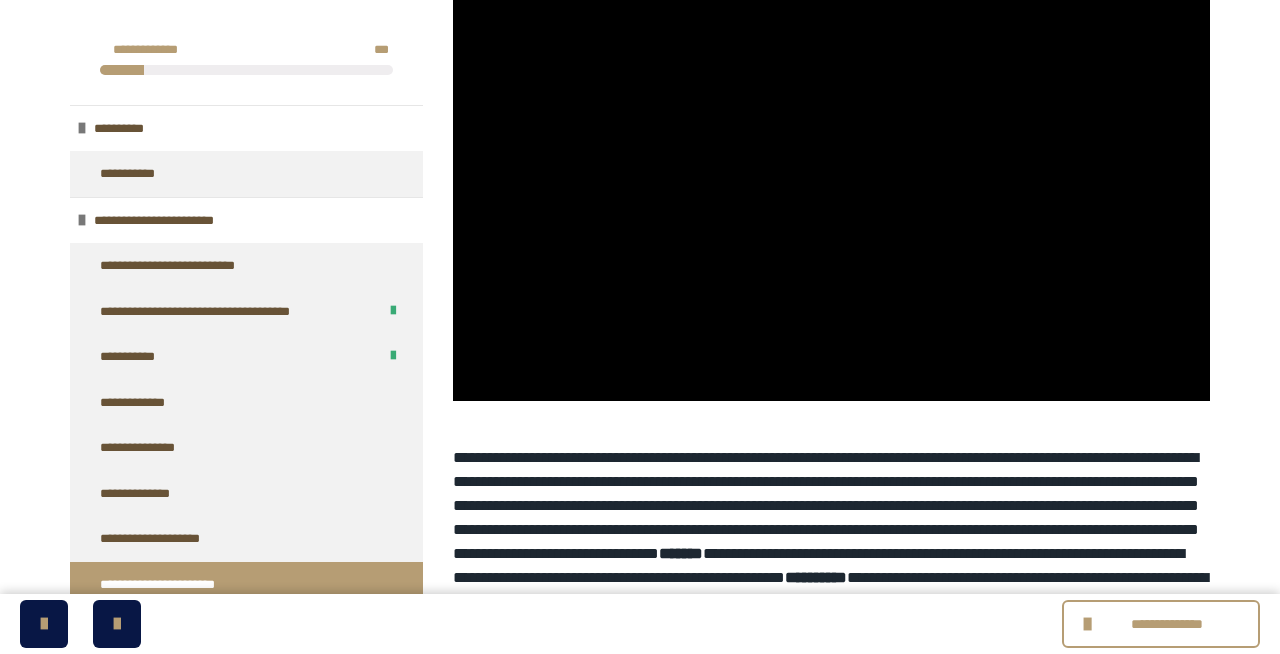 scroll, scrollTop: 412, scrollLeft: 0, axis: vertical 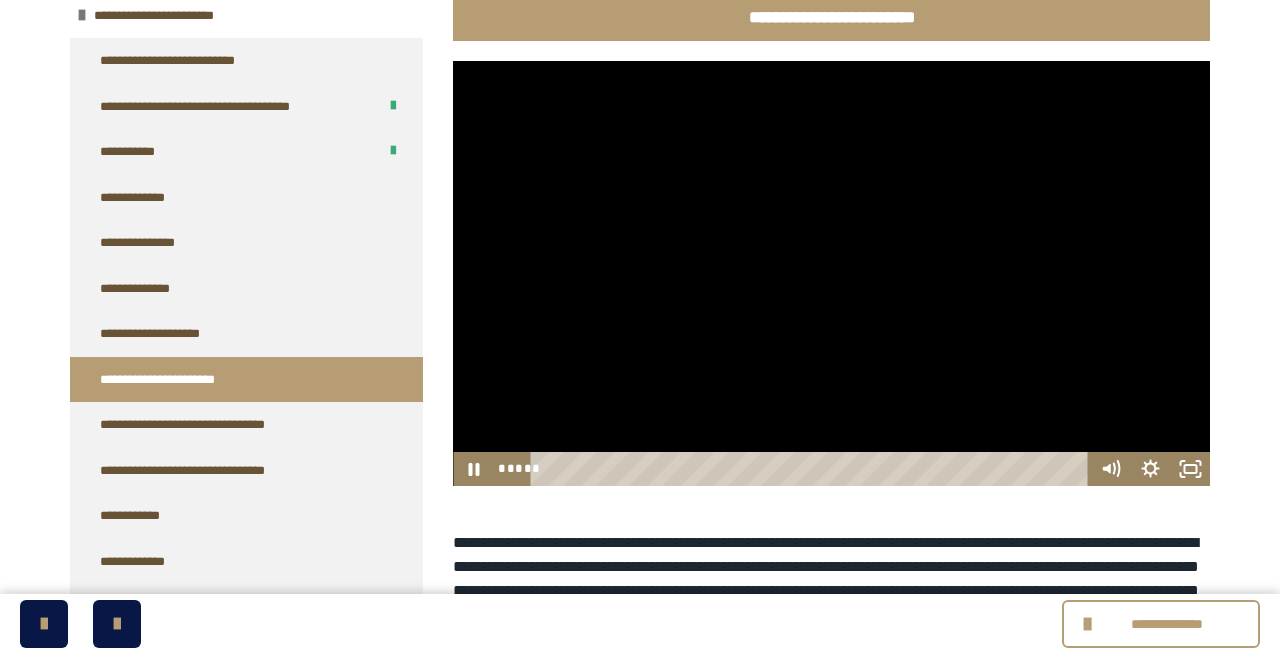 click at bounding box center [831, 274] 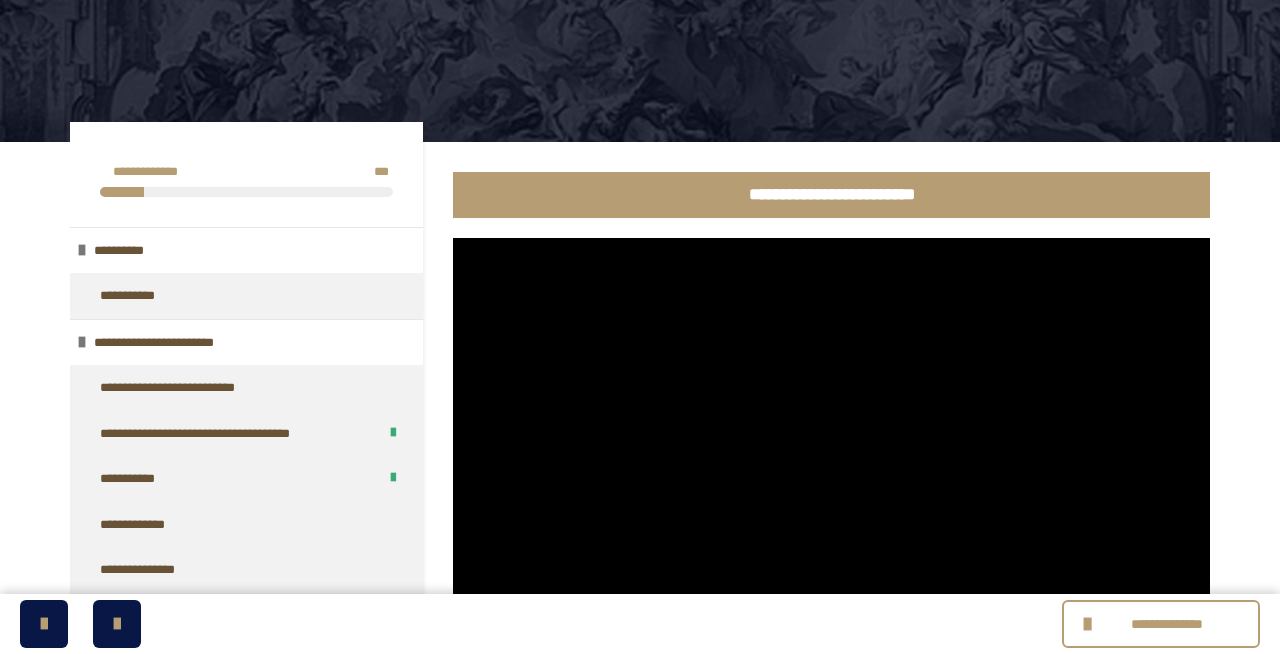 scroll, scrollTop: 0, scrollLeft: 0, axis: both 